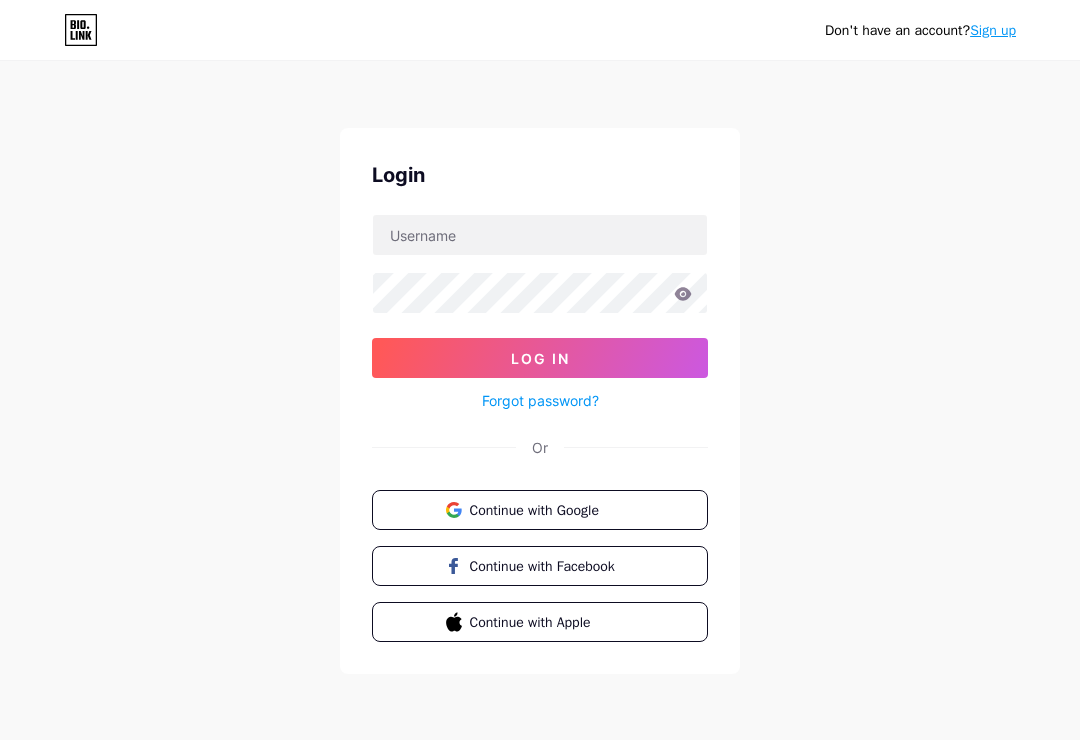 scroll, scrollTop: 0, scrollLeft: 0, axis: both 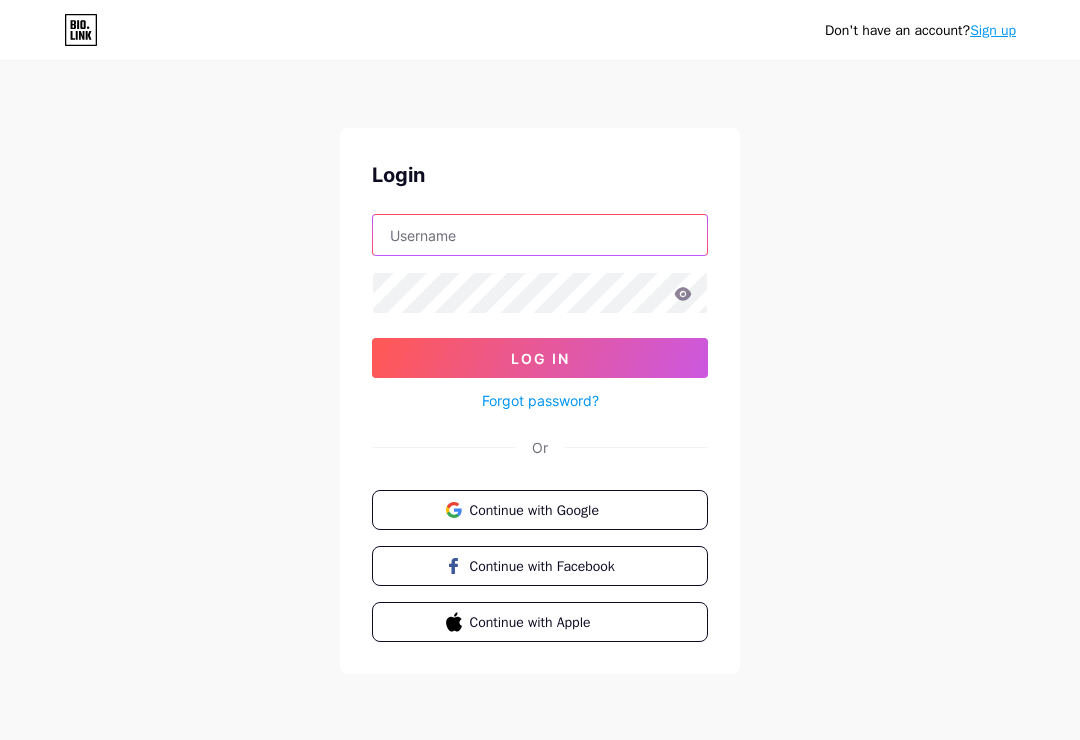 type on "[USERNAME]@[DOMAIN]" 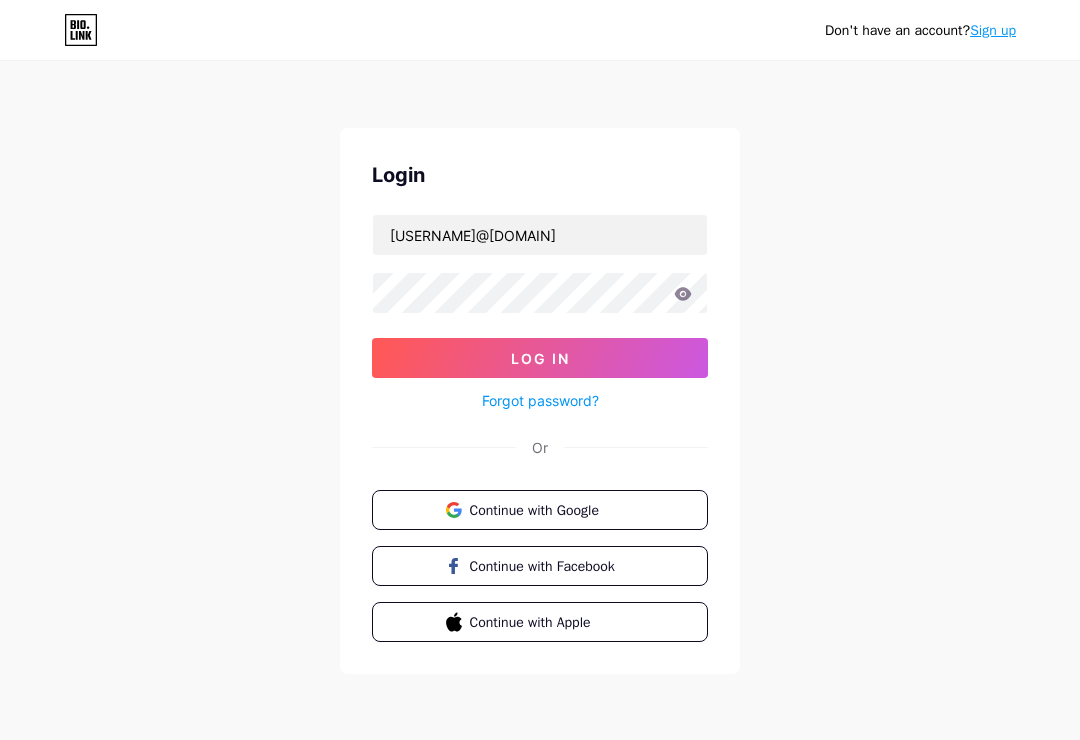 click on "Log In" at bounding box center [540, 358] 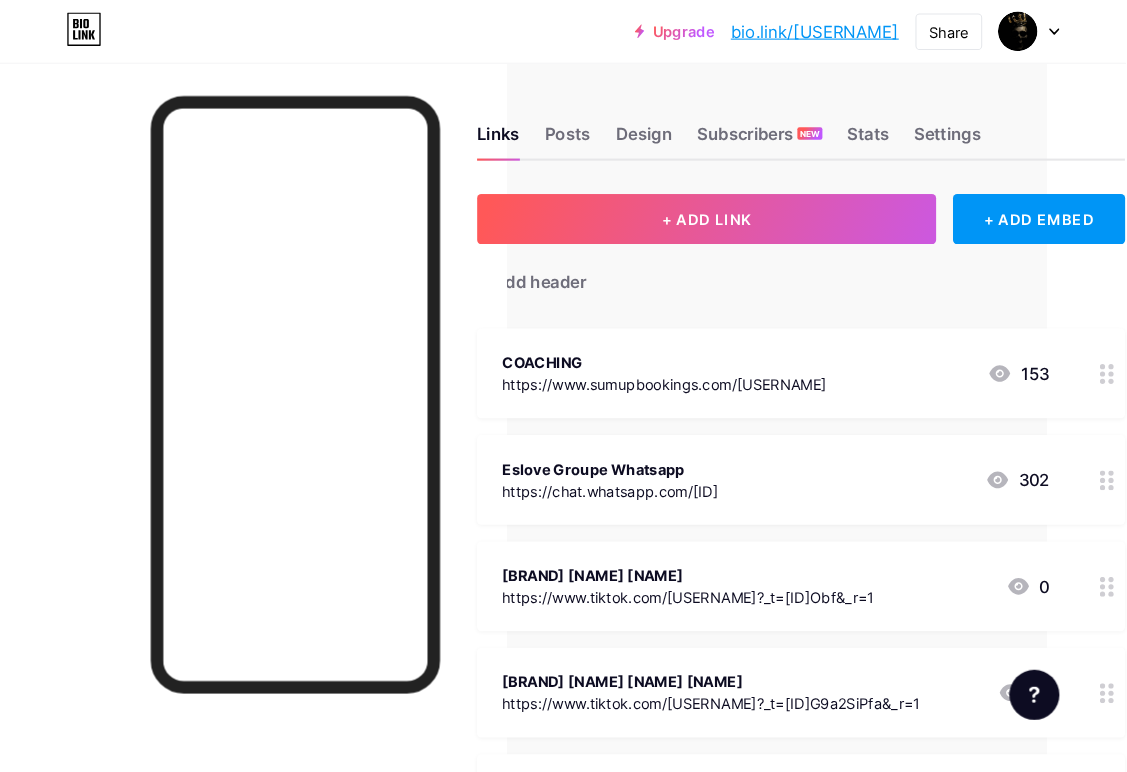 scroll, scrollTop: 0, scrollLeft: 0, axis: both 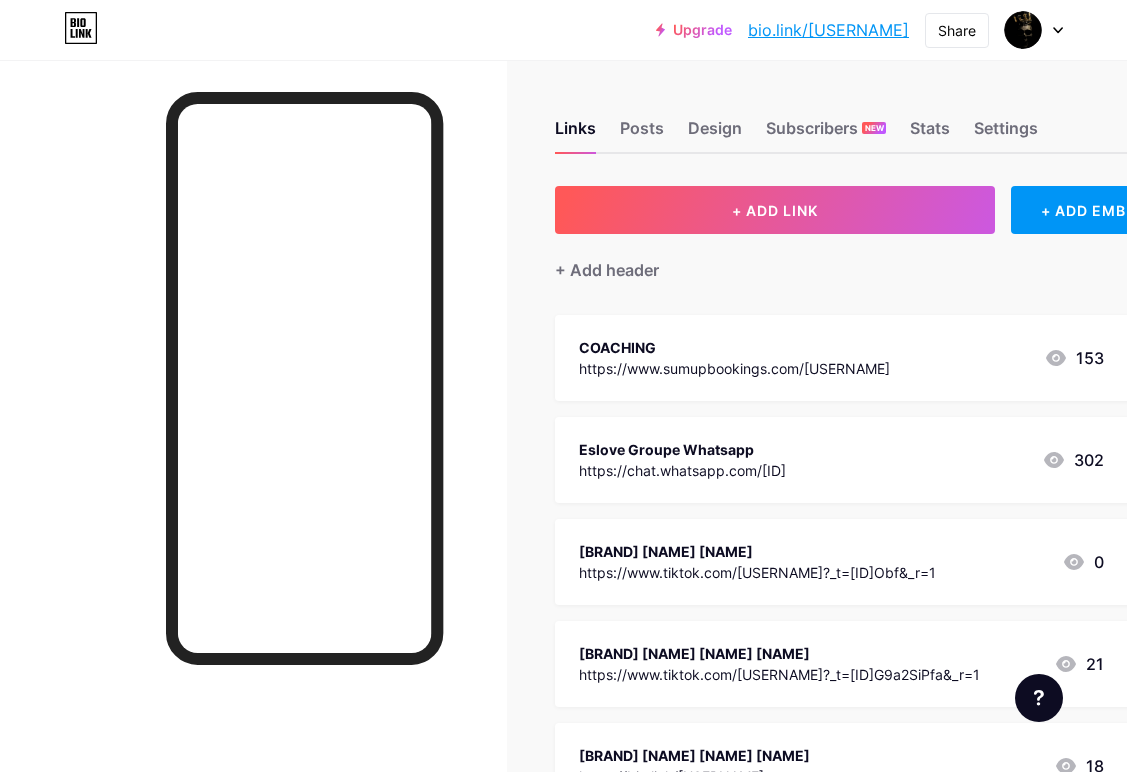 click on "+ ADD LINK" at bounding box center [775, 210] 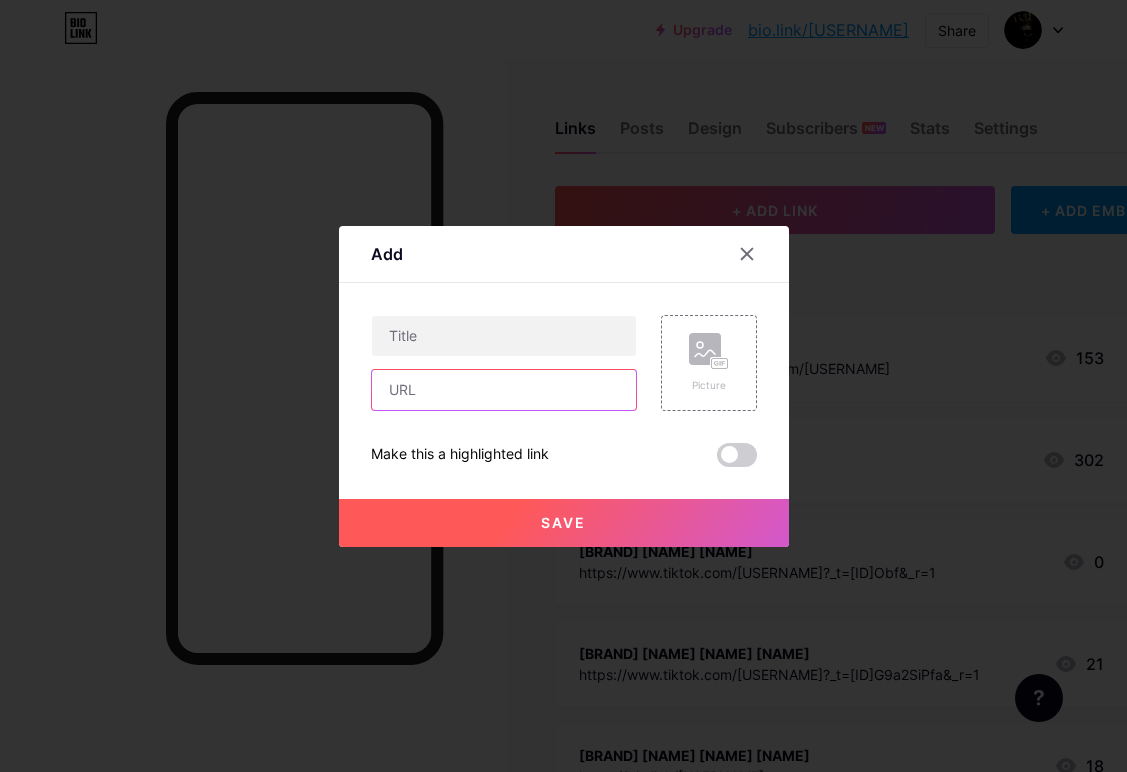 click at bounding box center [504, 390] 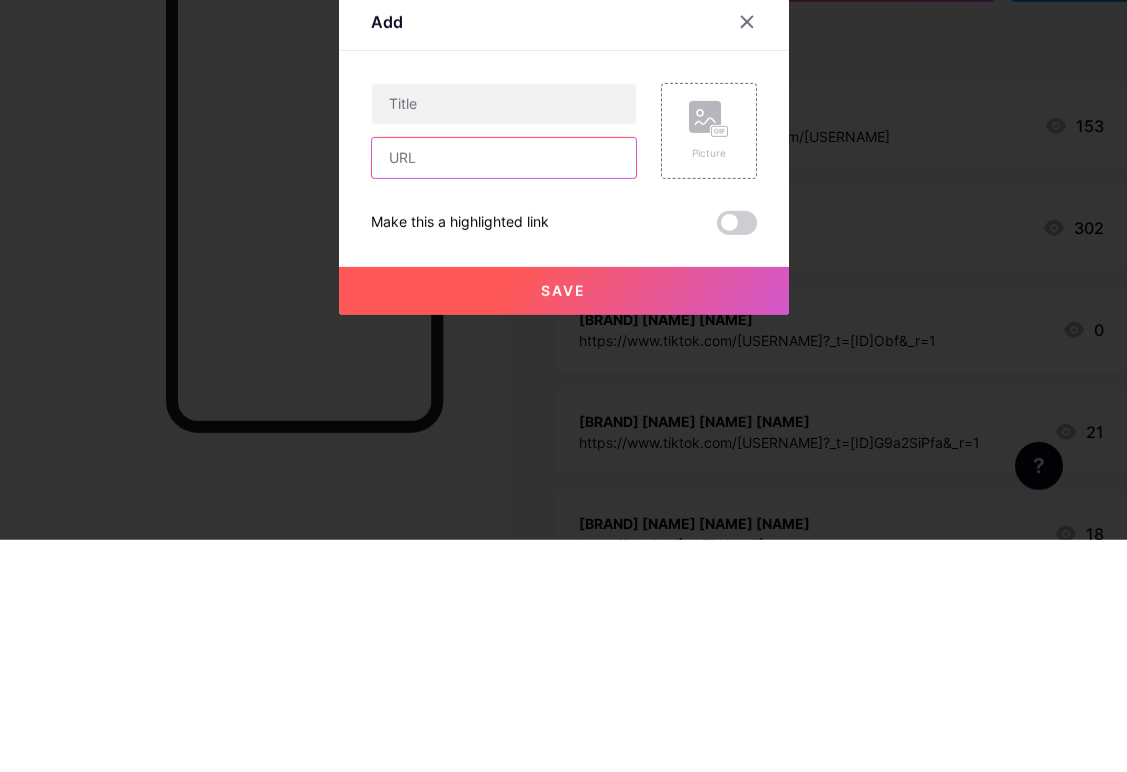 paste on "https://drive.google.com/drive/folders/[ID]" 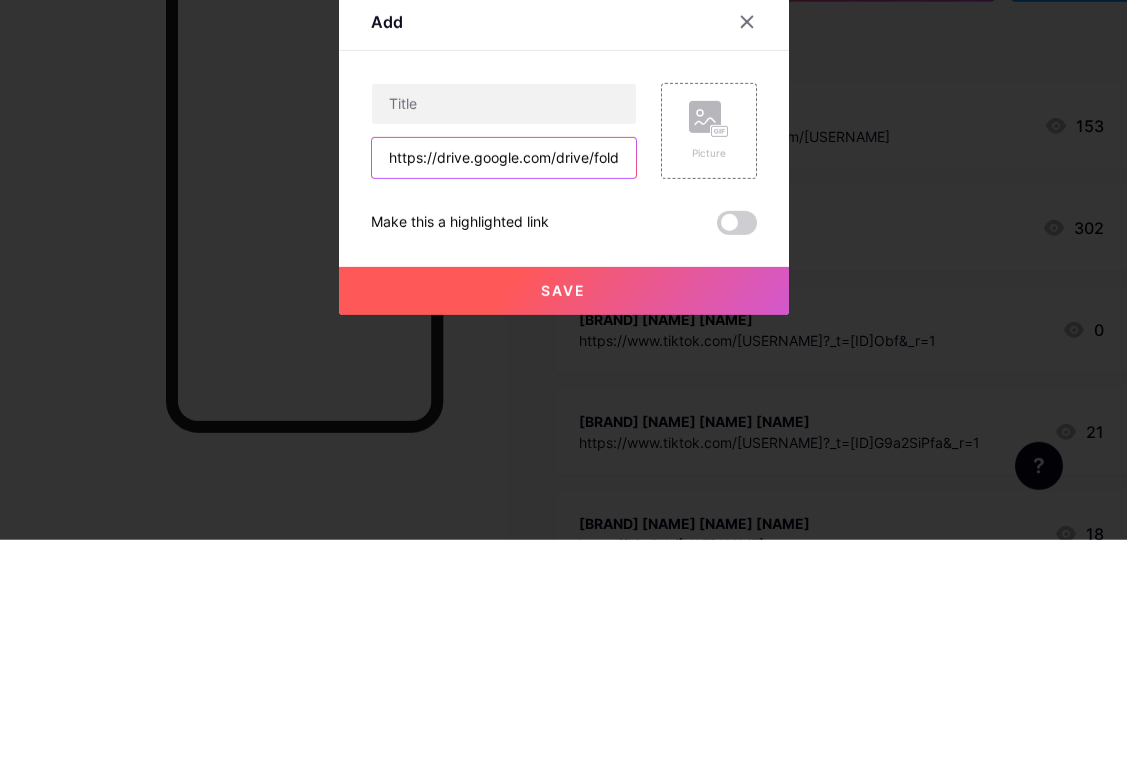type on "https://drive.google.com/drive/folders/[ID]" 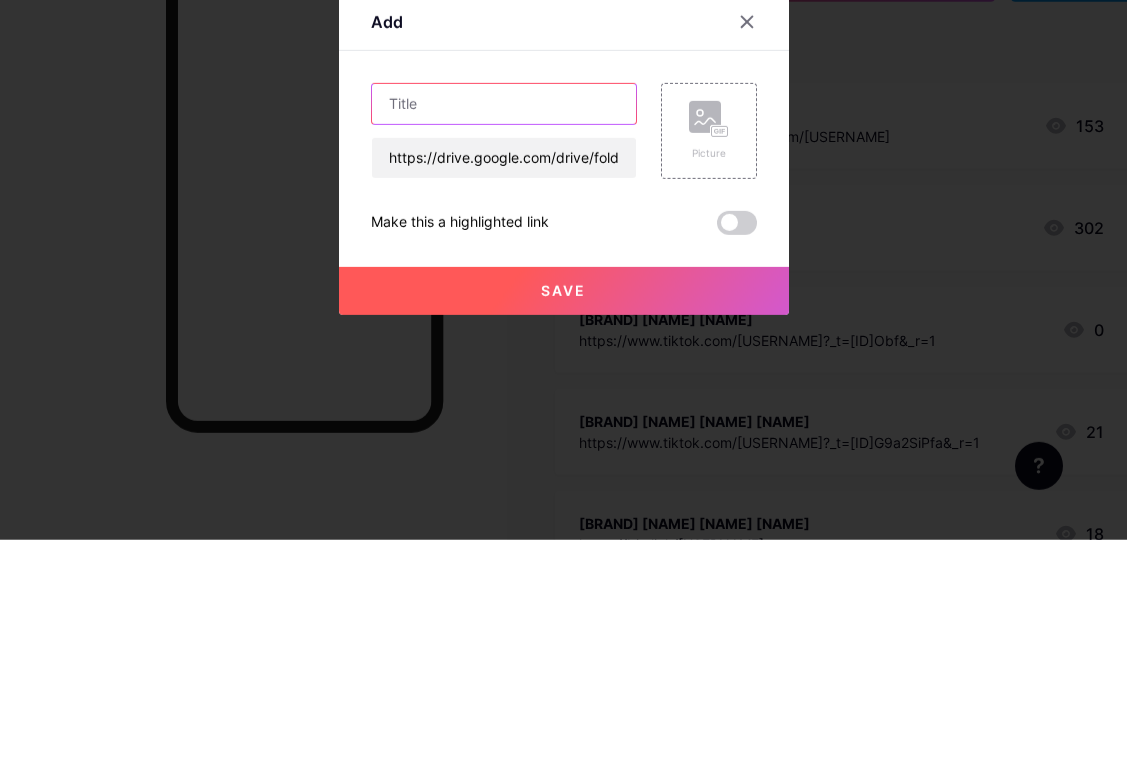 click at bounding box center [504, 336] 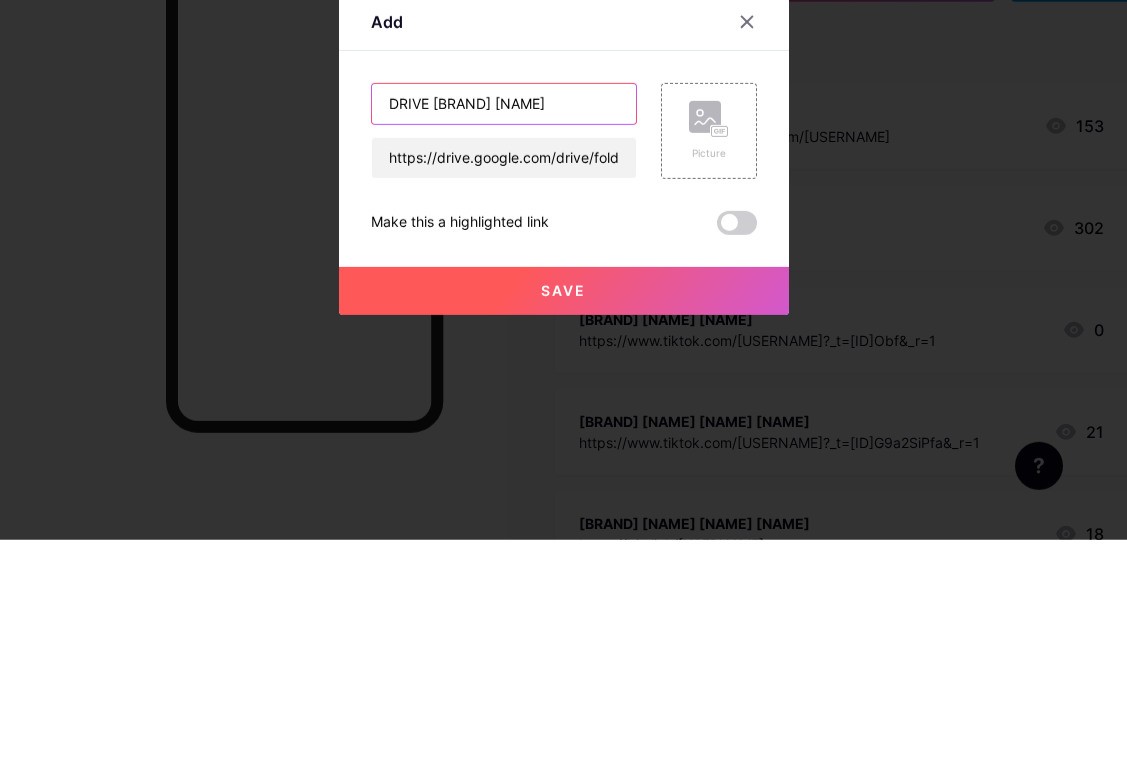 type on "DRIVE [BRAND] [NAME]" 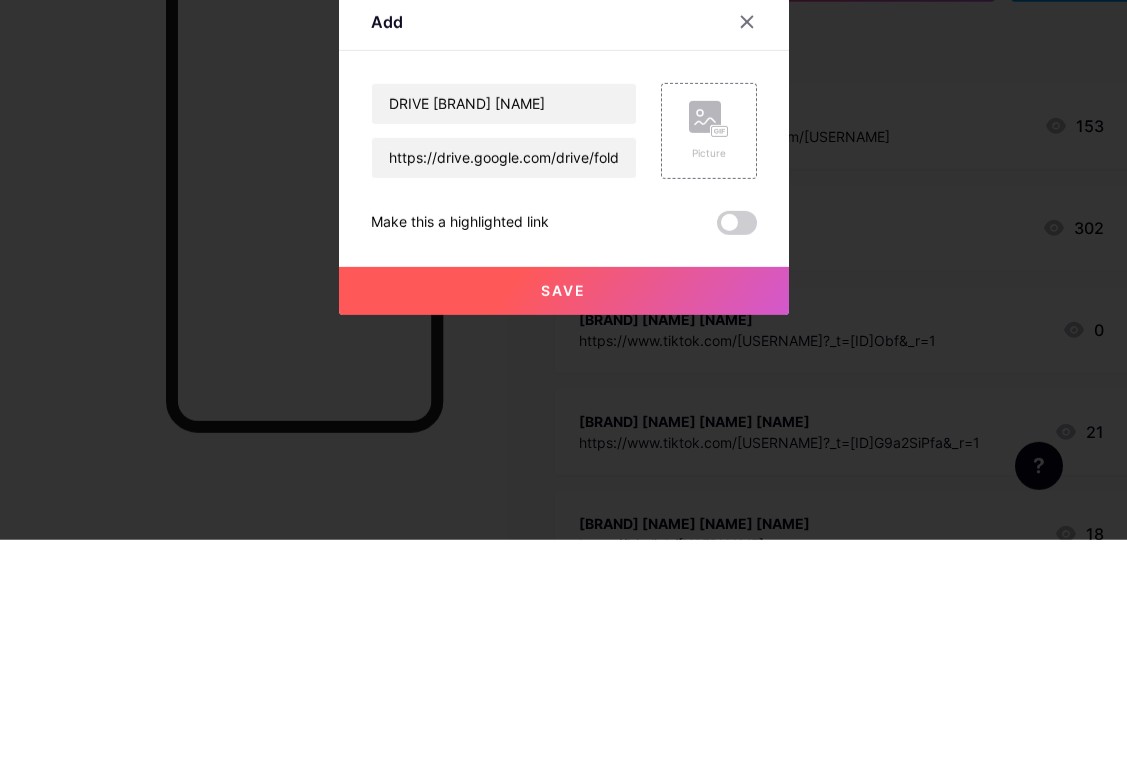 click on "Save" at bounding box center (564, 523) 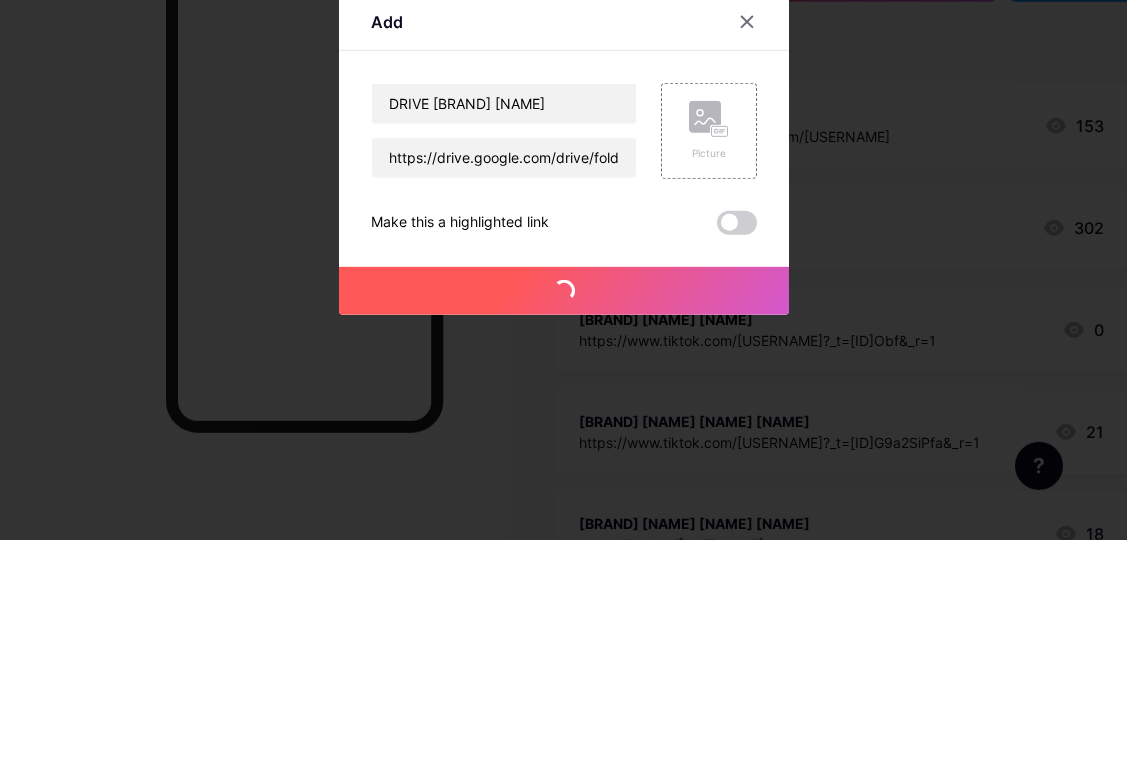 scroll, scrollTop: 232, scrollLeft: 0, axis: vertical 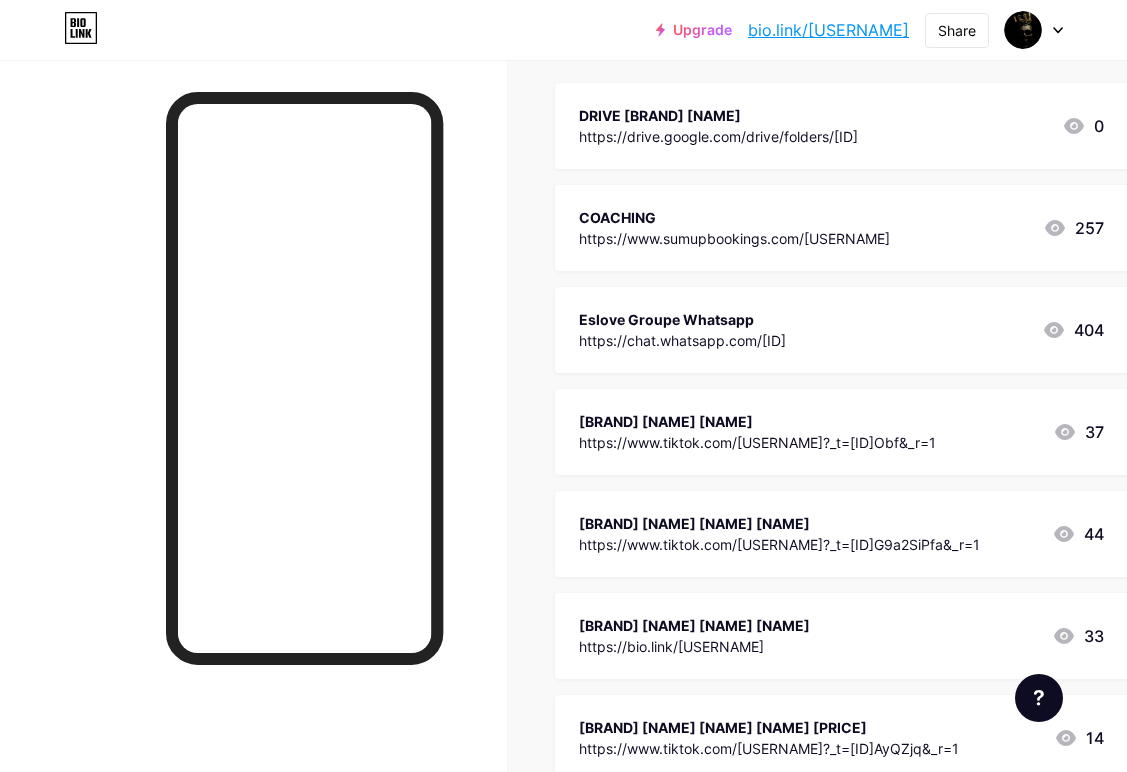 click on "Links
Posts
Design
Subscribers
NEW
Stats
Settings       + ADD LINK     + ADD EMBED
+ Add header
DRIVE [BRAND] [NAME]
https://drive.google.com/drive/folders/[ID]
0
COACHING
https://www.sumupbookings.com/[USERNAME]
257
[NAME] [NAME] [NAME]
https://chat.whatsapp.com/[ID]
404
[BRAND] [NAME] [NAME]
https://www.tiktok.com/[USERNAME]?_t=[ID]Obf&_r=1
37
[BRAND] [NAME] [NAME] [NAME]
https://www.tiktok.com/[USERNAME]?_t=[ID]SiPfa&_r=1
44" at bounding box center (630, 553) 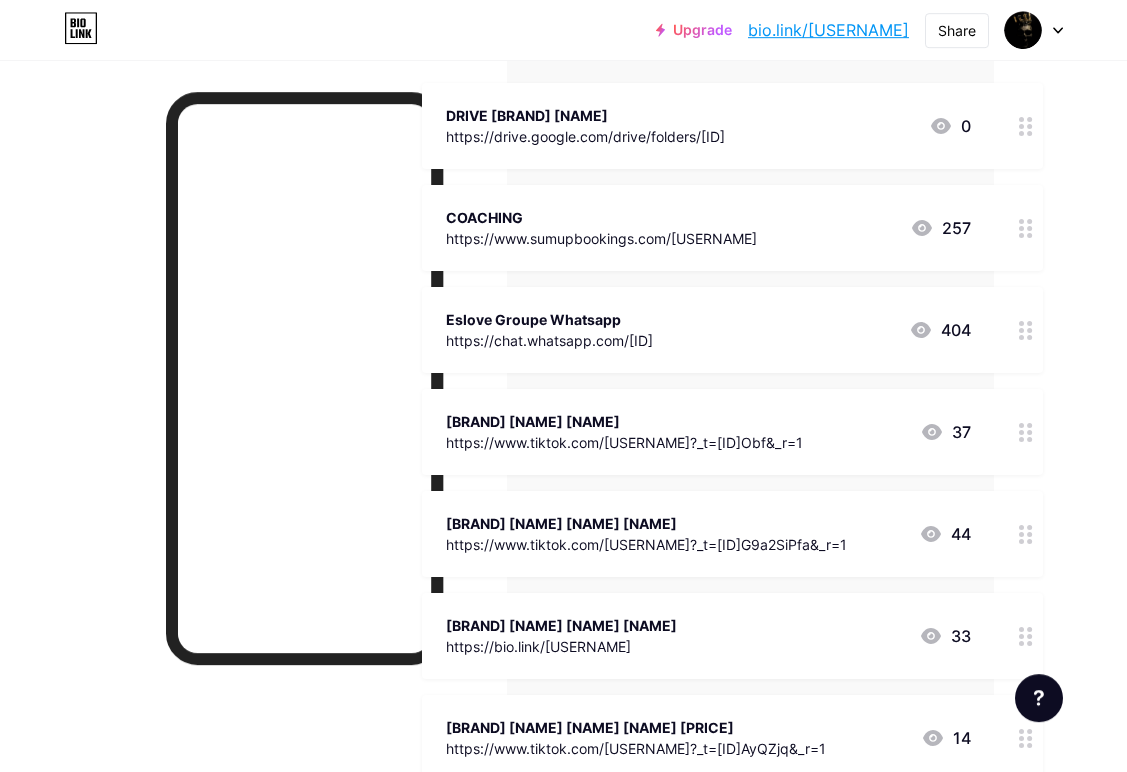 scroll, scrollTop: 232, scrollLeft: 133, axis: both 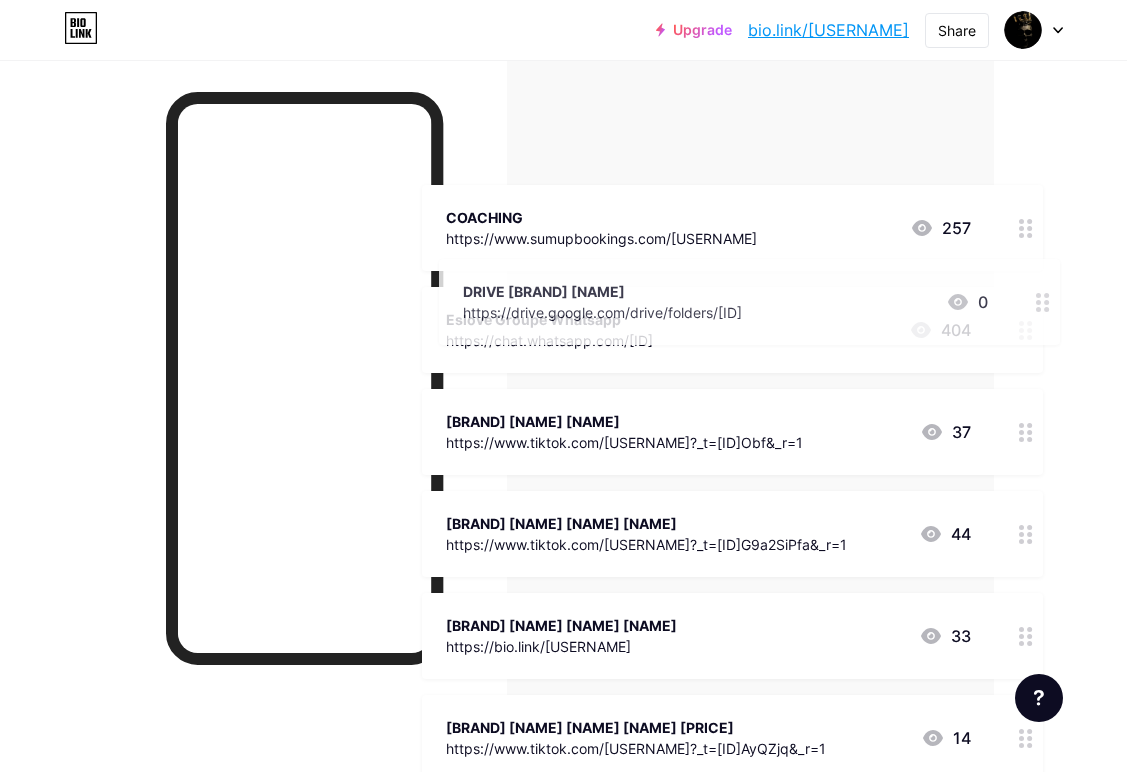 type 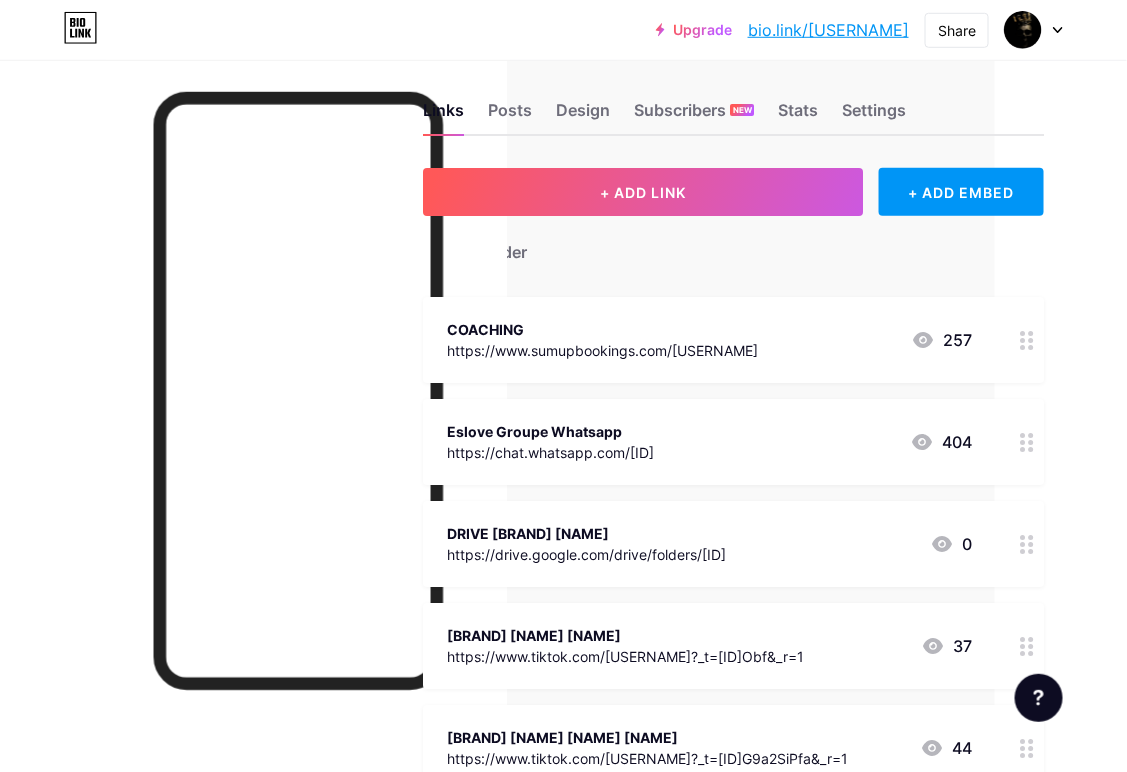 scroll, scrollTop: 0, scrollLeft: 132, axis: horizontal 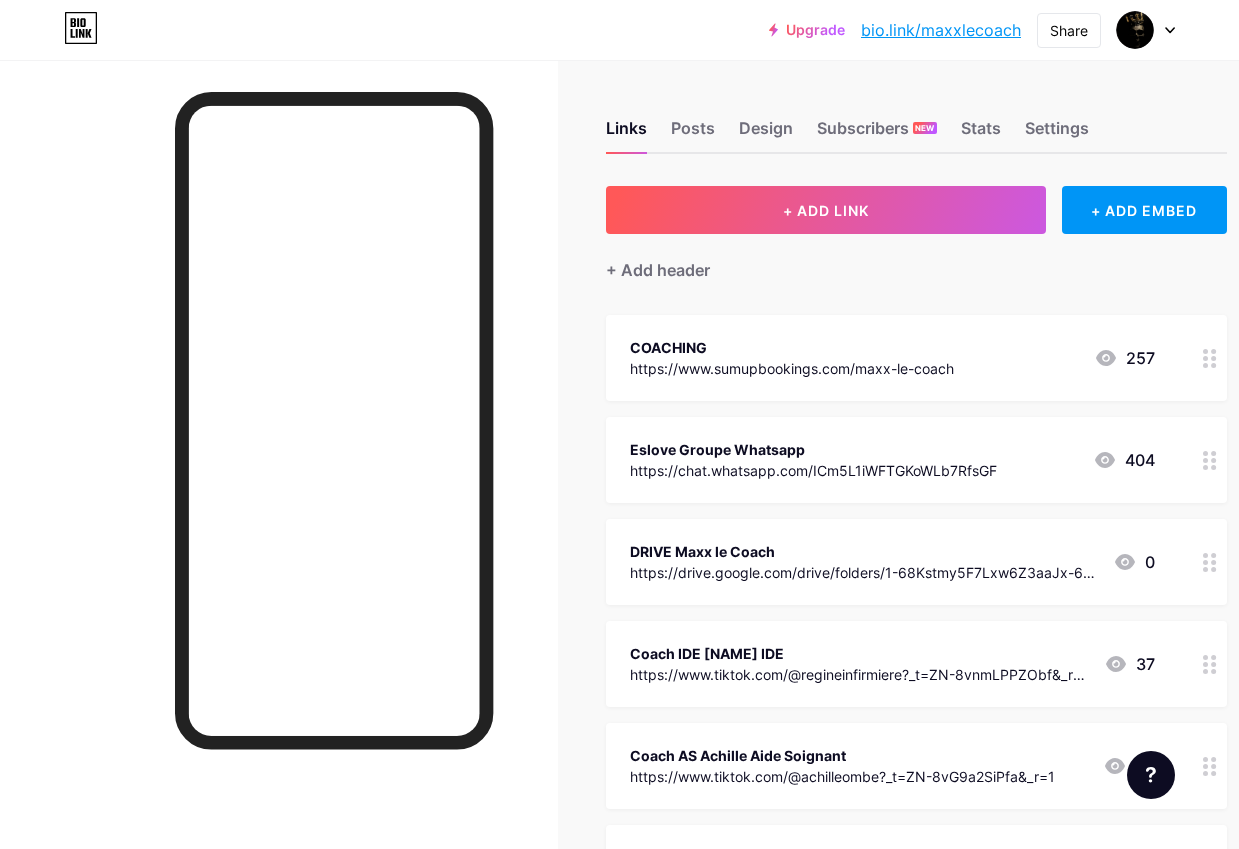 click on "Settings" at bounding box center (1057, 134) 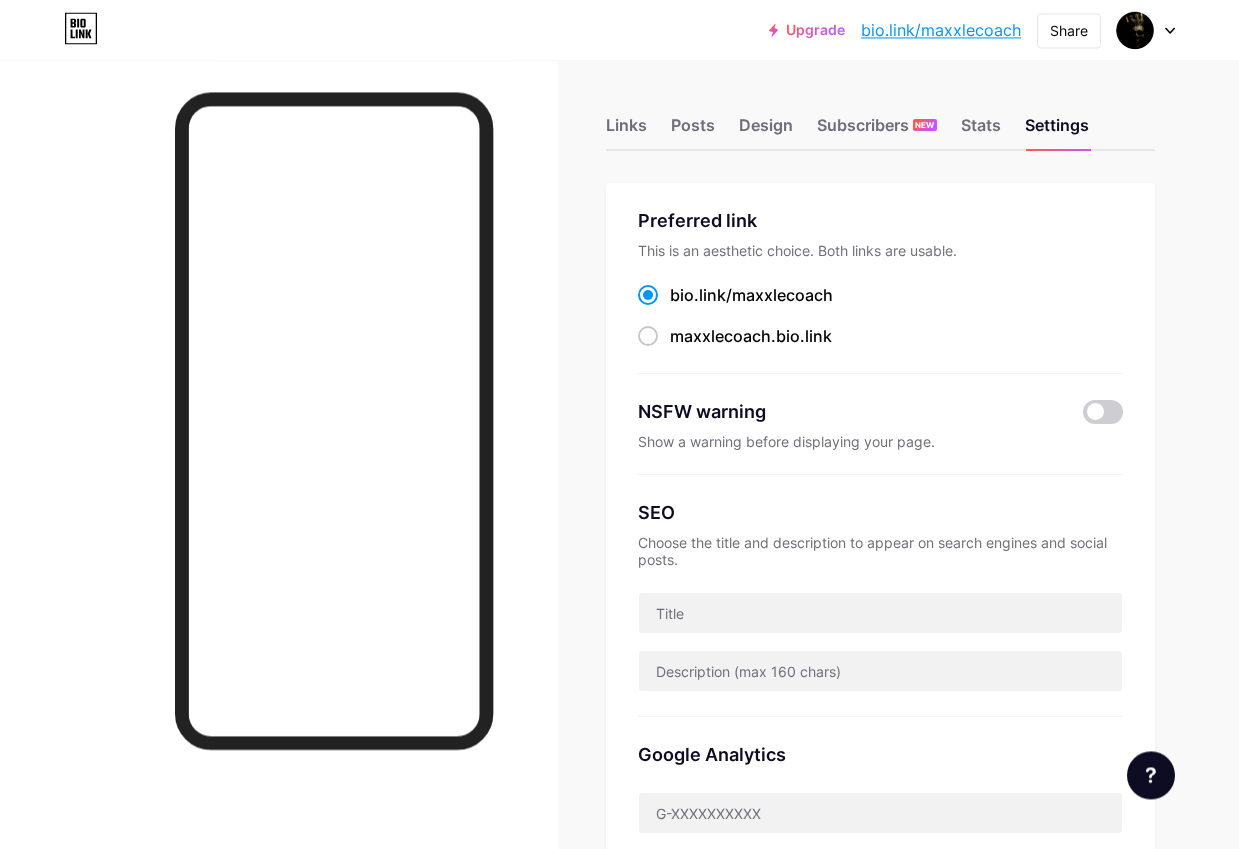 scroll, scrollTop: 0, scrollLeft: 0, axis: both 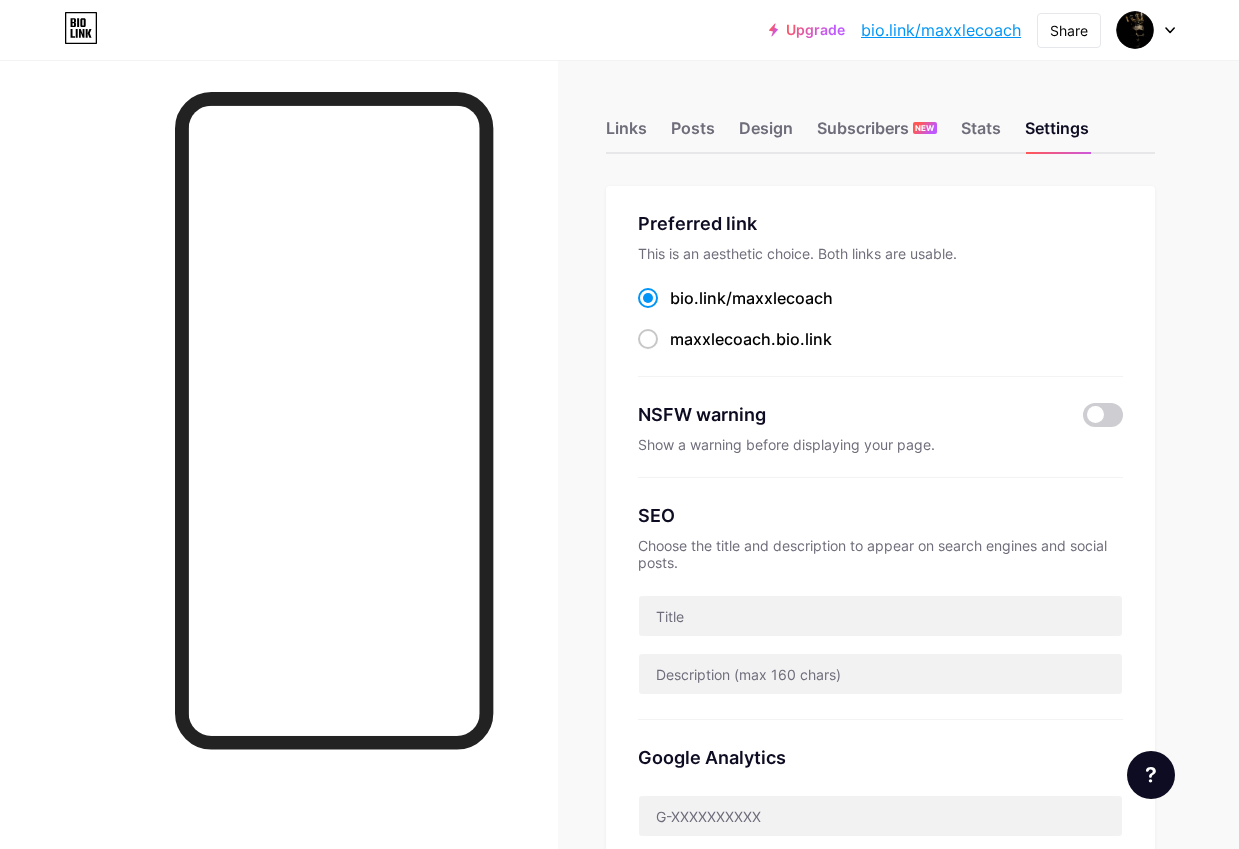 click on "Posts" at bounding box center [693, 134] 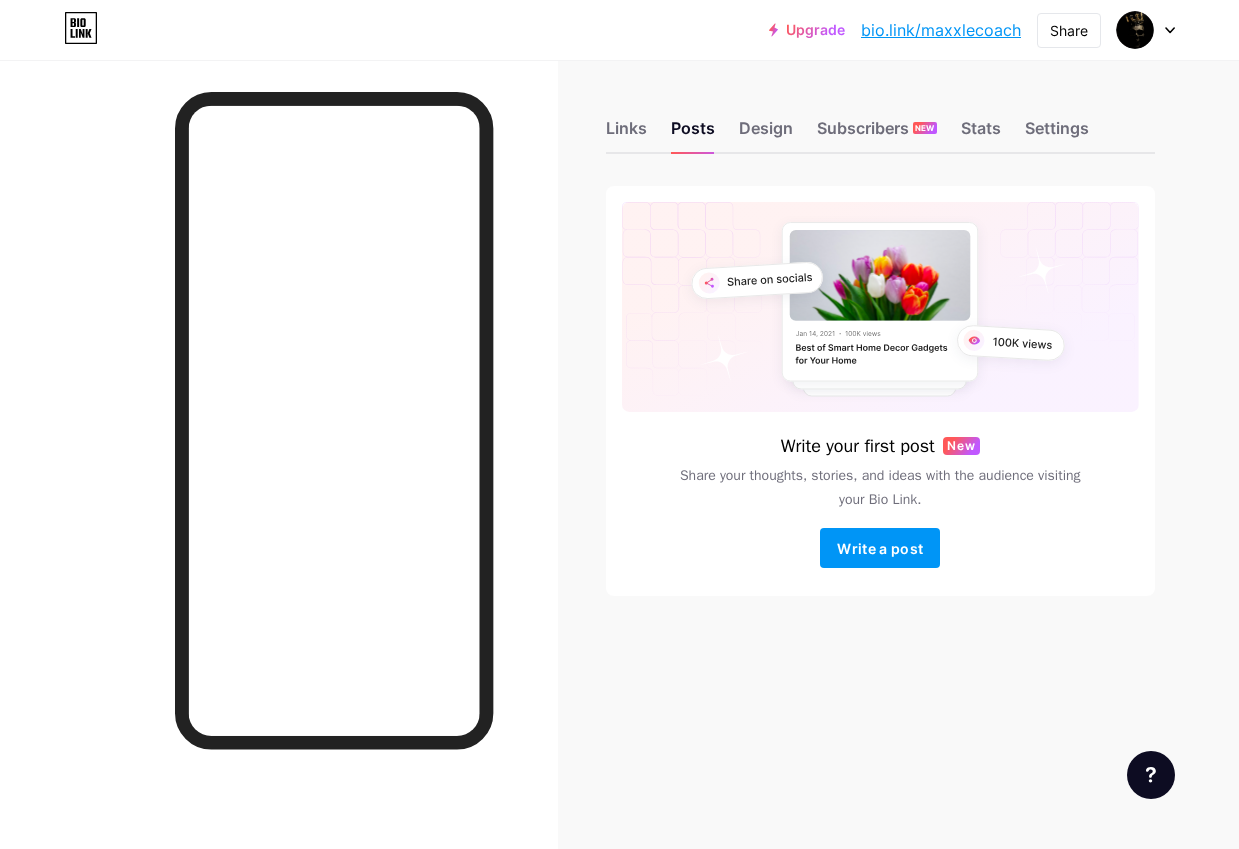 click on "Design" at bounding box center (766, 134) 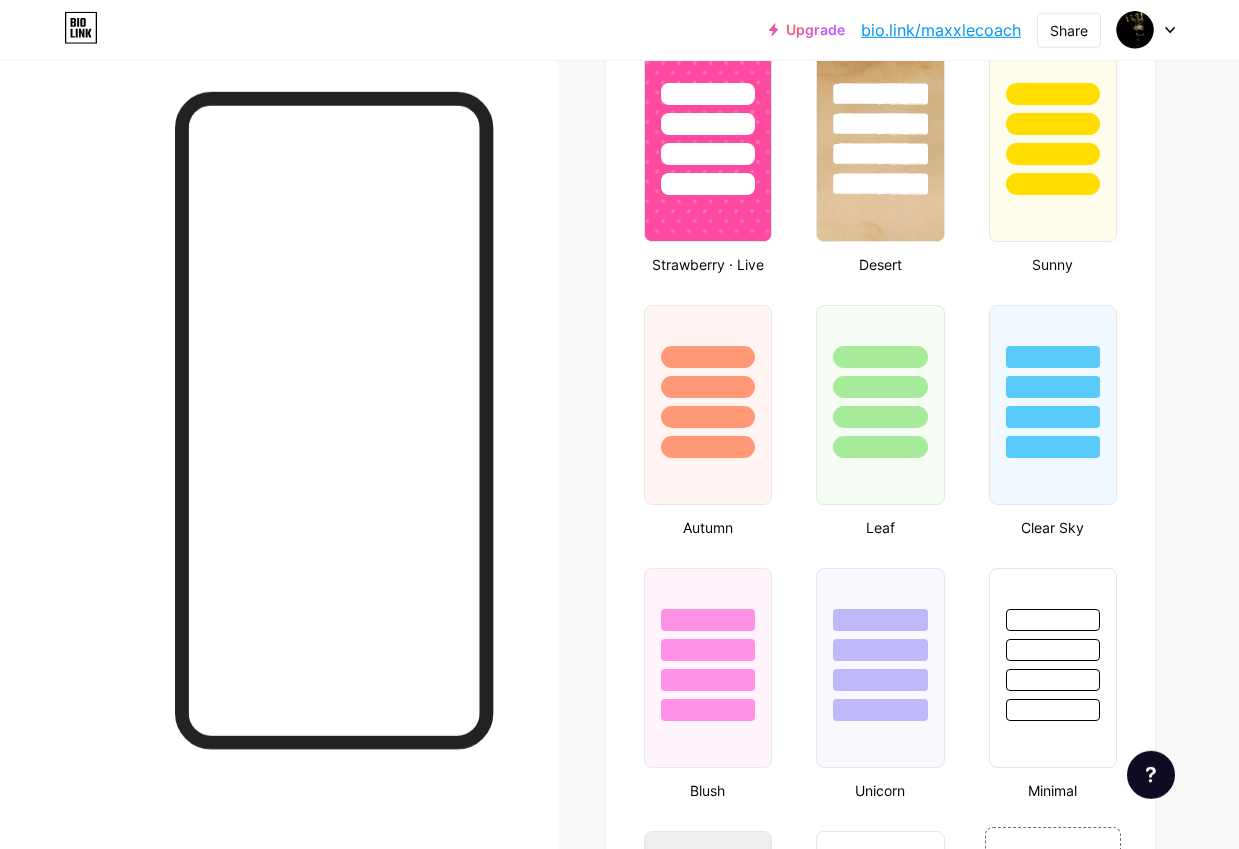 scroll, scrollTop: 1608, scrollLeft: 0, axis: vertical 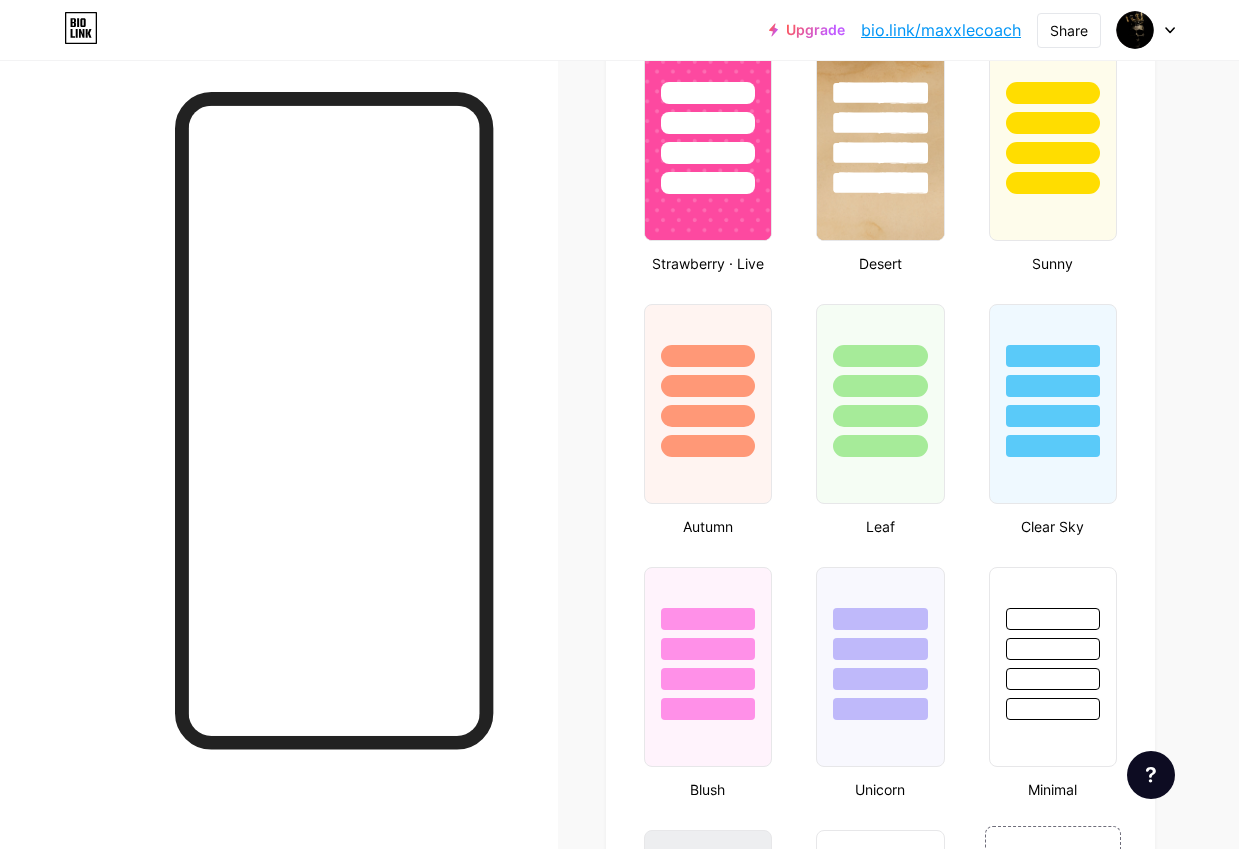 click at bounding box center [1053, 679] 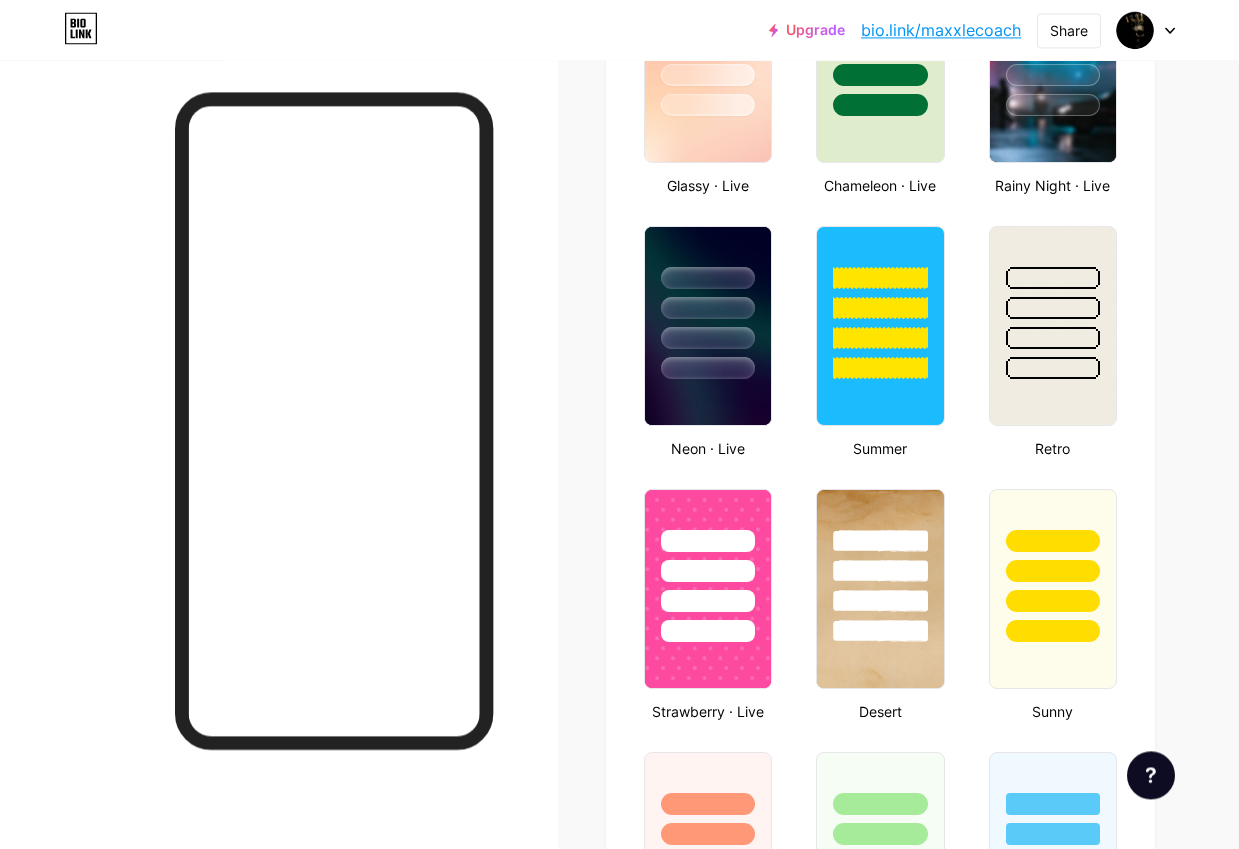 scroll, scrollTop: 1160, scrollLeft: 0, axis: vertical 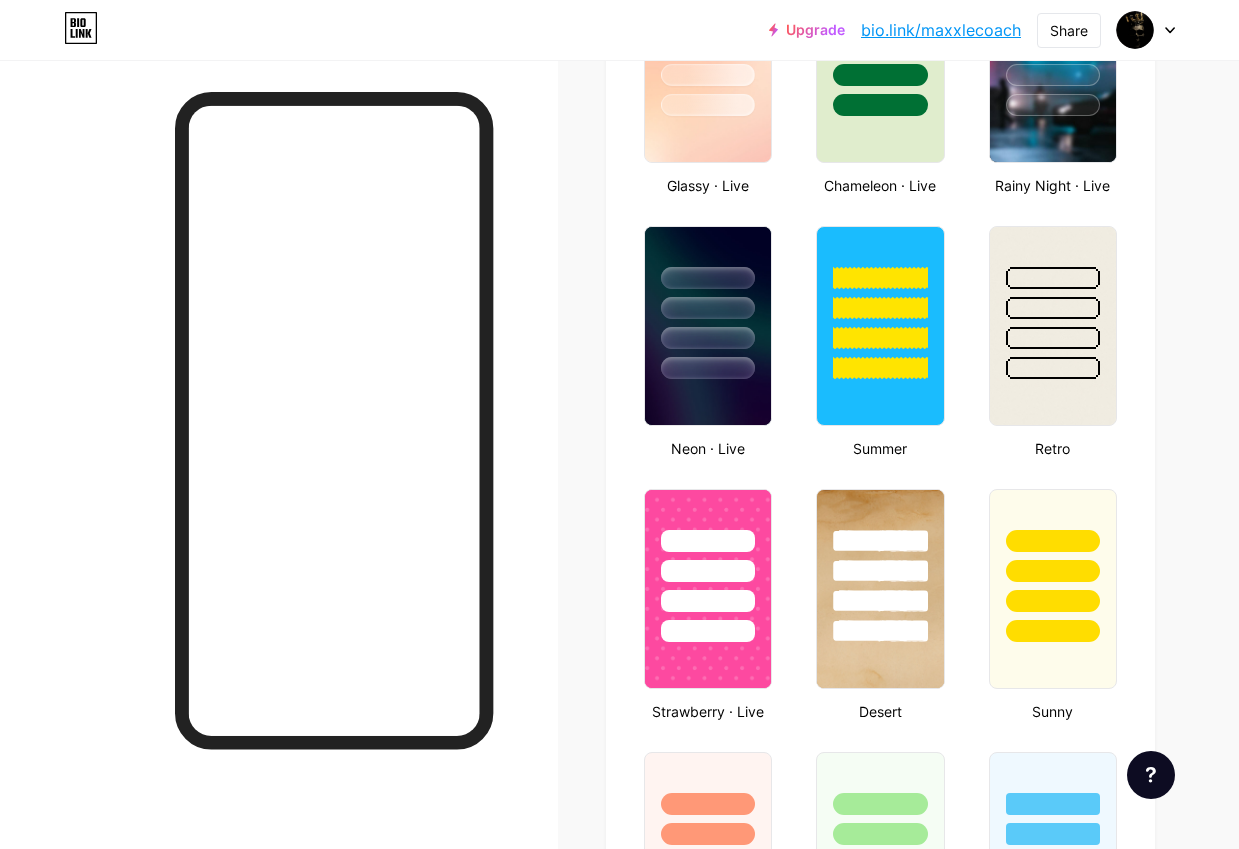 click at bounding box center [708, 338] 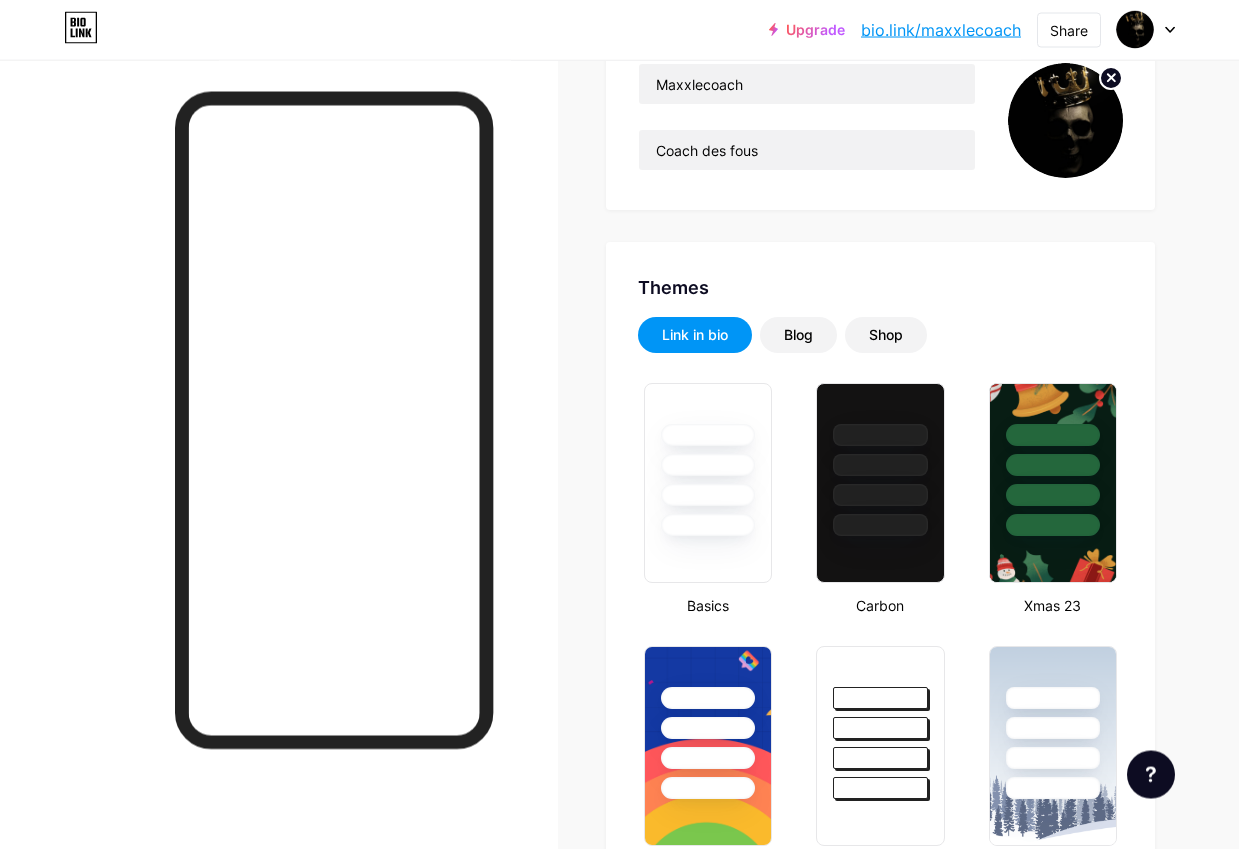 scroll, scrollTop: 215, scrollLeft: 0, axis: vertical 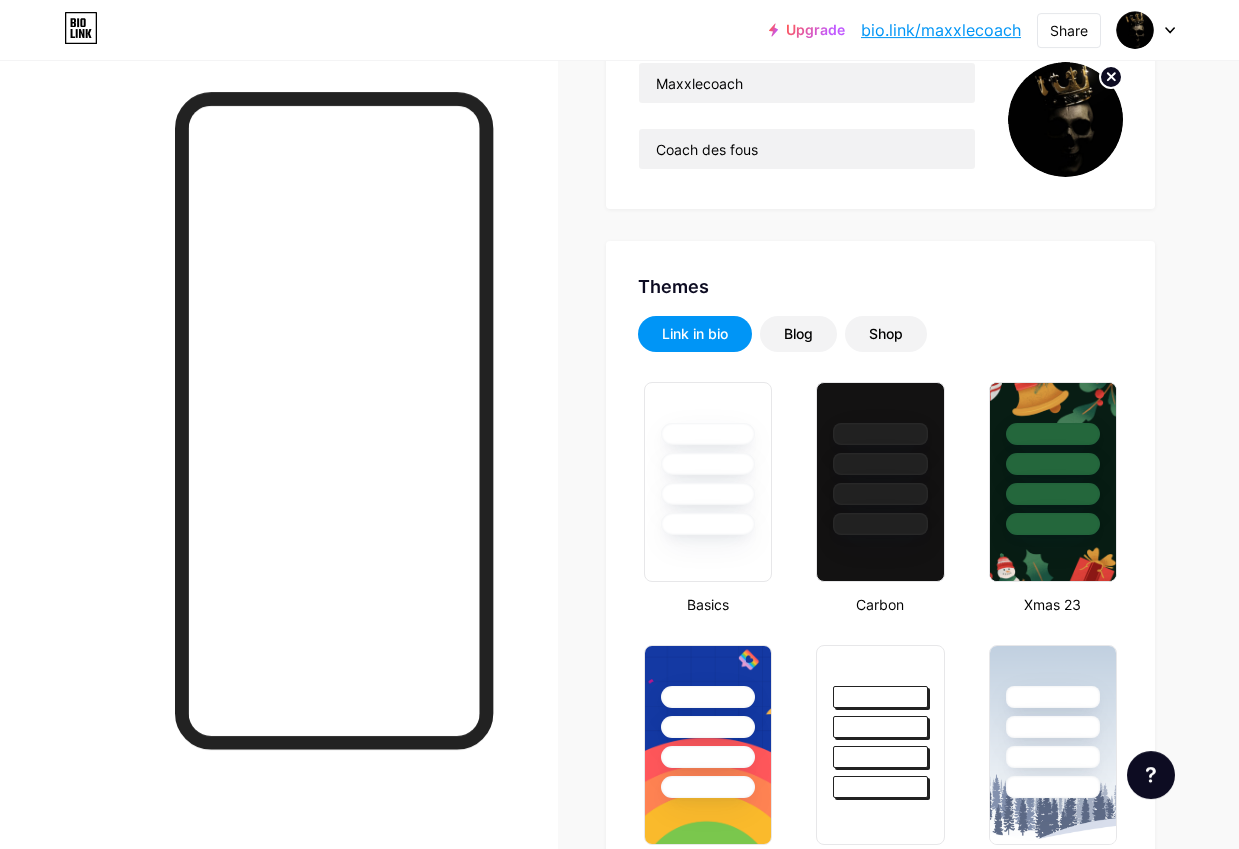 click on "Shop" at bounding box center [886, 334] 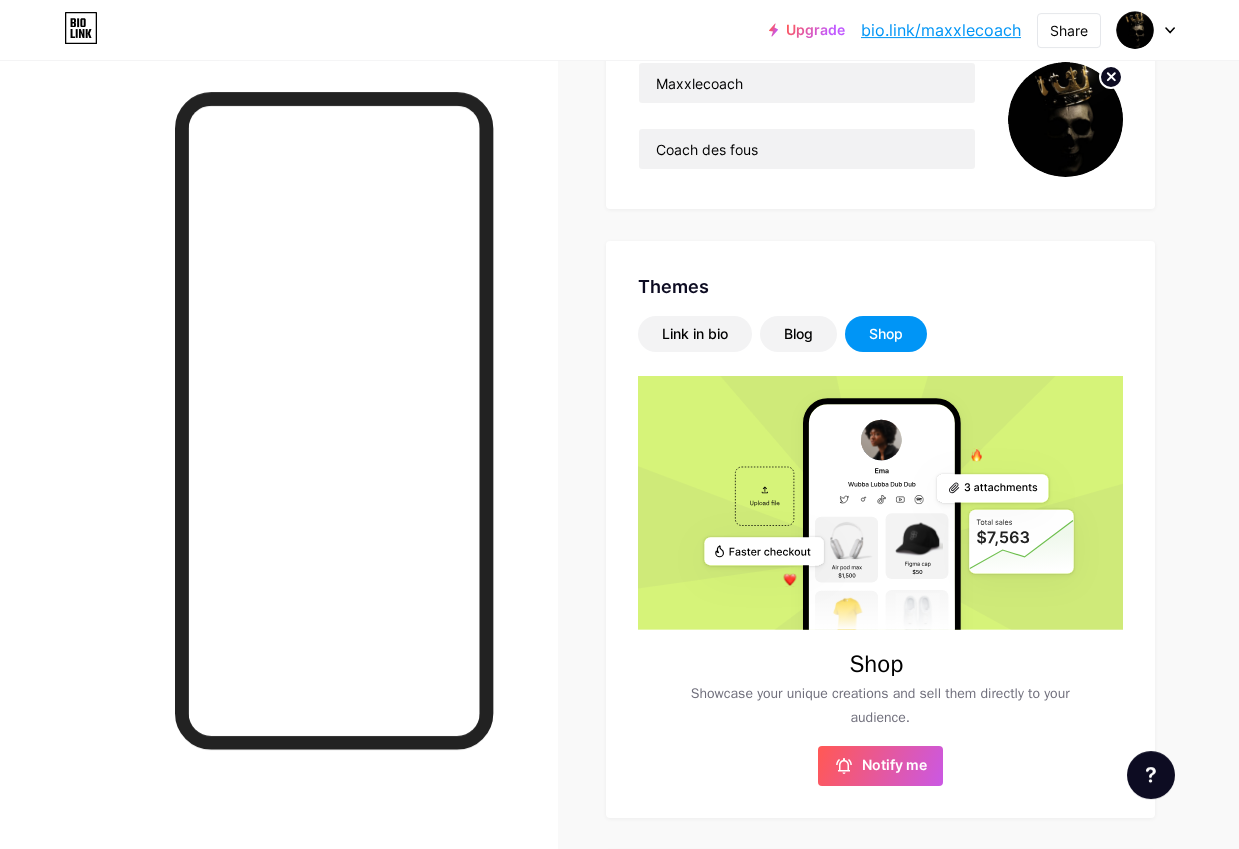 scroll, scrollTop: 215, scrollLeft: 0, axis: vertical 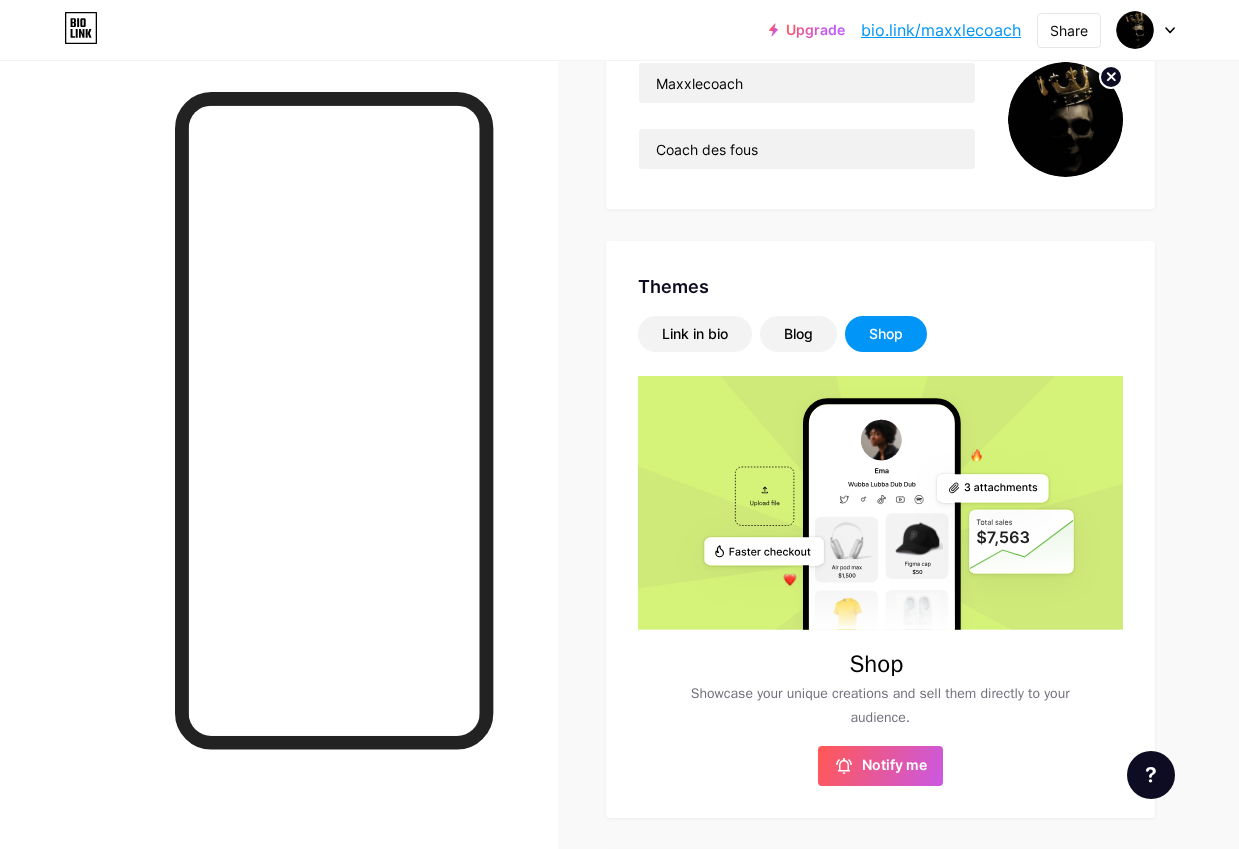 click on "Blog" at bounding box center (798, 334) 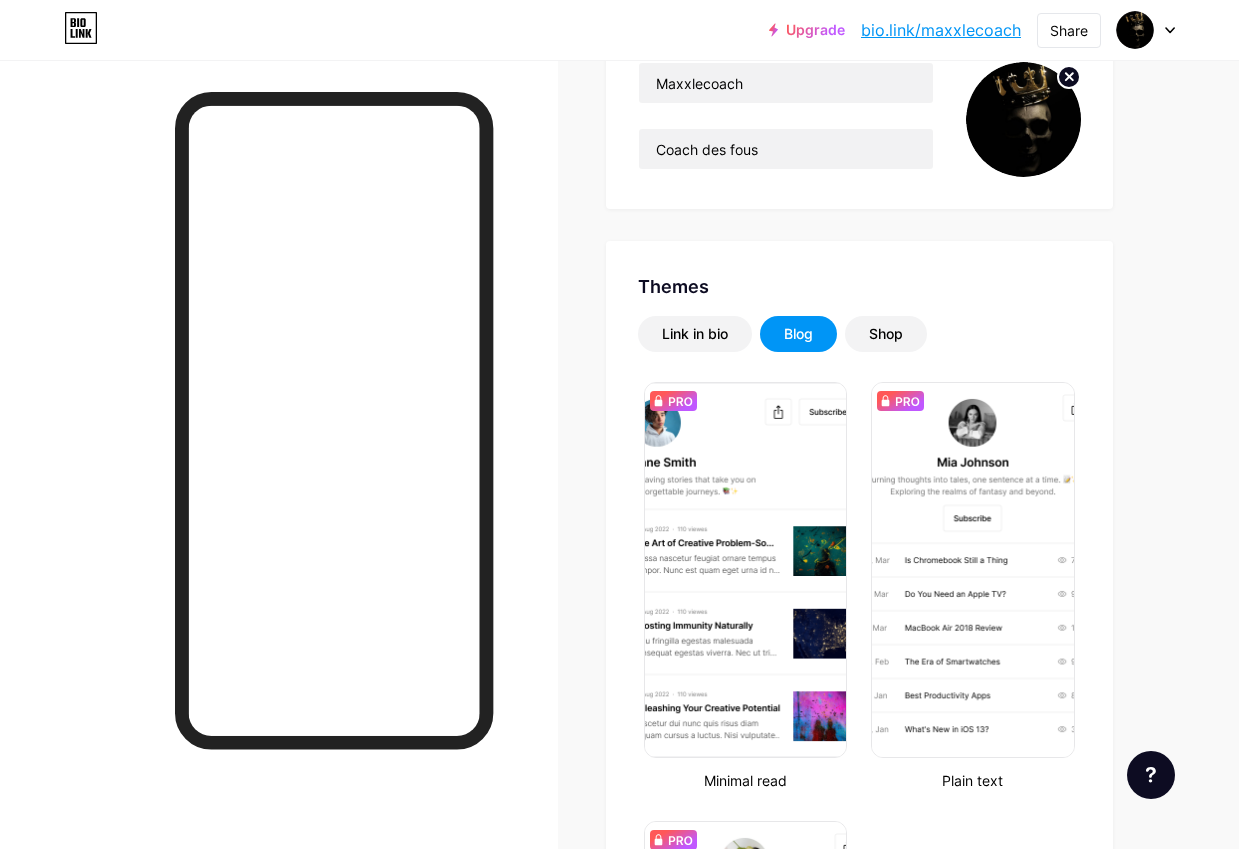 click on "Link in bio" at bounding box center [695, 334] 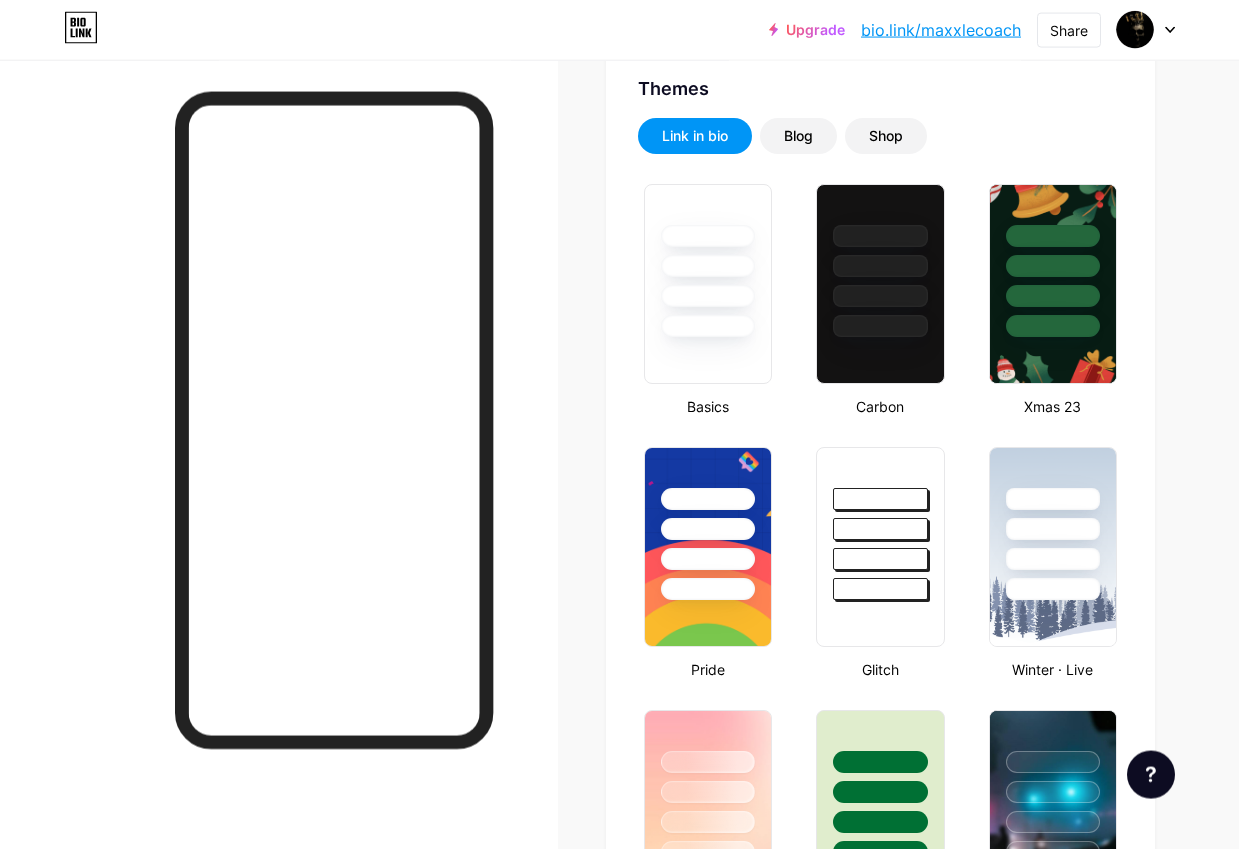 scroll, scrollTop: 414, scrollLeft: 0, axis: vertical 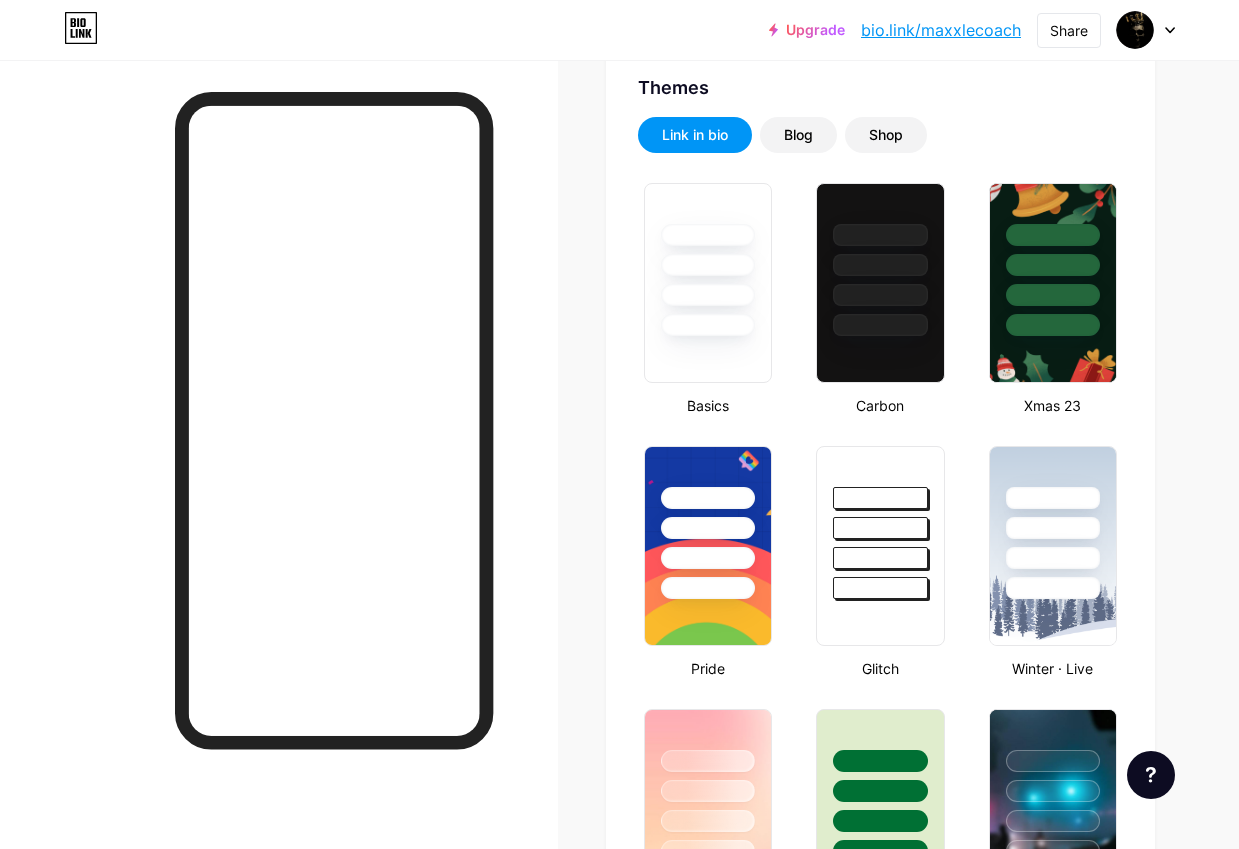 click at bounding box center (708, 295) 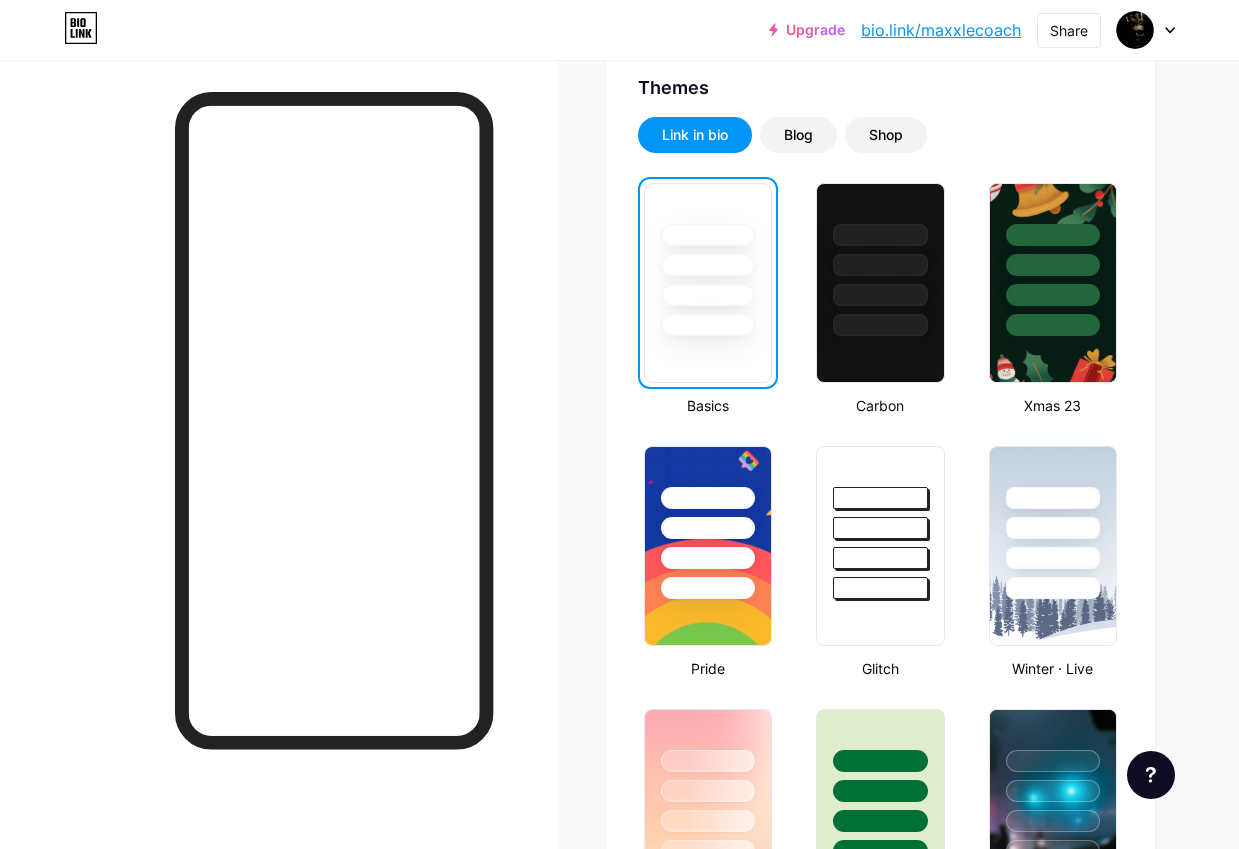 click at bounding box center (880, 528) 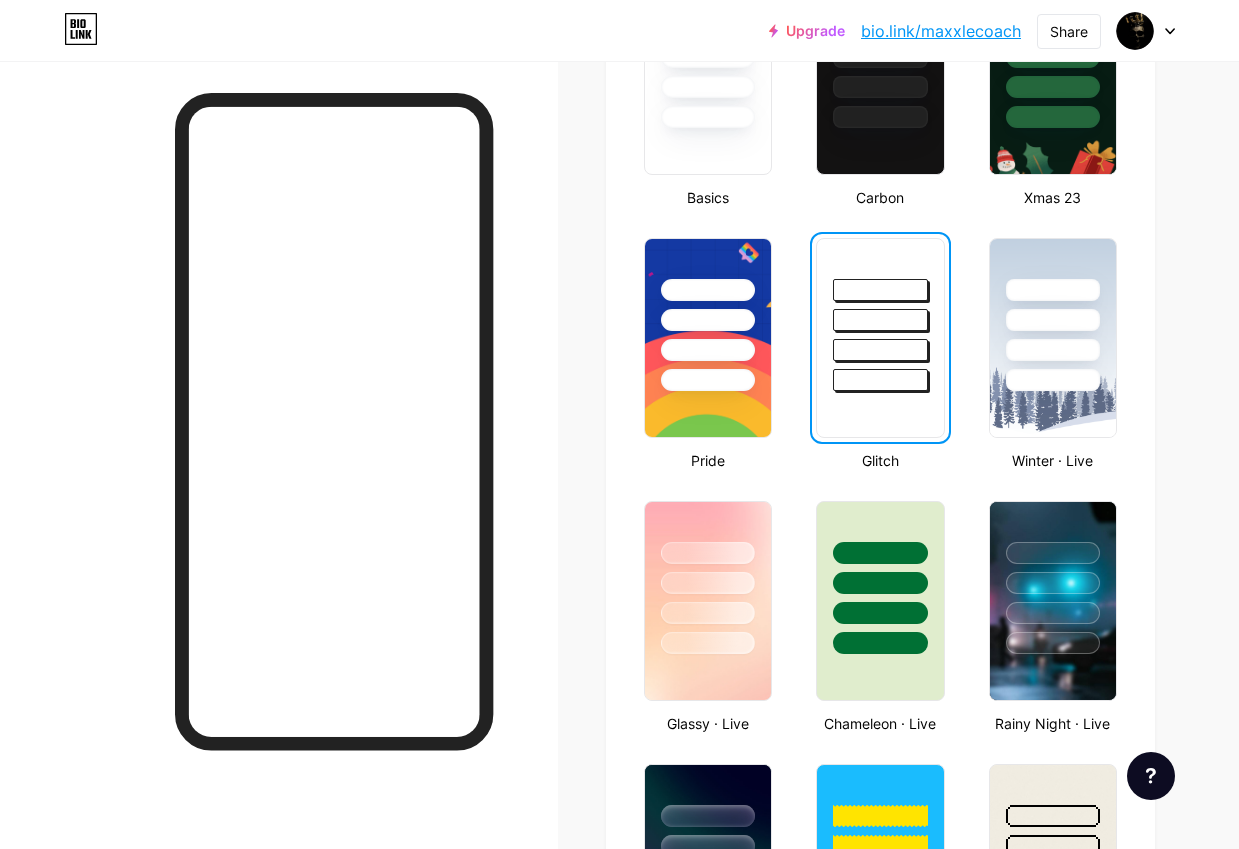 scroll, scrollTop: 622, scrollLeft: 0, axis: vertical 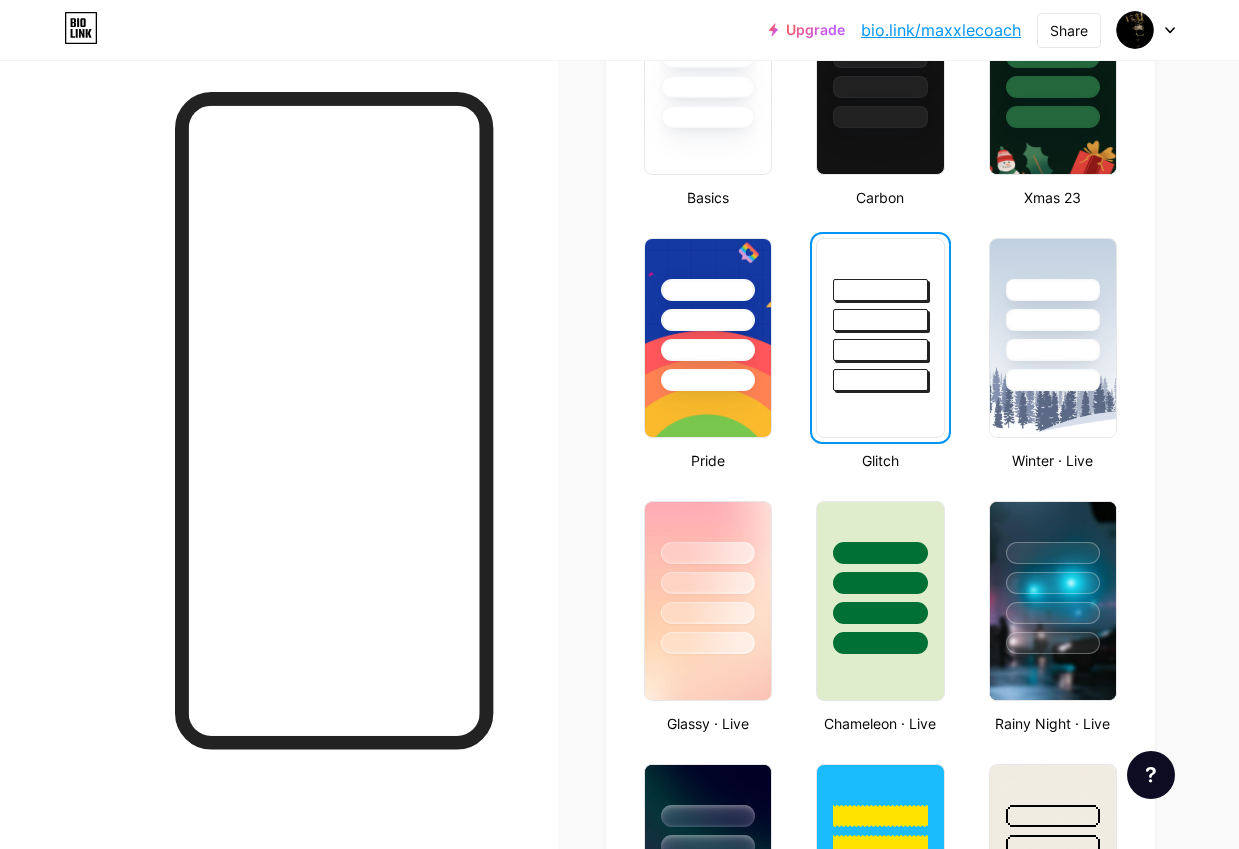 click at bounding box center (1053, 613) 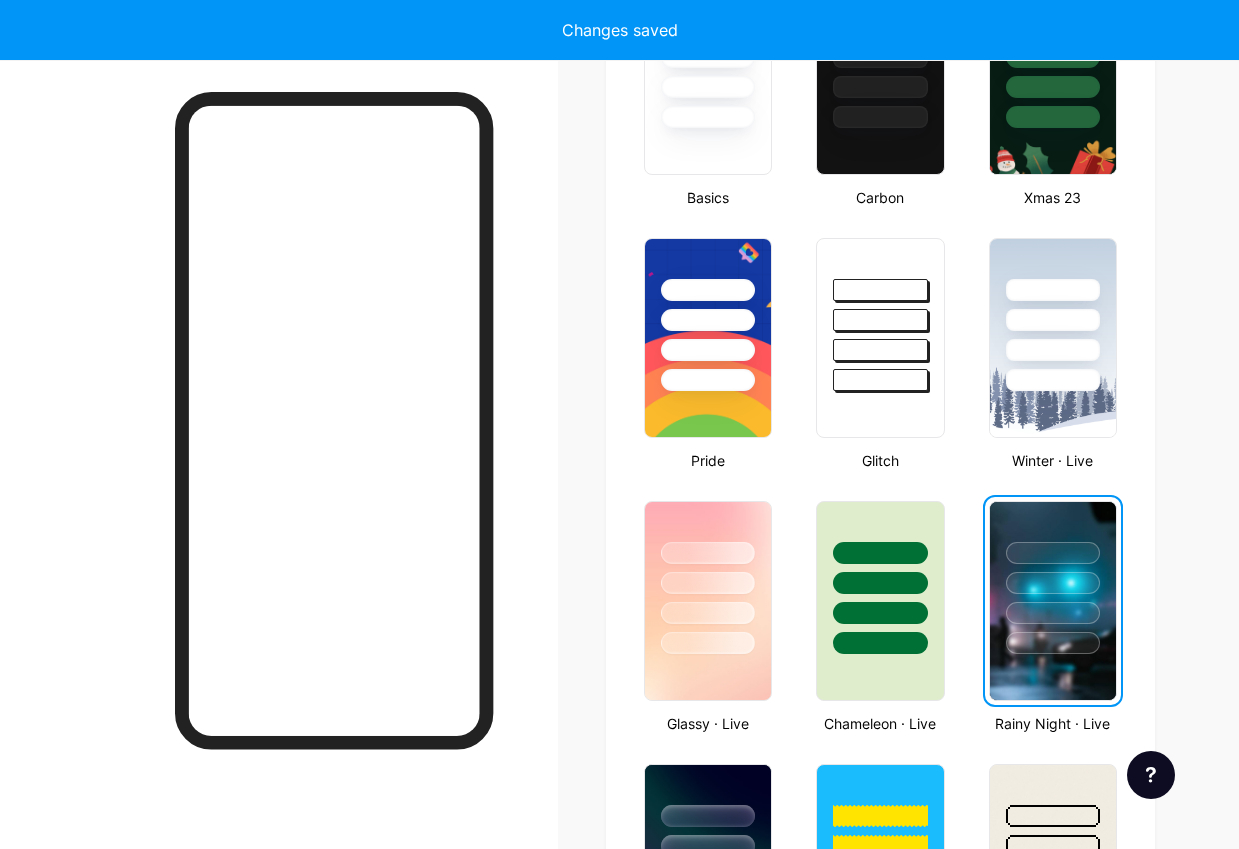 click at bounding box center (1053, 613) 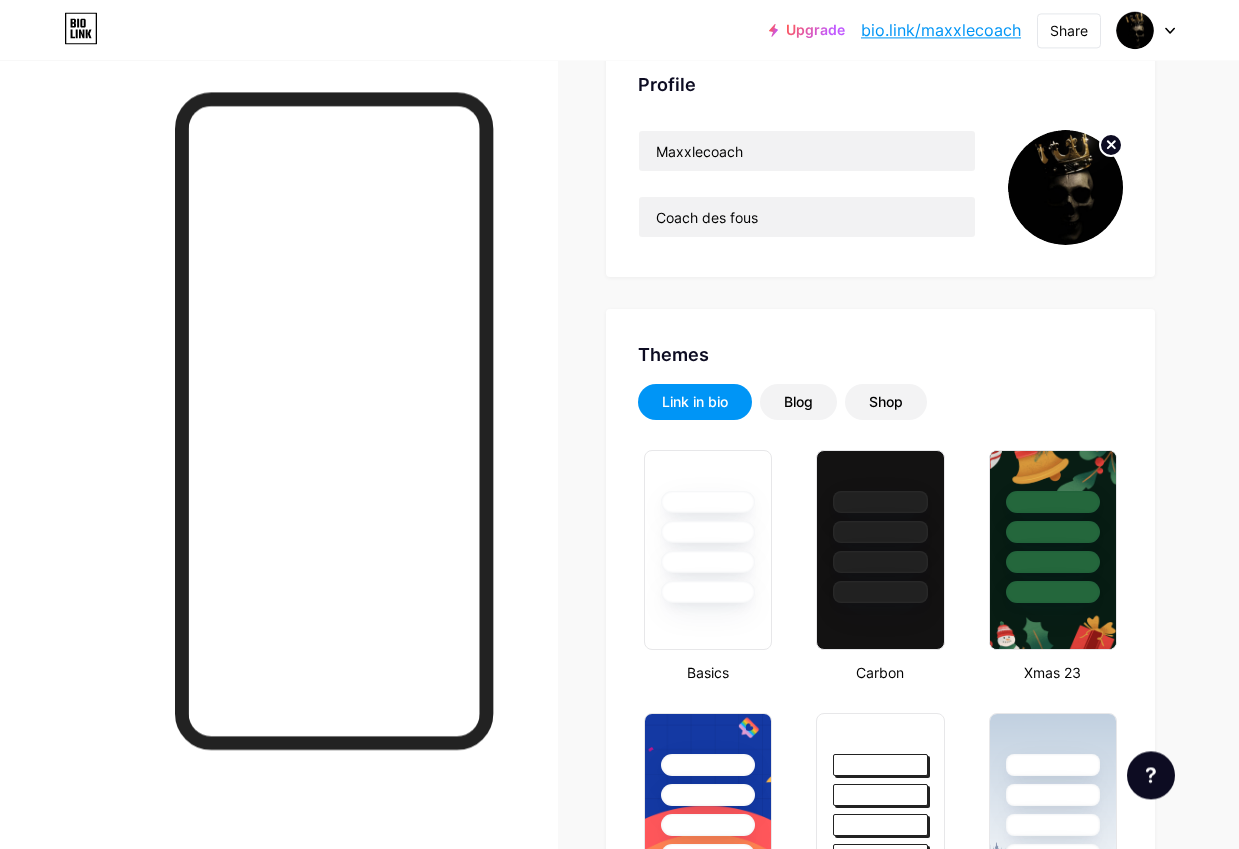 scroll, scrollTop: 0, scrollLeft: 0, axis: both 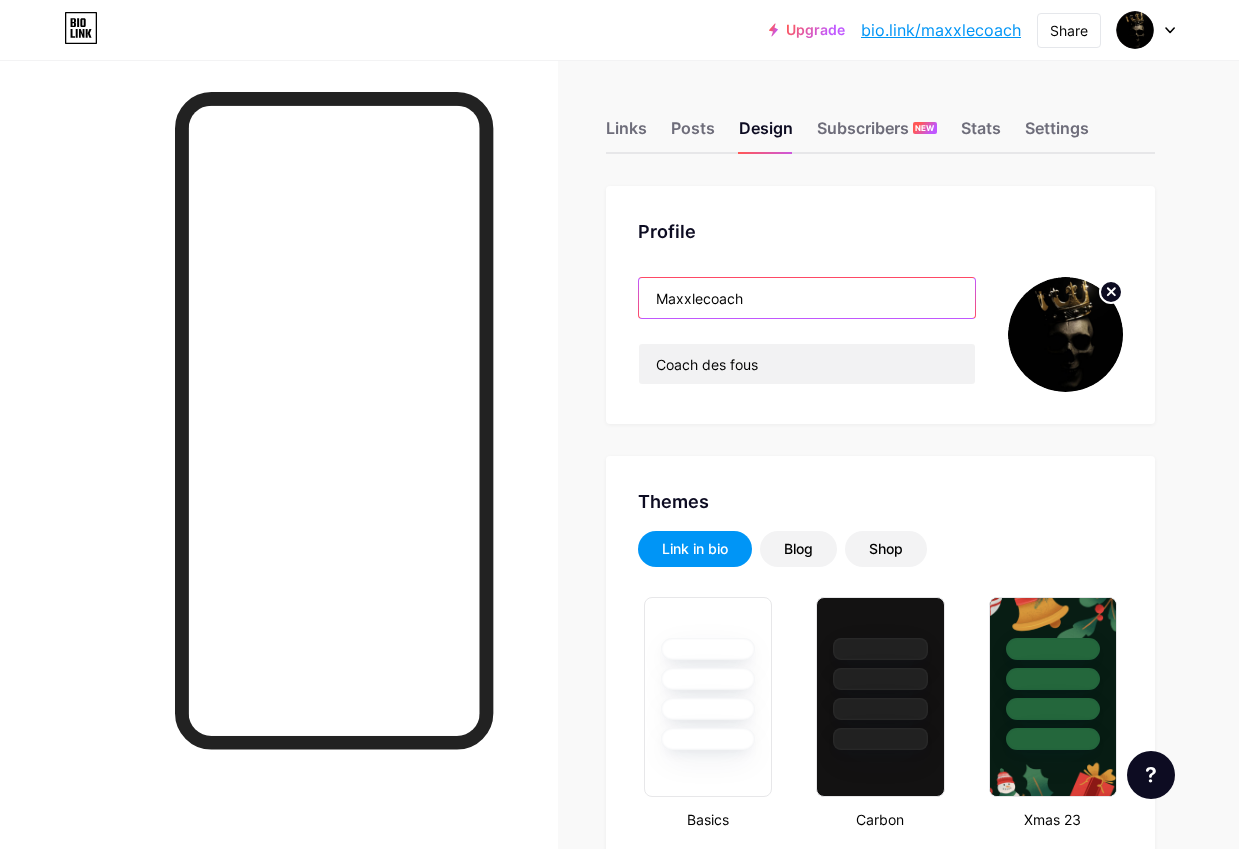 click on "Maxxlecoach" at bounding box center (807, 298) 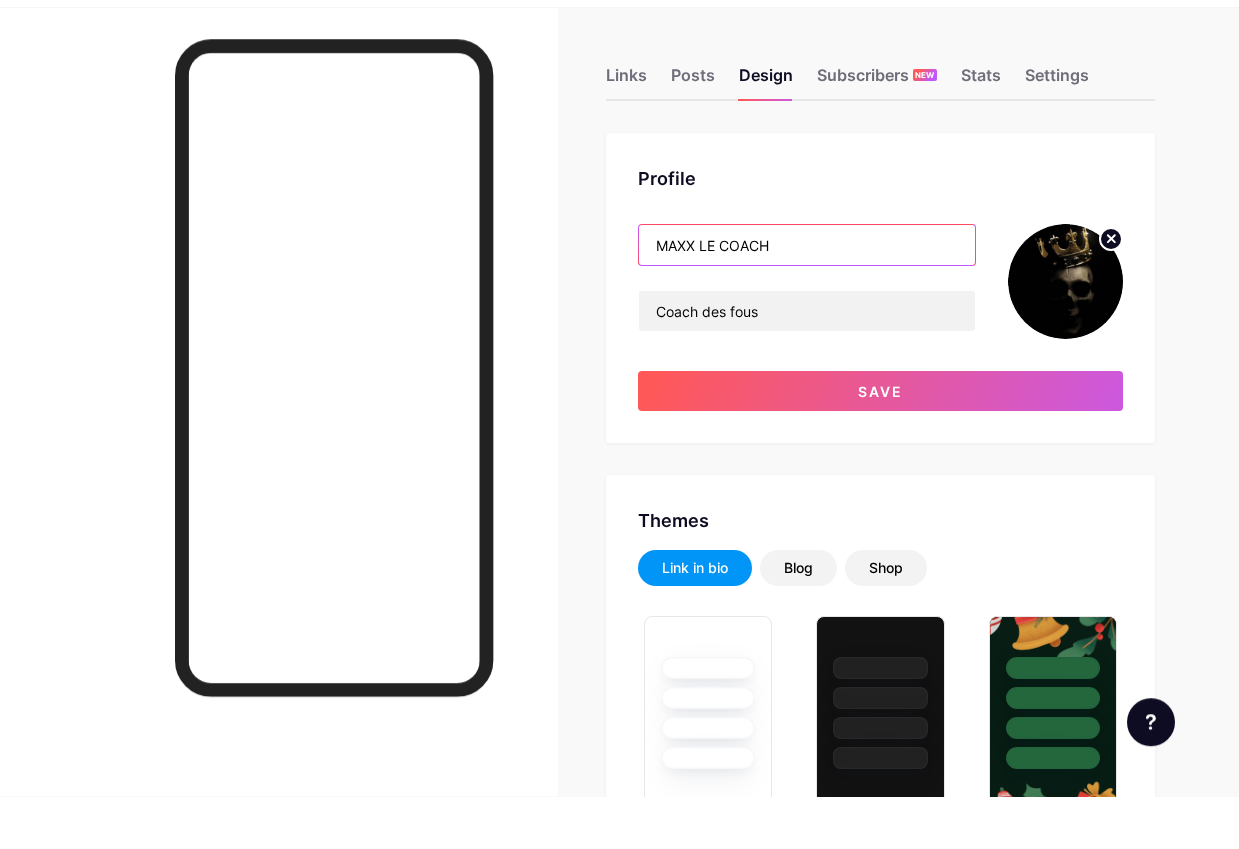 type on "MAXX LE COACH" 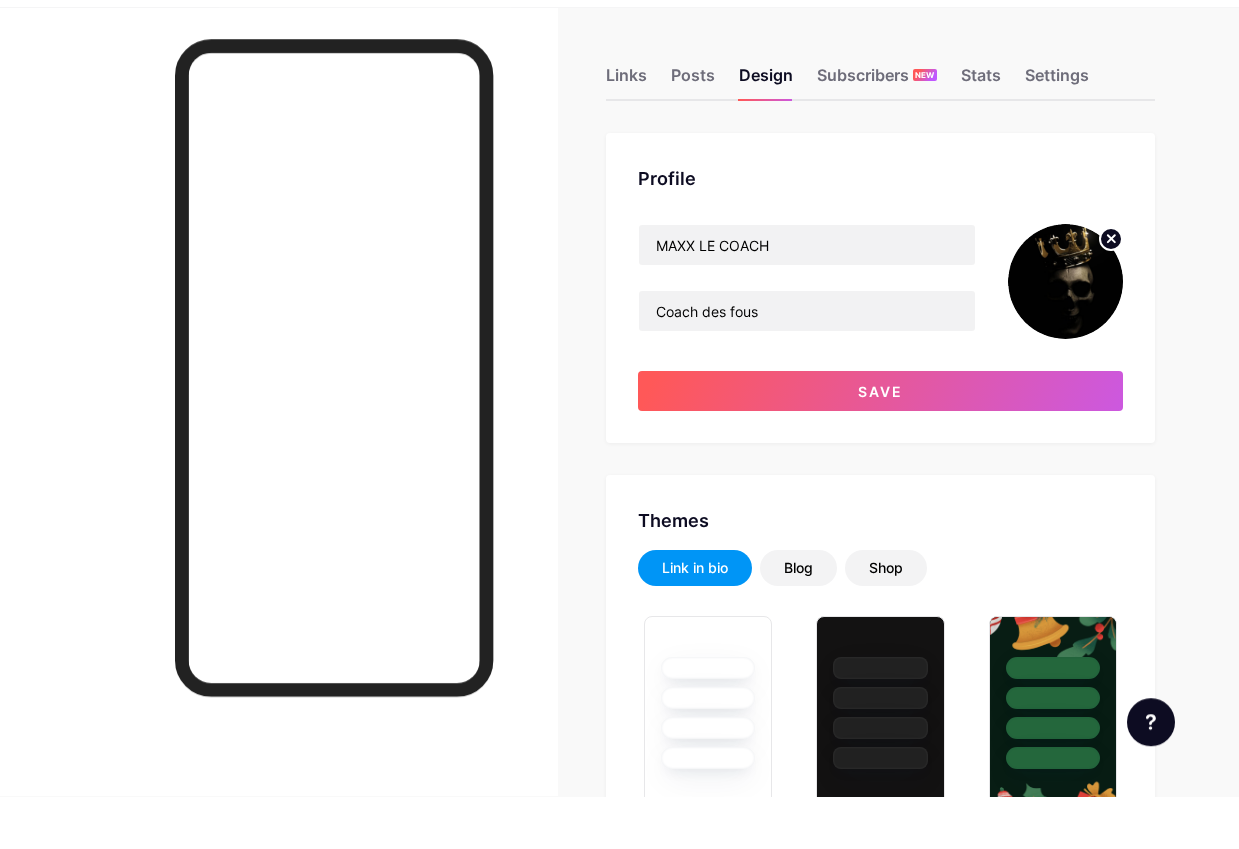 scroll, scrollTop: 53, scrollLeft: 0, axis: vertical 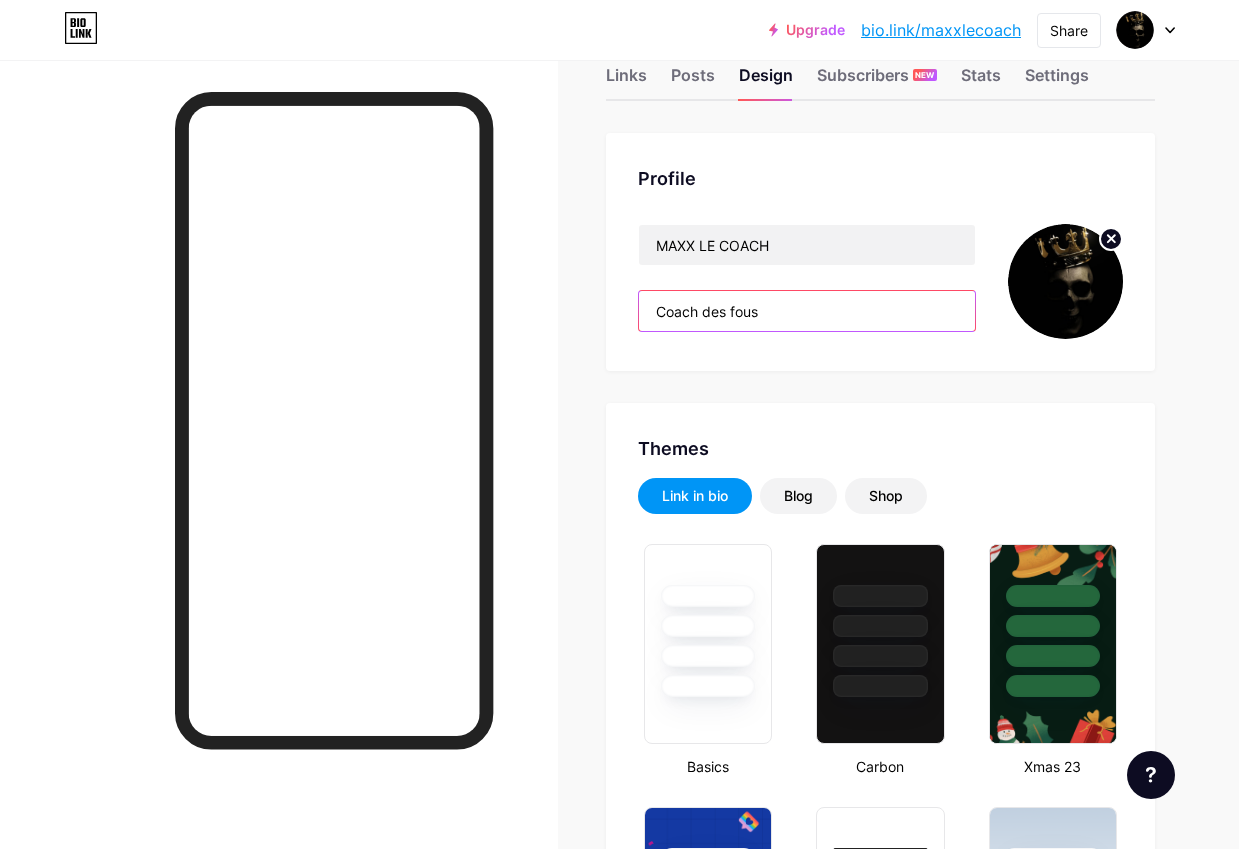 click on "Coach des fous" at bounding box center (807, 311) 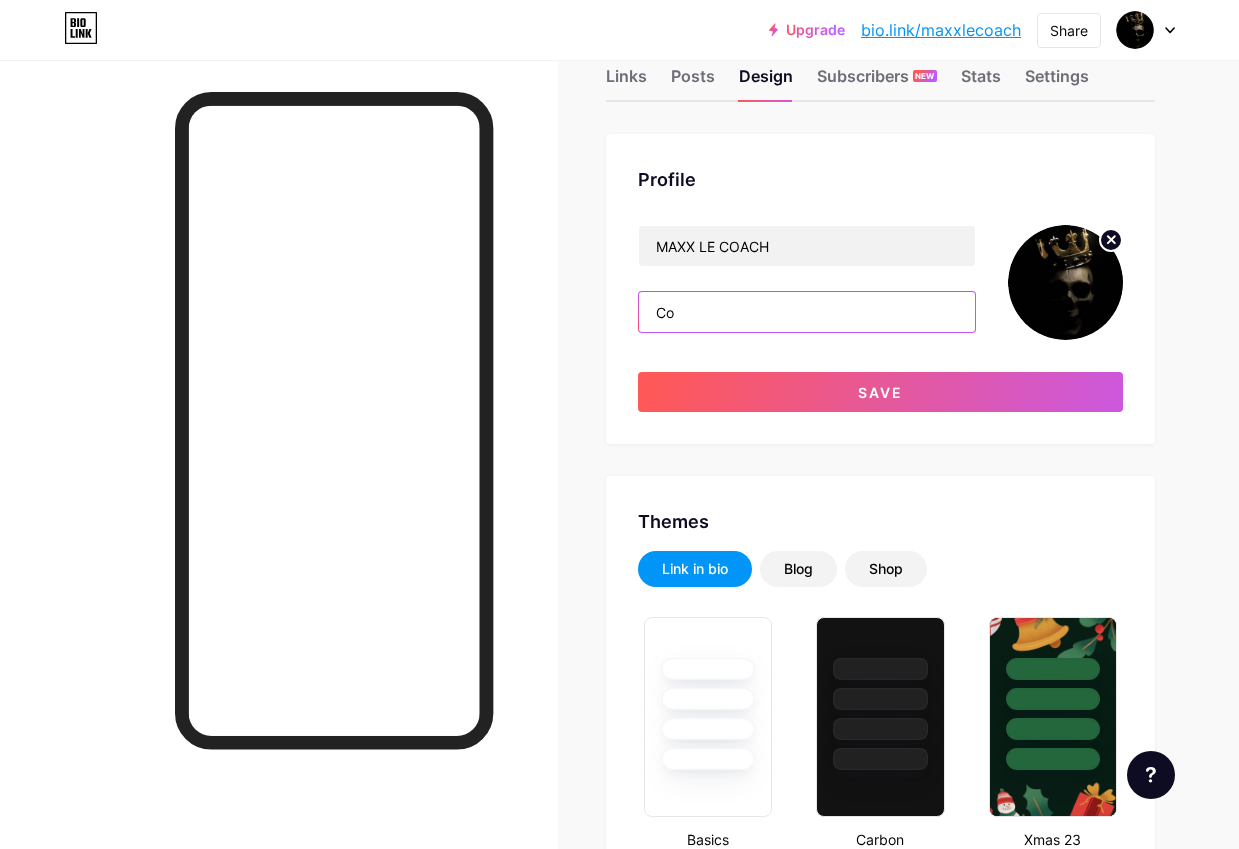type on "C" 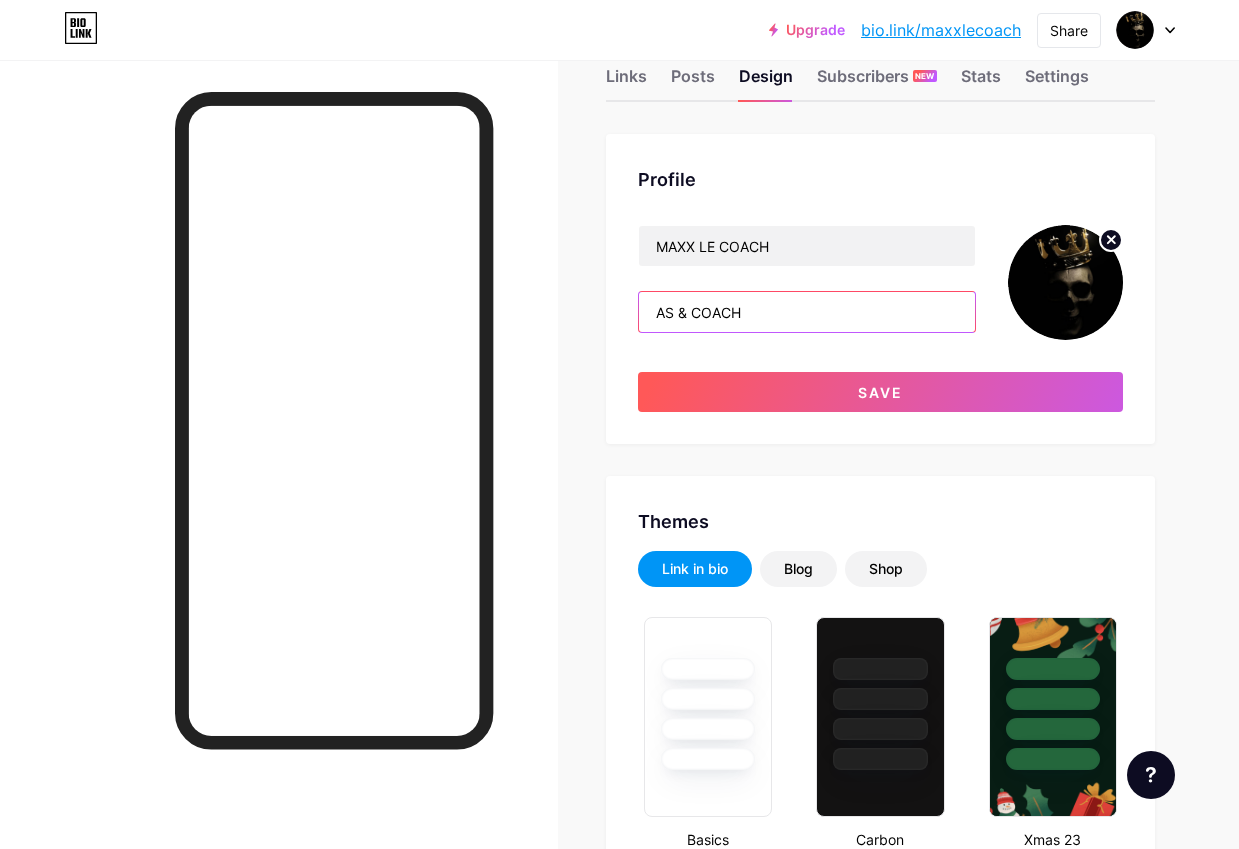 type on "AS & COACH" 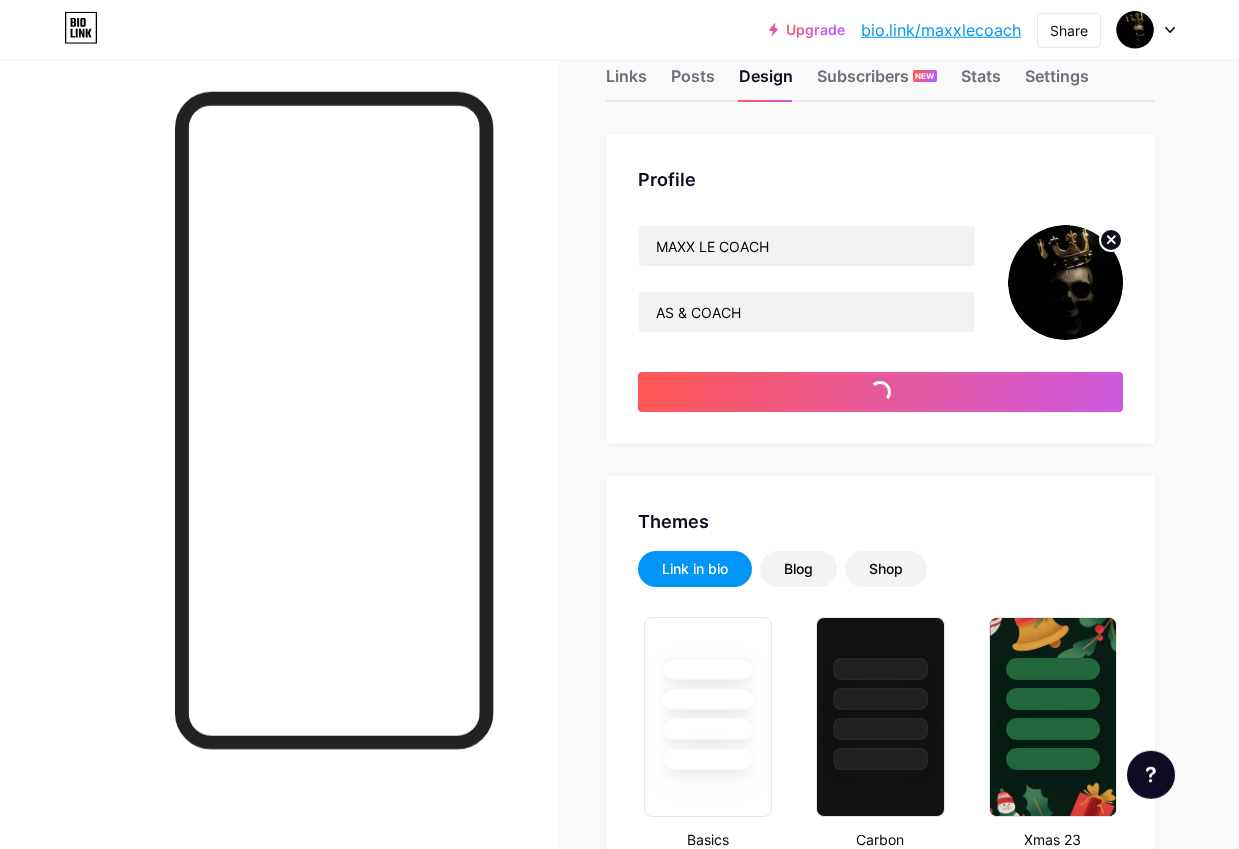 scroll, scrollTop: 53, scrollLeft: 0, axis: vertical 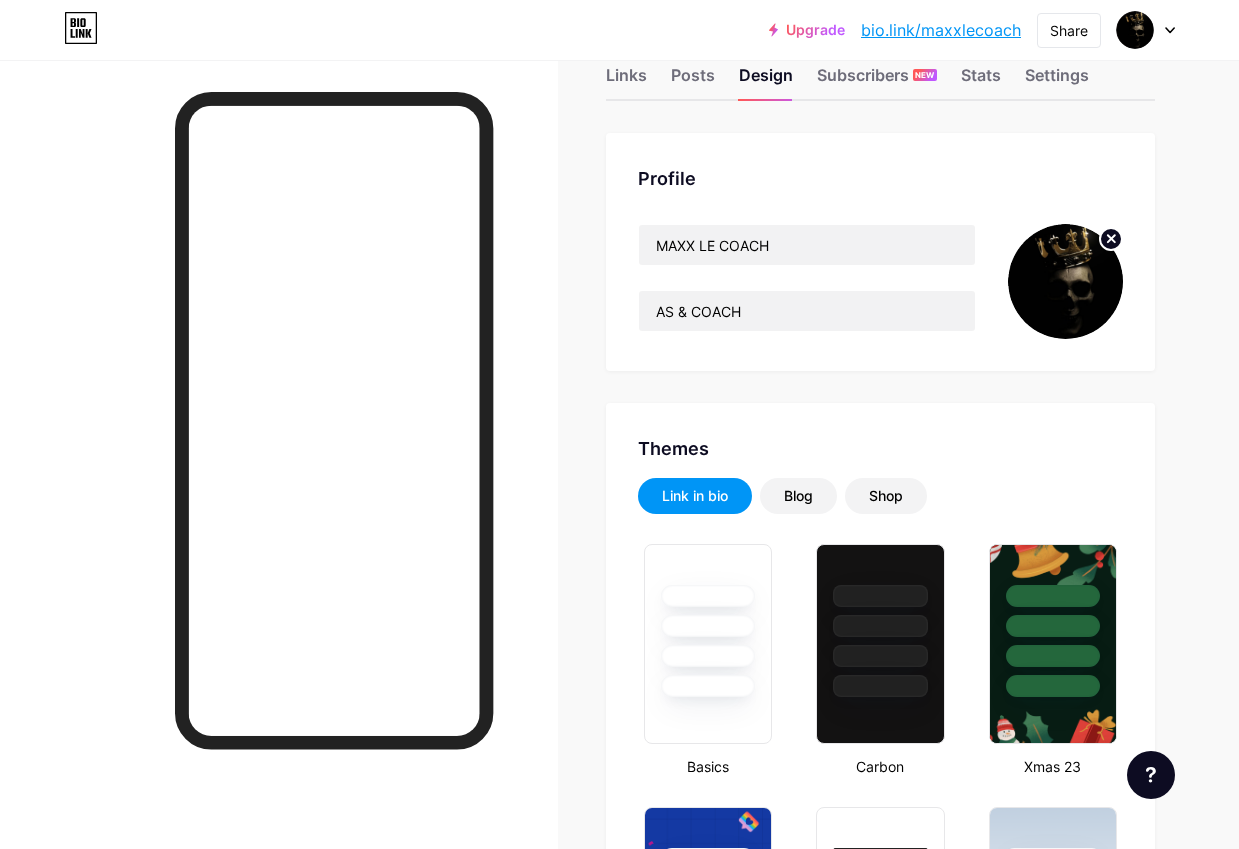 click on "Posts" at bounding box center (693, 81) 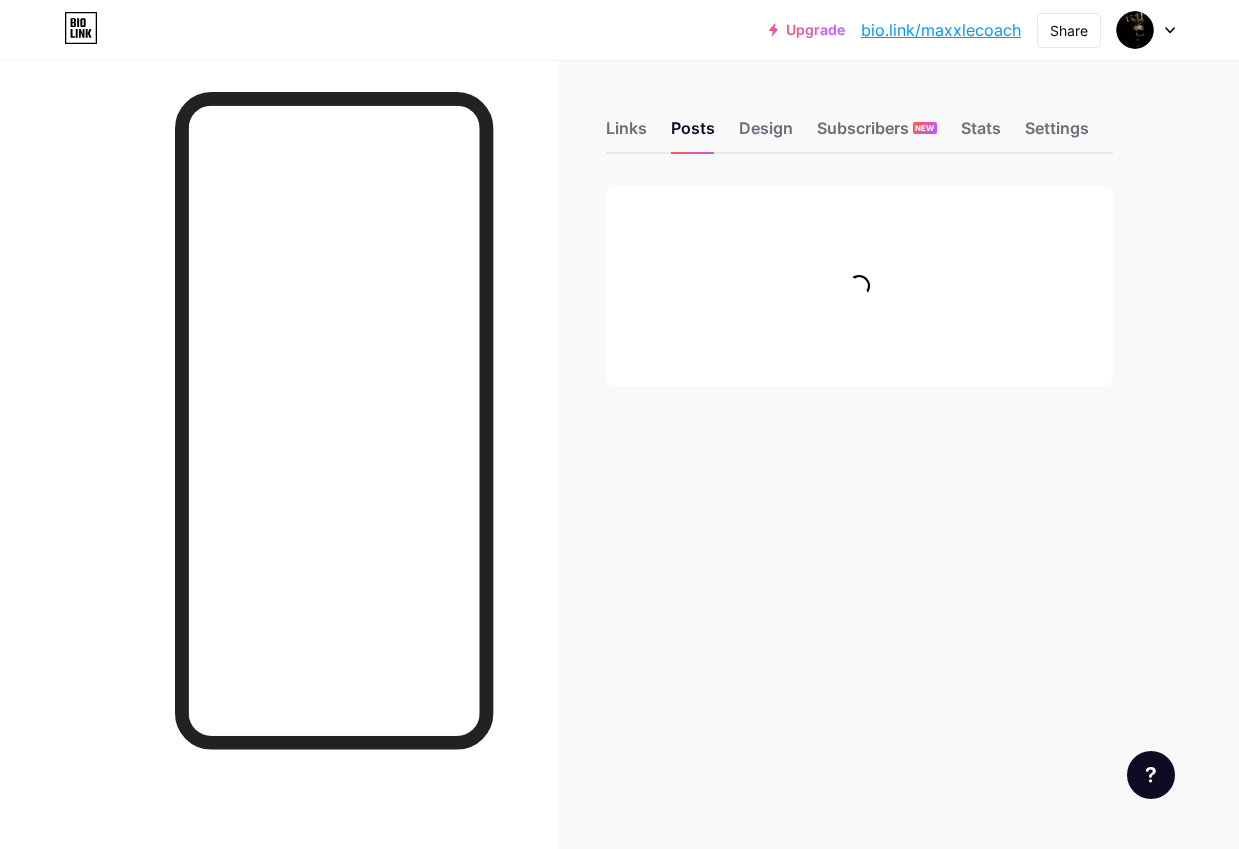 scroll, scrollTop: 0, scrollLeft: 0, axis: both 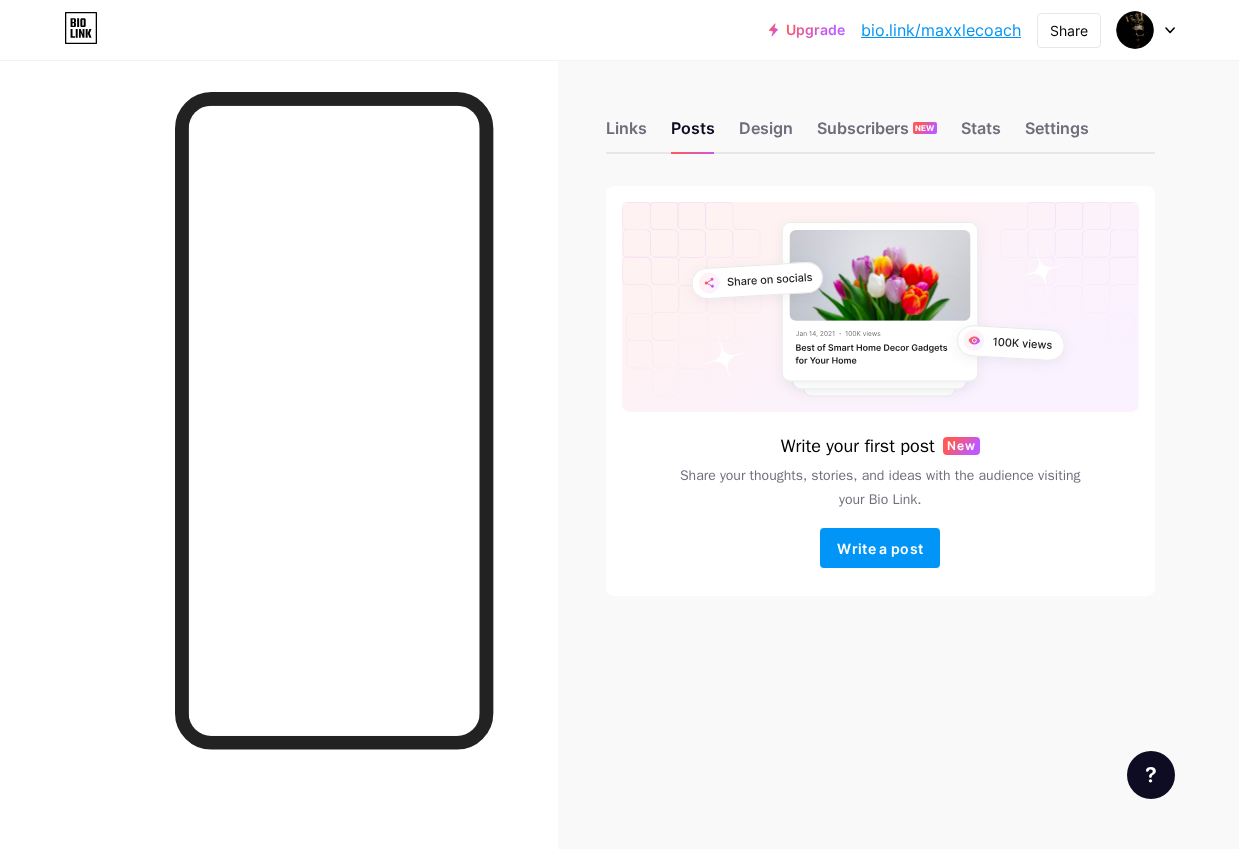 click on "Links" at bounding box center [626, 134] 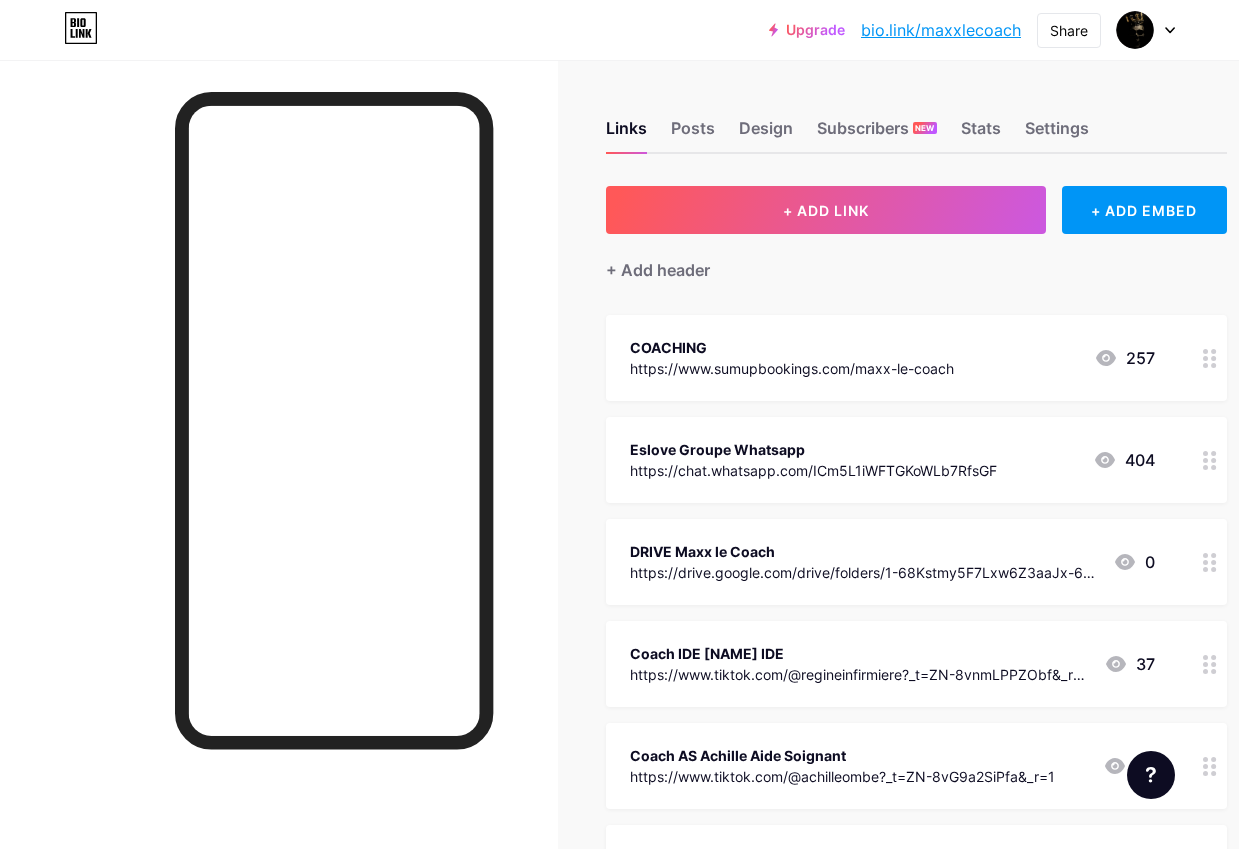 click on "DRIVE Maxx le Coach" at bounding box center [863, 551] 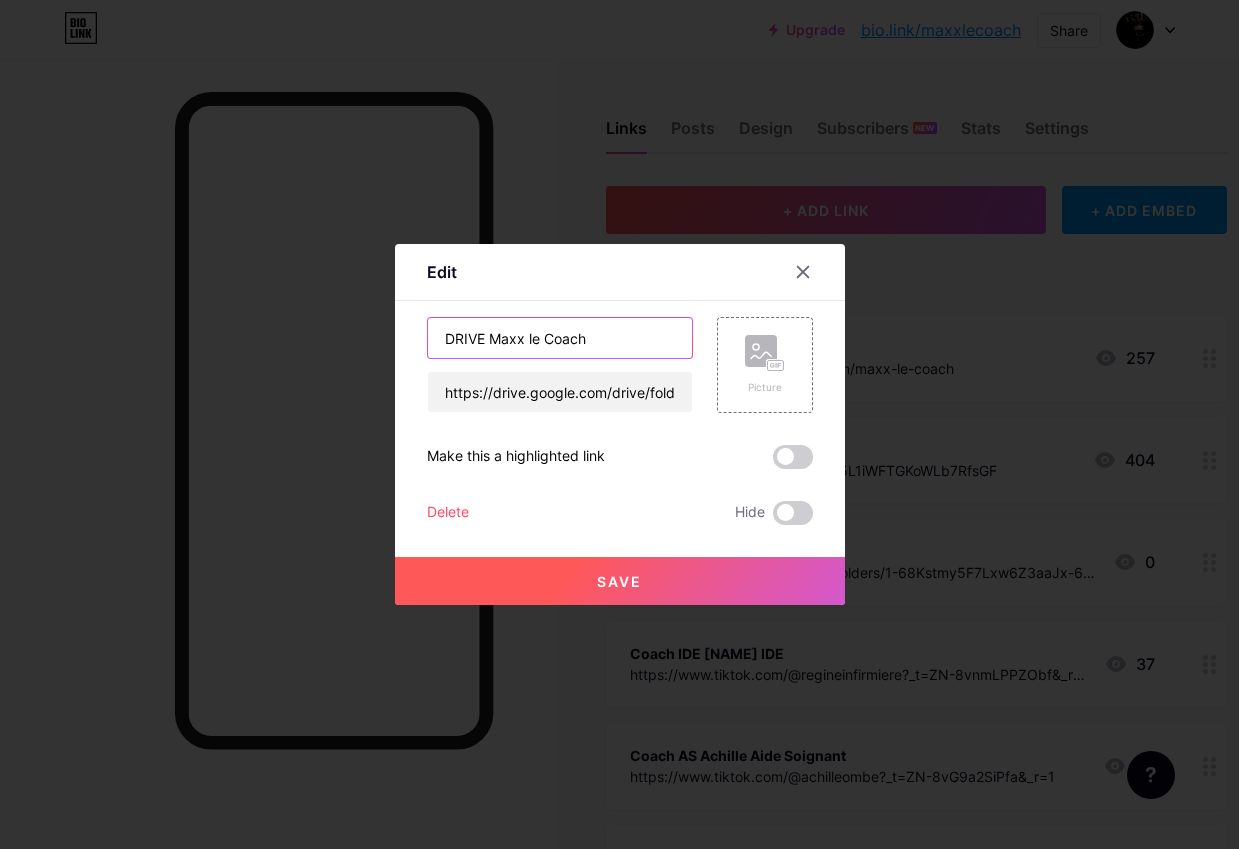 click on "DRIVE Maxx le Coach" at bounding box center (560, 338) 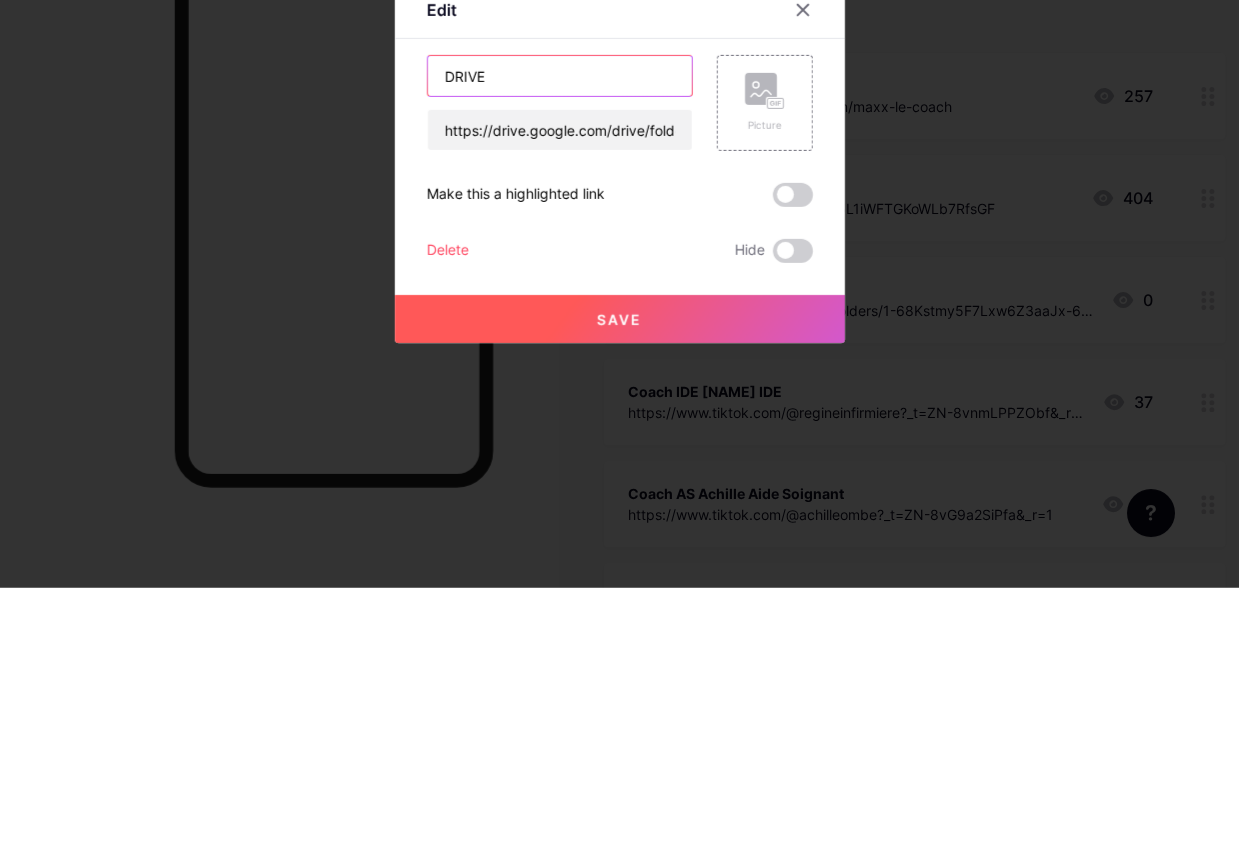 scroll, scrollTop: 0, scrollLeft: 4, axis: horizontal 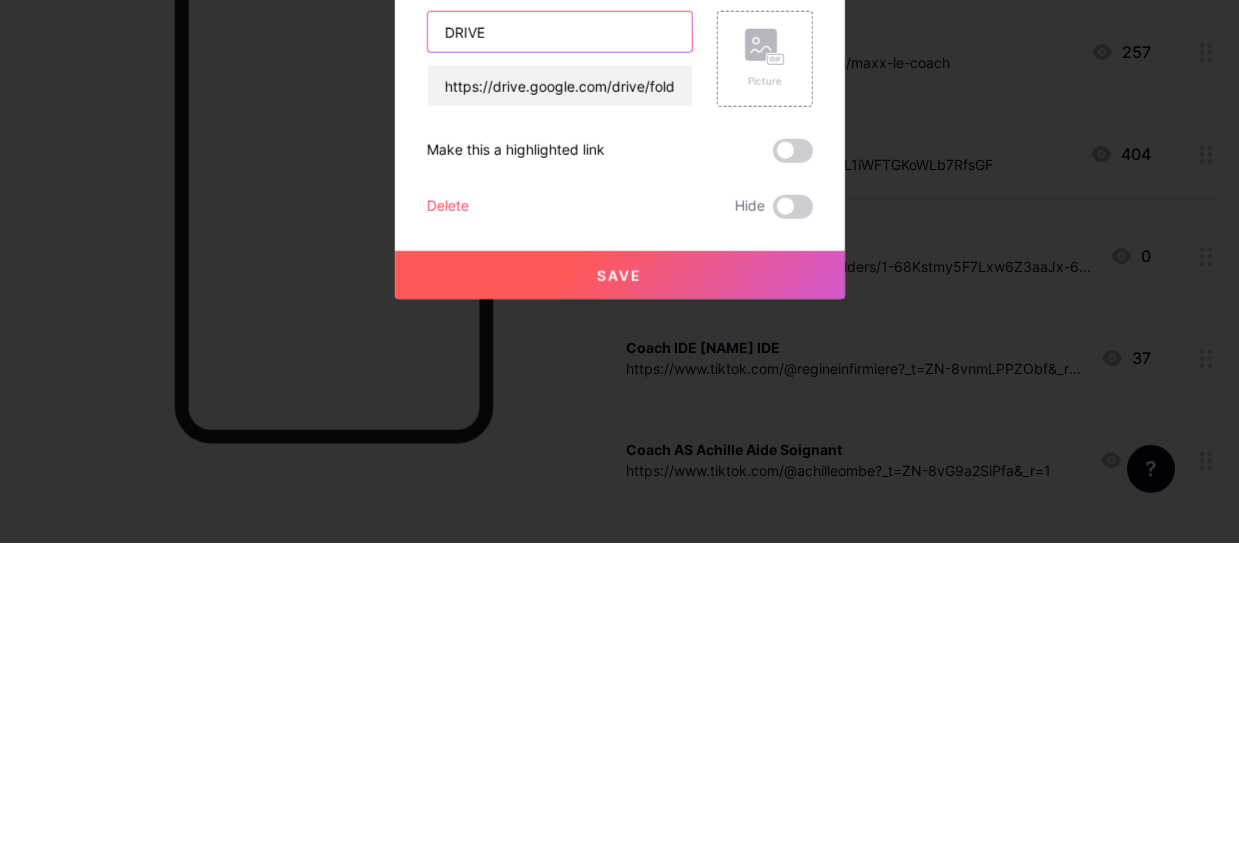 type on "DRIVE" 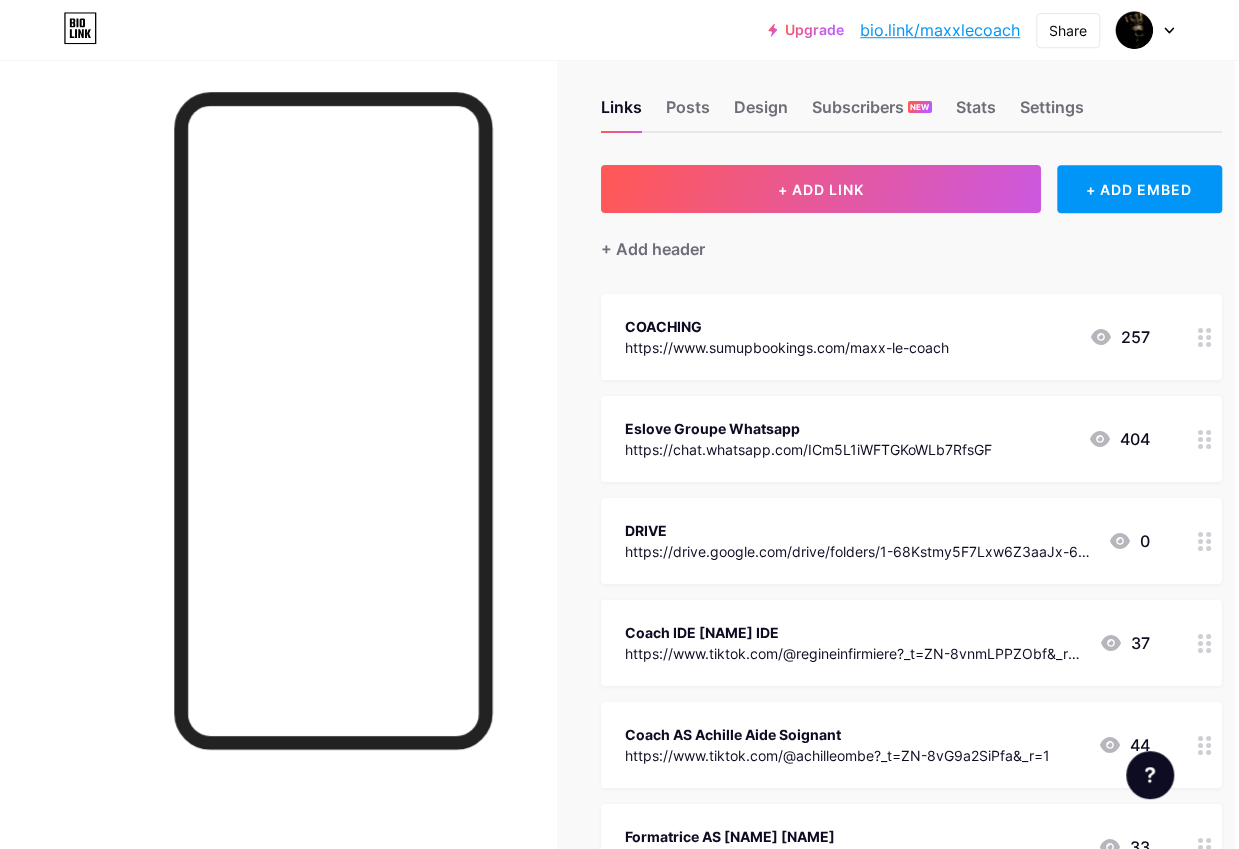 scroll, scrollTop: 28, scrollLeft: 4, axis: both 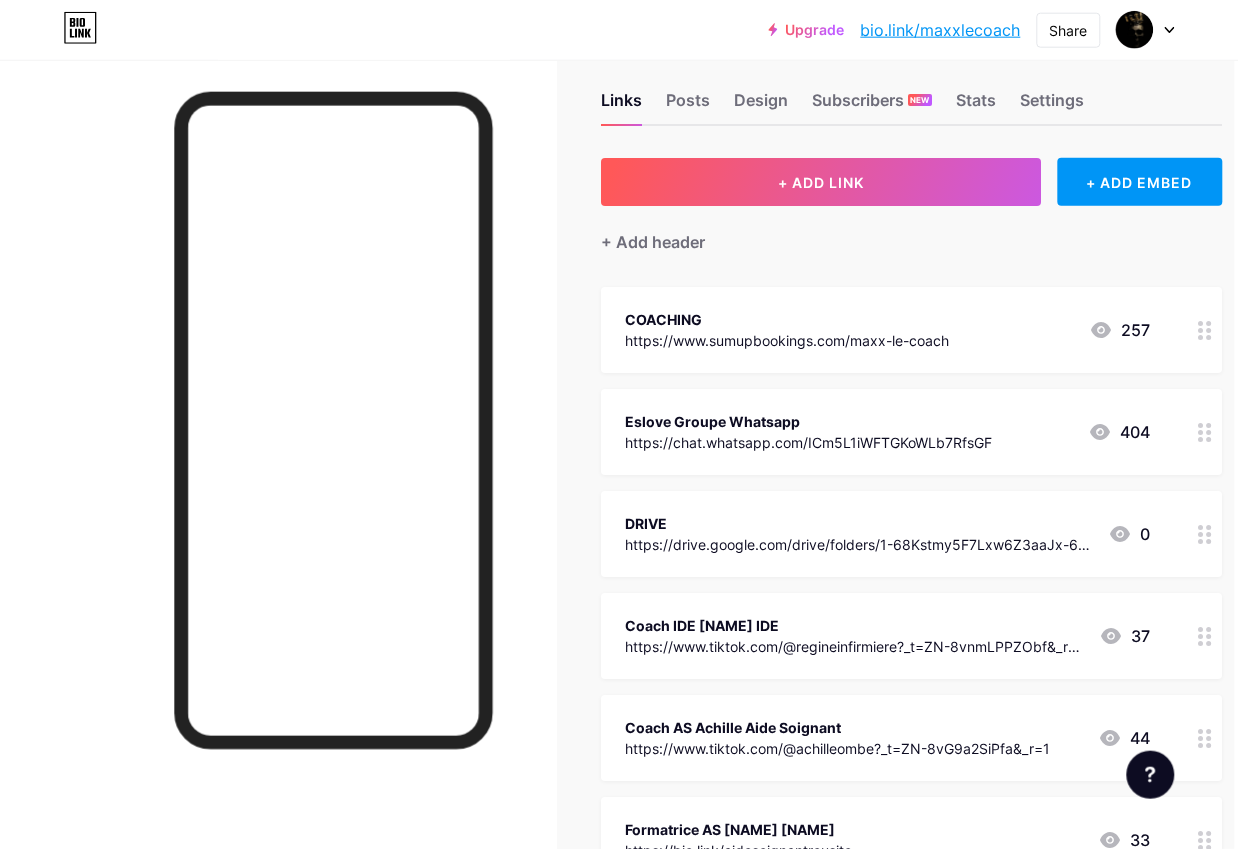 click on "Eslove Groupe Whatsapp" at bounding box center [809, 421] 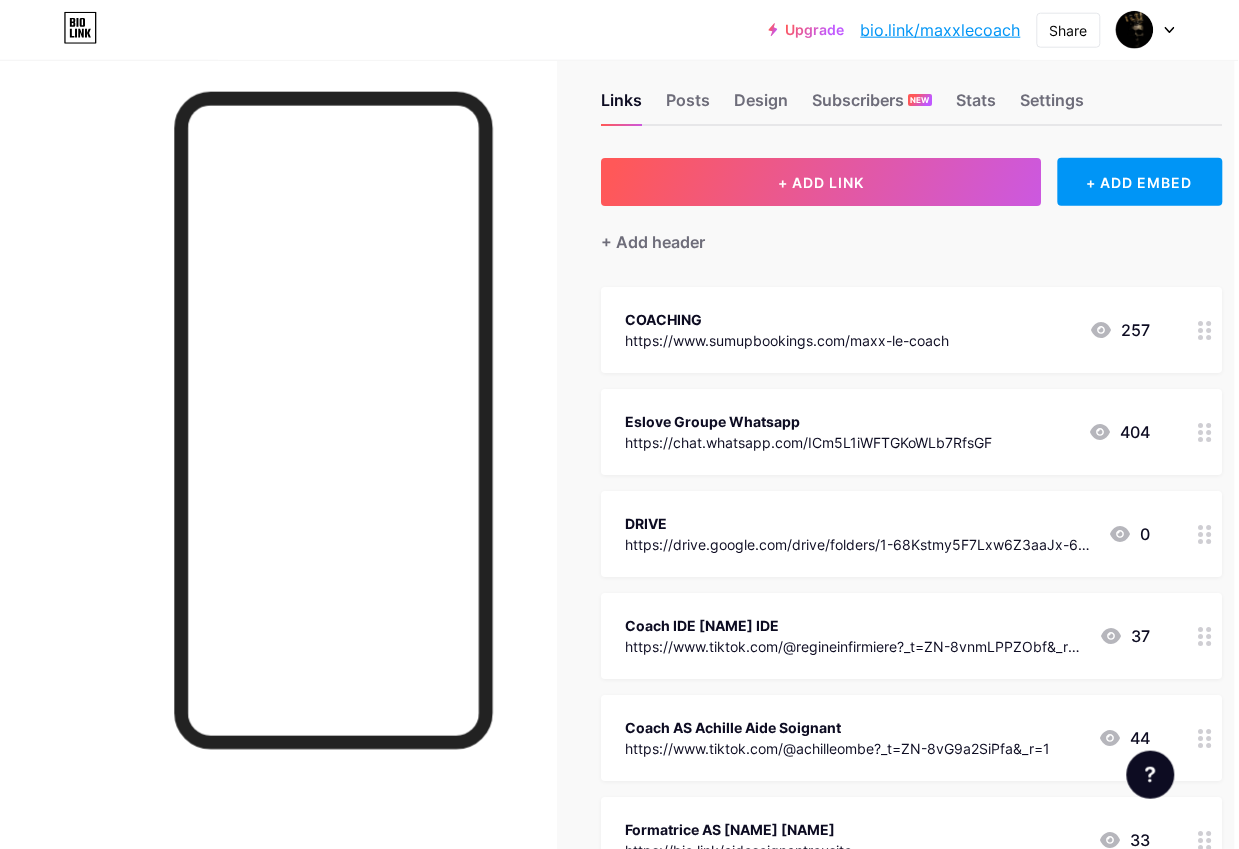 scroll, scrollTop: 28, scrollLeft: 5, axis: both 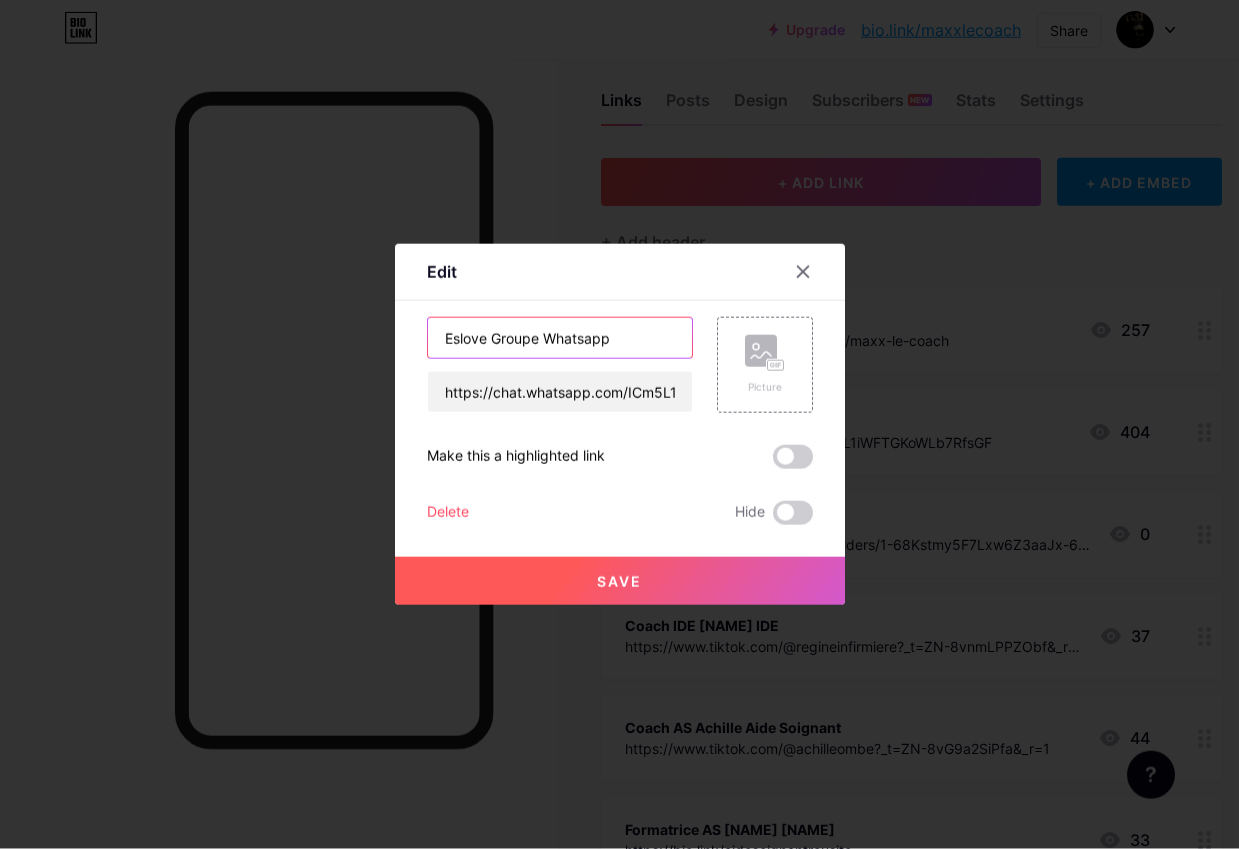 click on "Eslove Groupe Whatsapp" at bounding box center (560, 338) 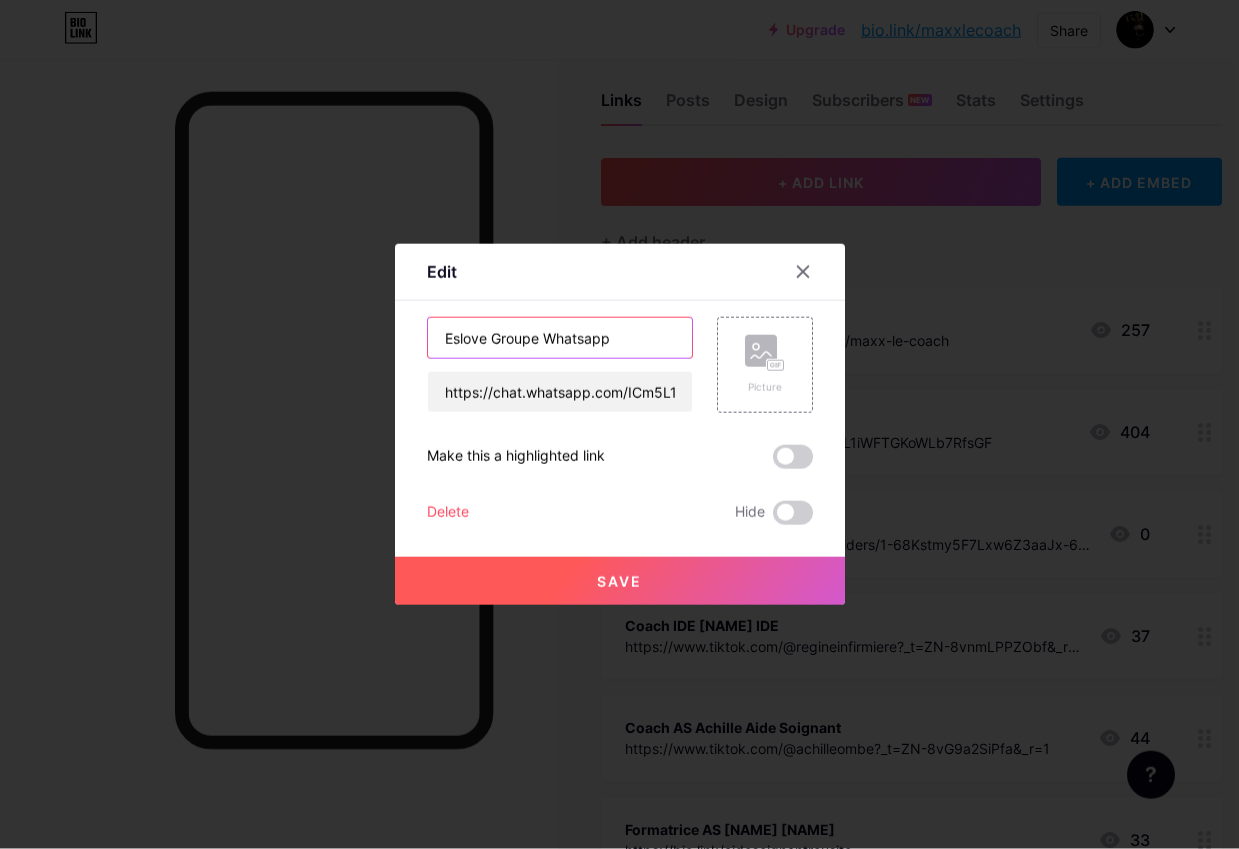 scroll, scrollTop: 28, scrollLeft: 0, axis: vertical 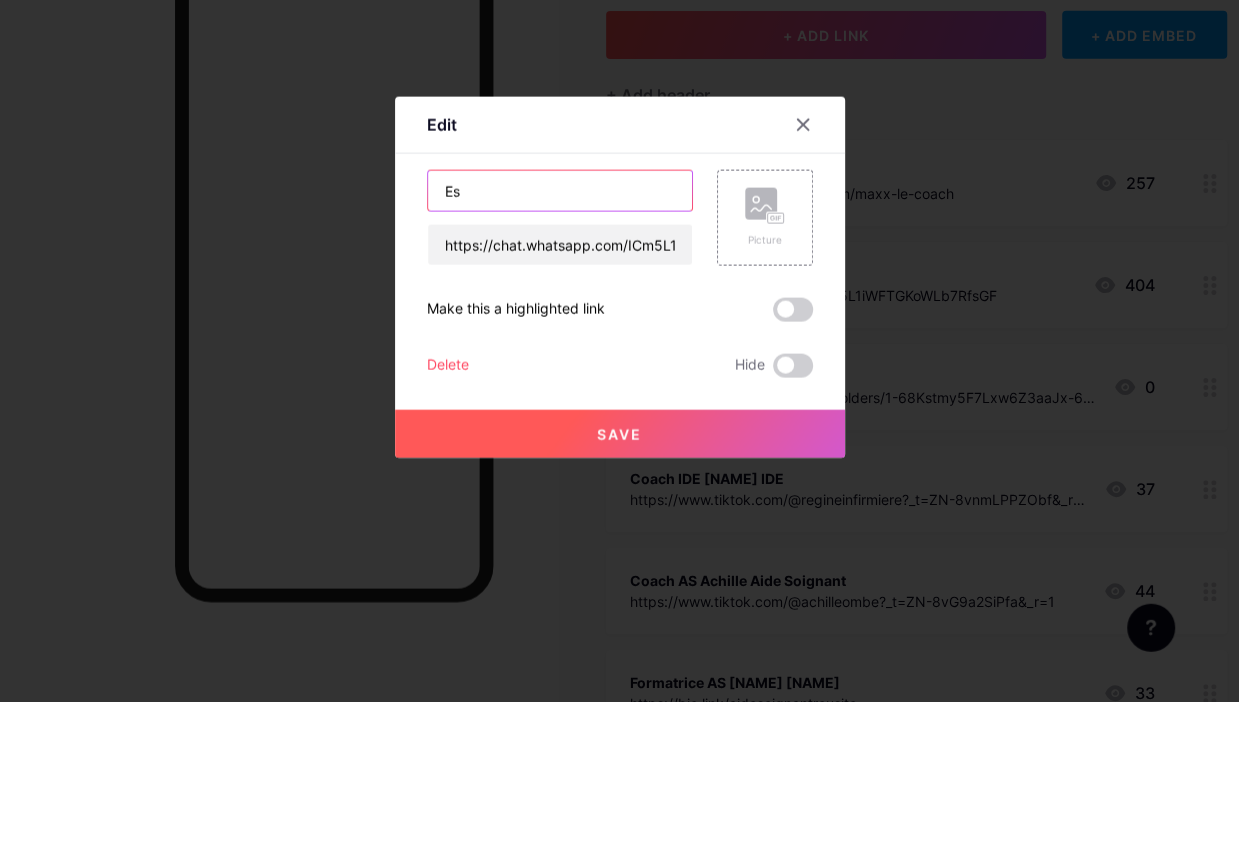 type on "E" 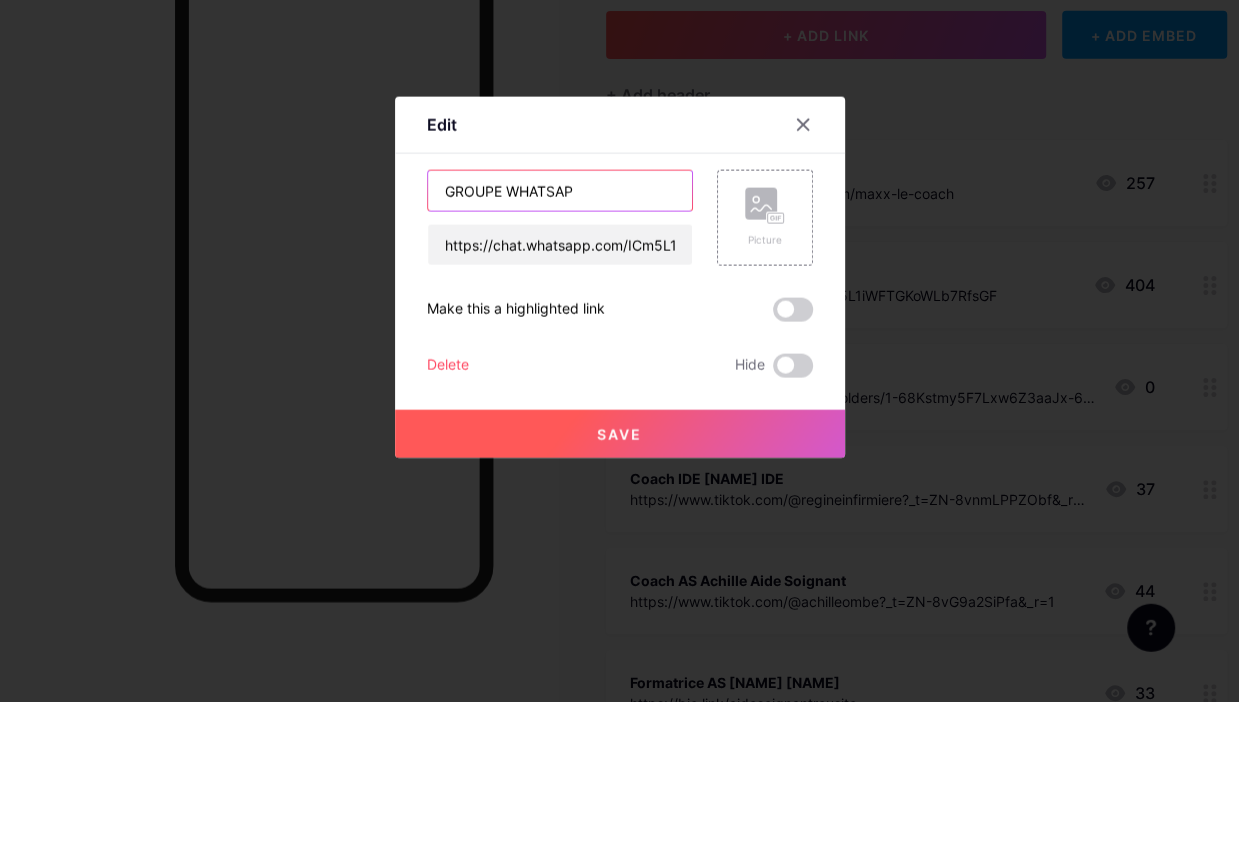 type on "GROUPE WHATSAPP" 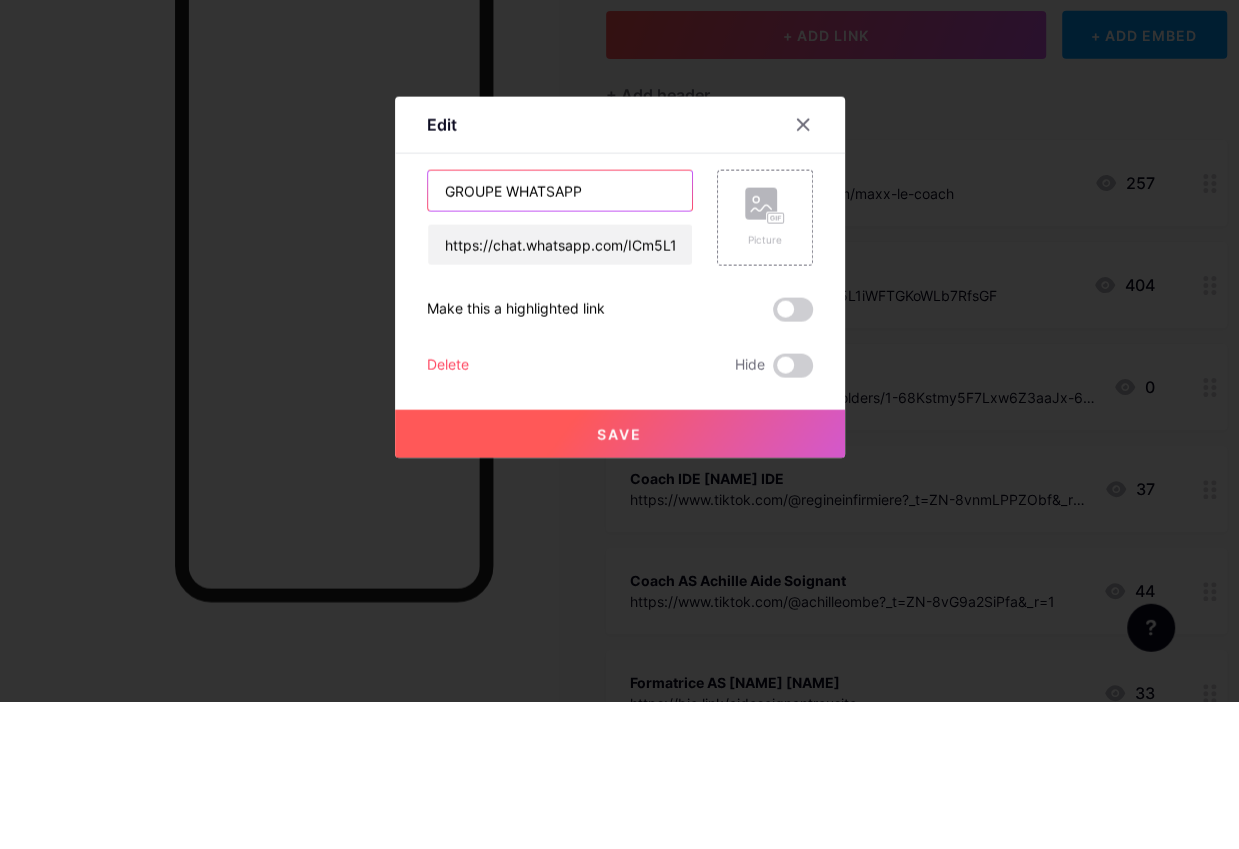 click at bounding box center [619, 424] 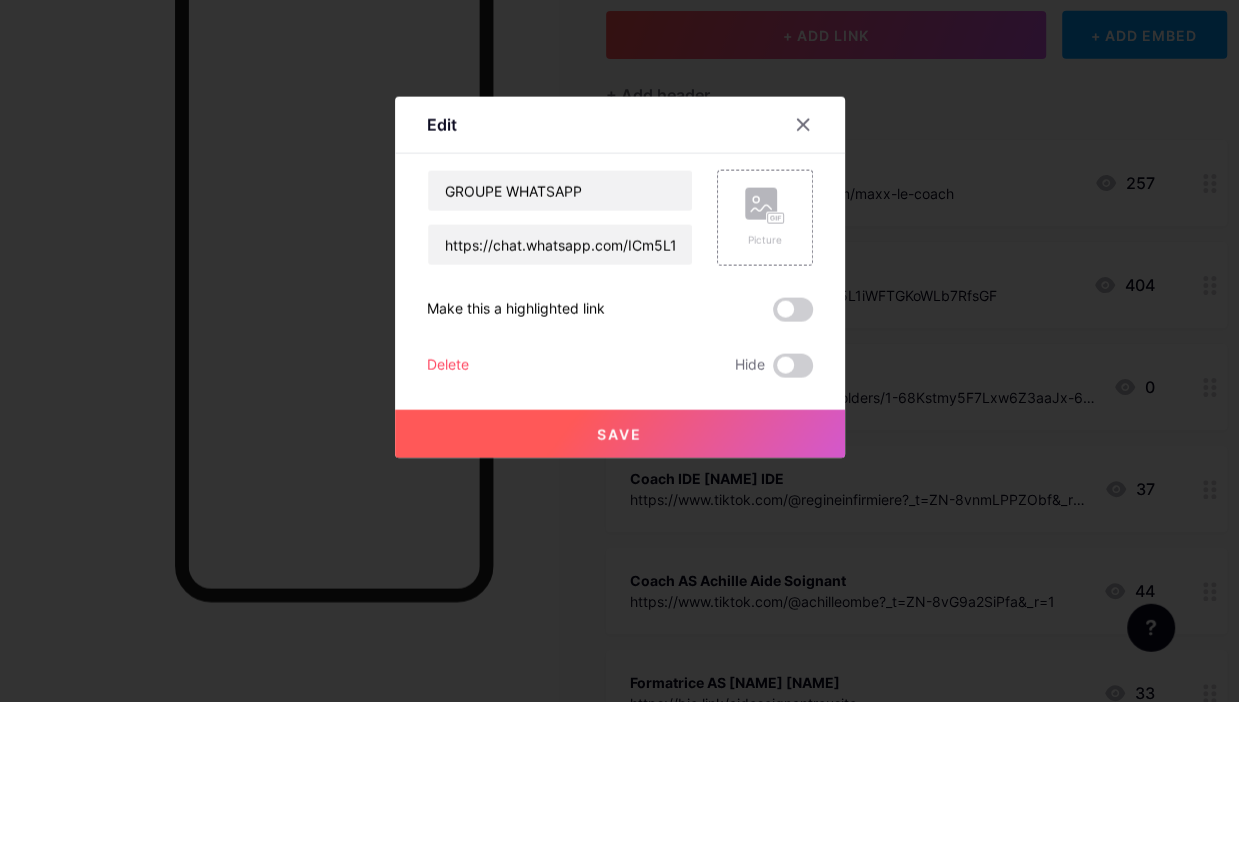 scroll, scrollTop: 176, scrollLeft: 0, axis: vertical 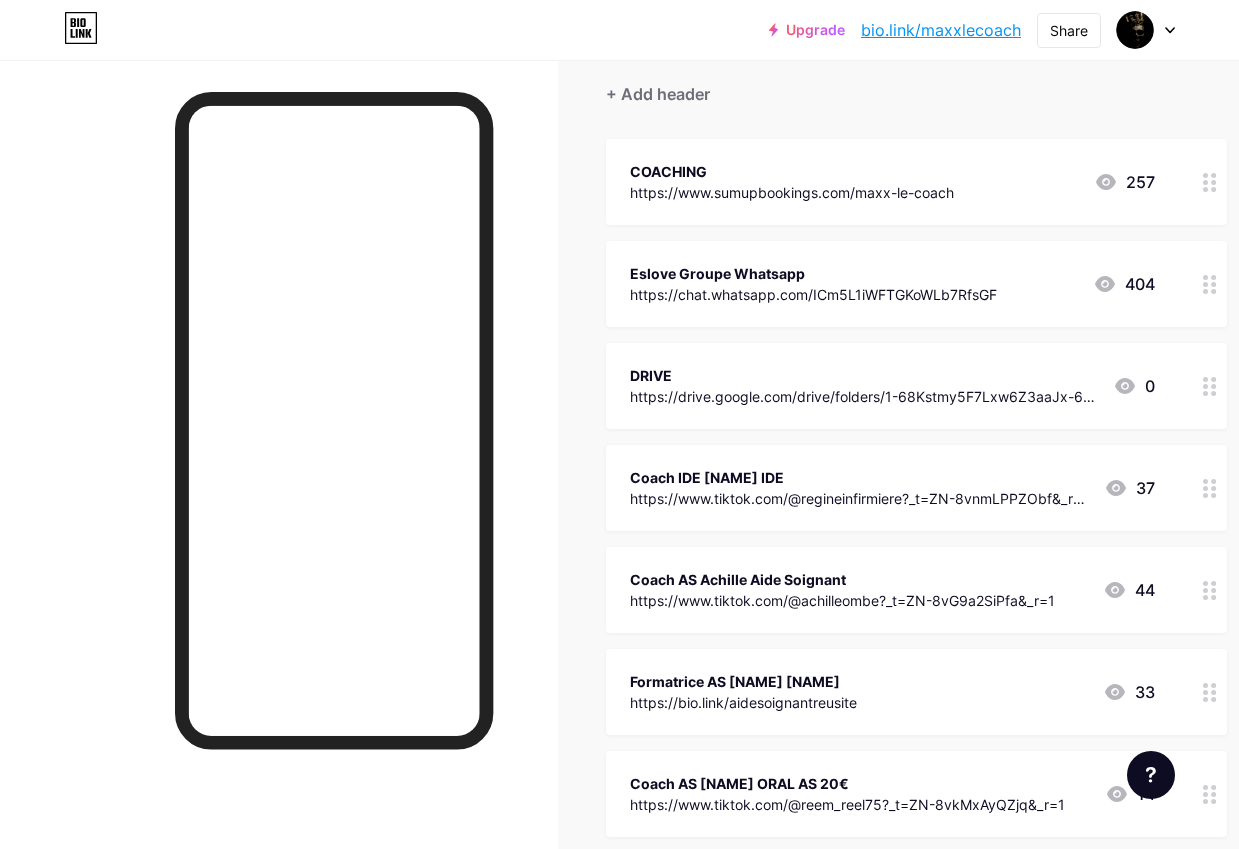 click on "Eslove Groupe Whatsapp" at bounding box center (813, 273) 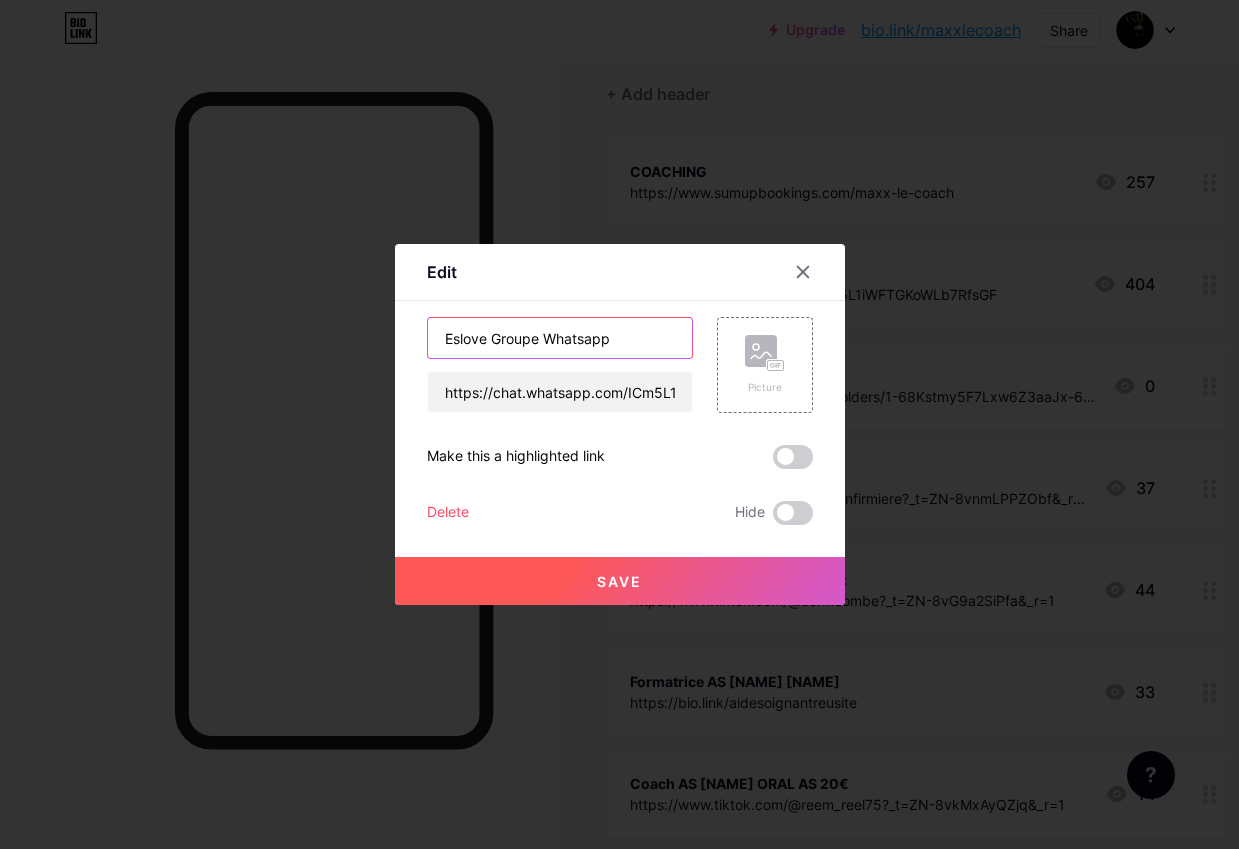 click on "Eslove Groupe Whatsapp" at bounding box center [560, 338] 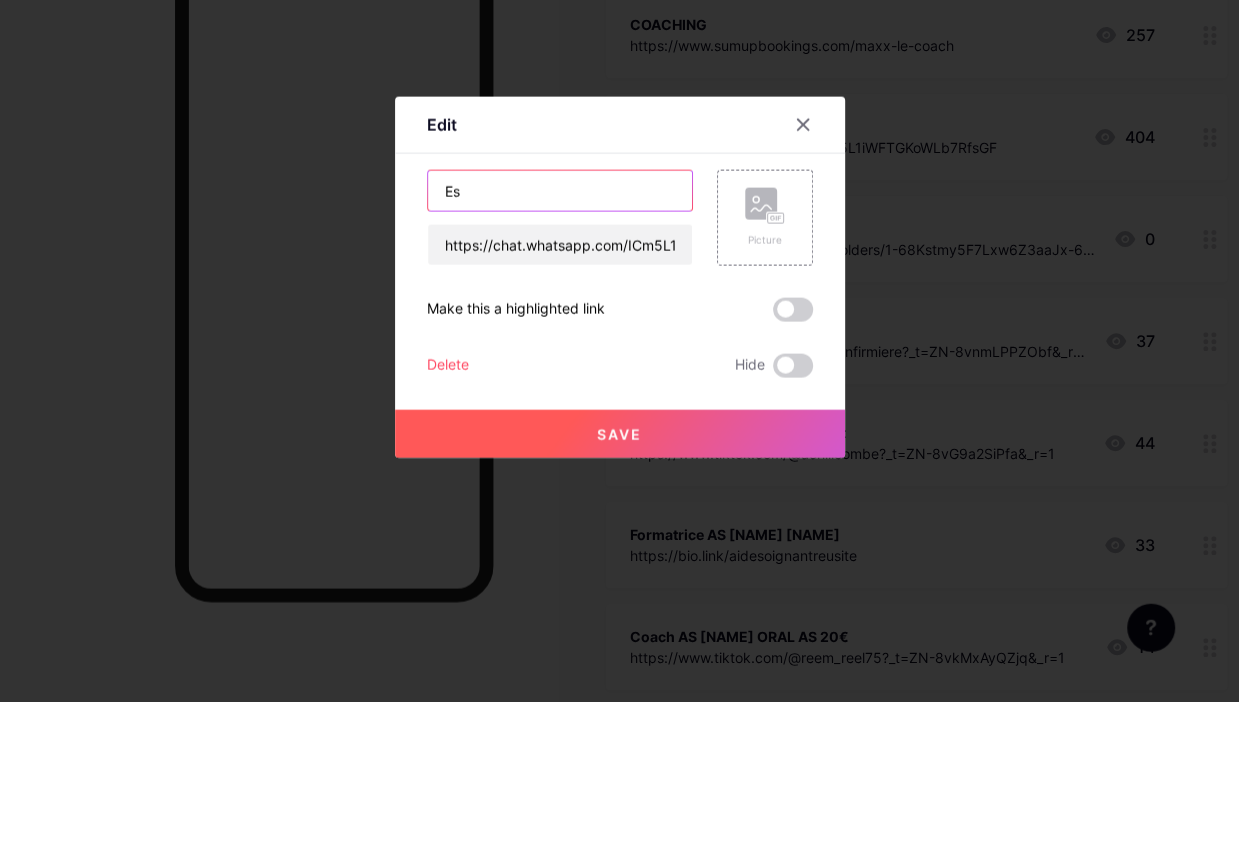 type on "E" 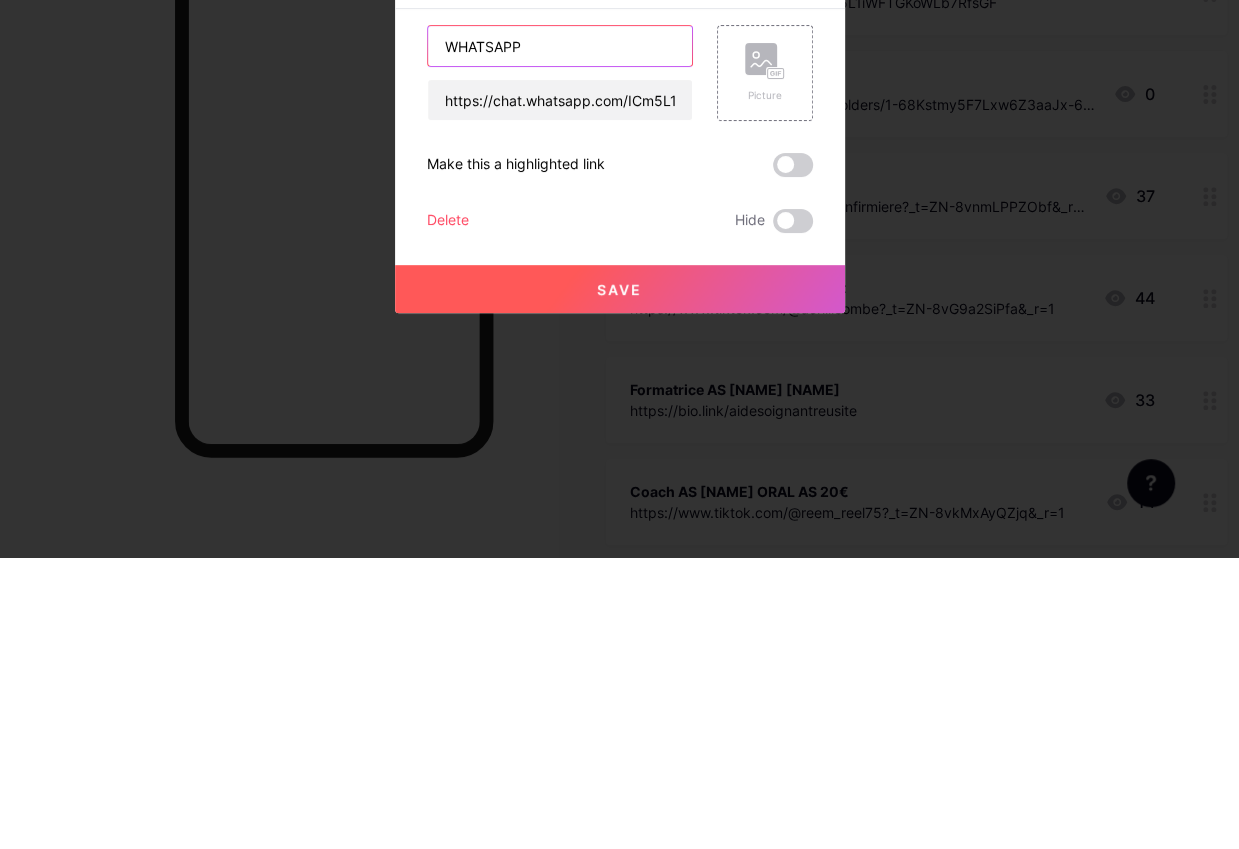 type on "WHATSAPP" 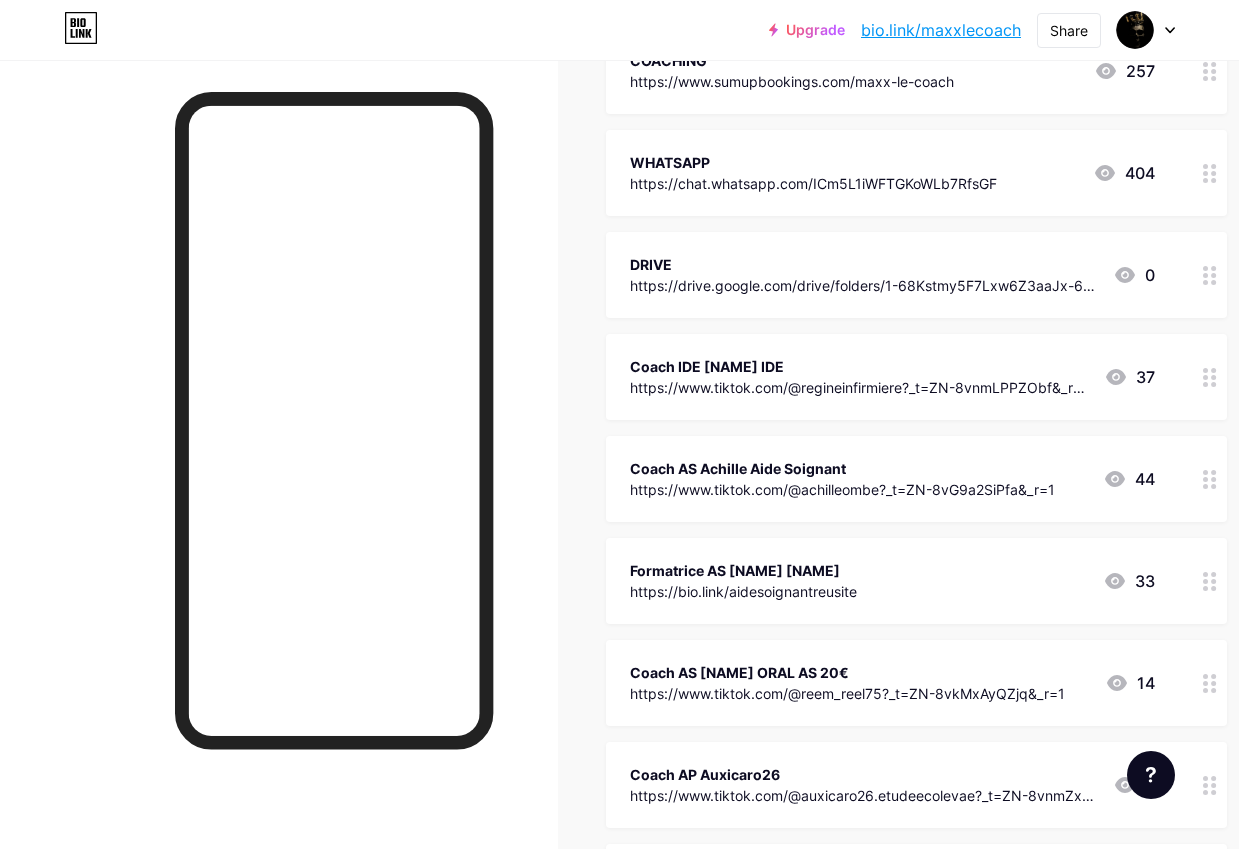 scroll, scrollTop: 0, scrollLeft: 0, axis: both 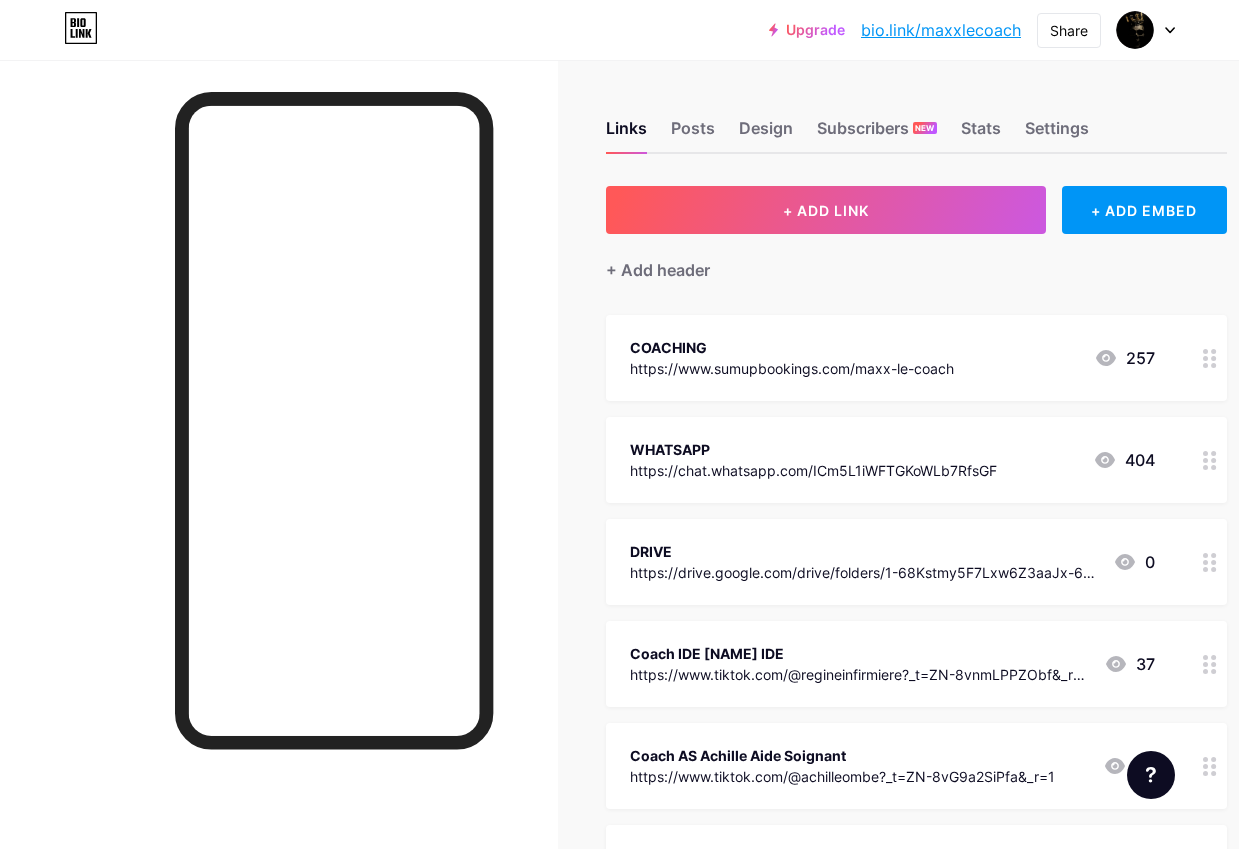 click on "WHATSAPP
https://chat.whatsapp.com/ICm5L1iWFTGKoWLb7RfsGF
404" at bounding box center (892, 460) 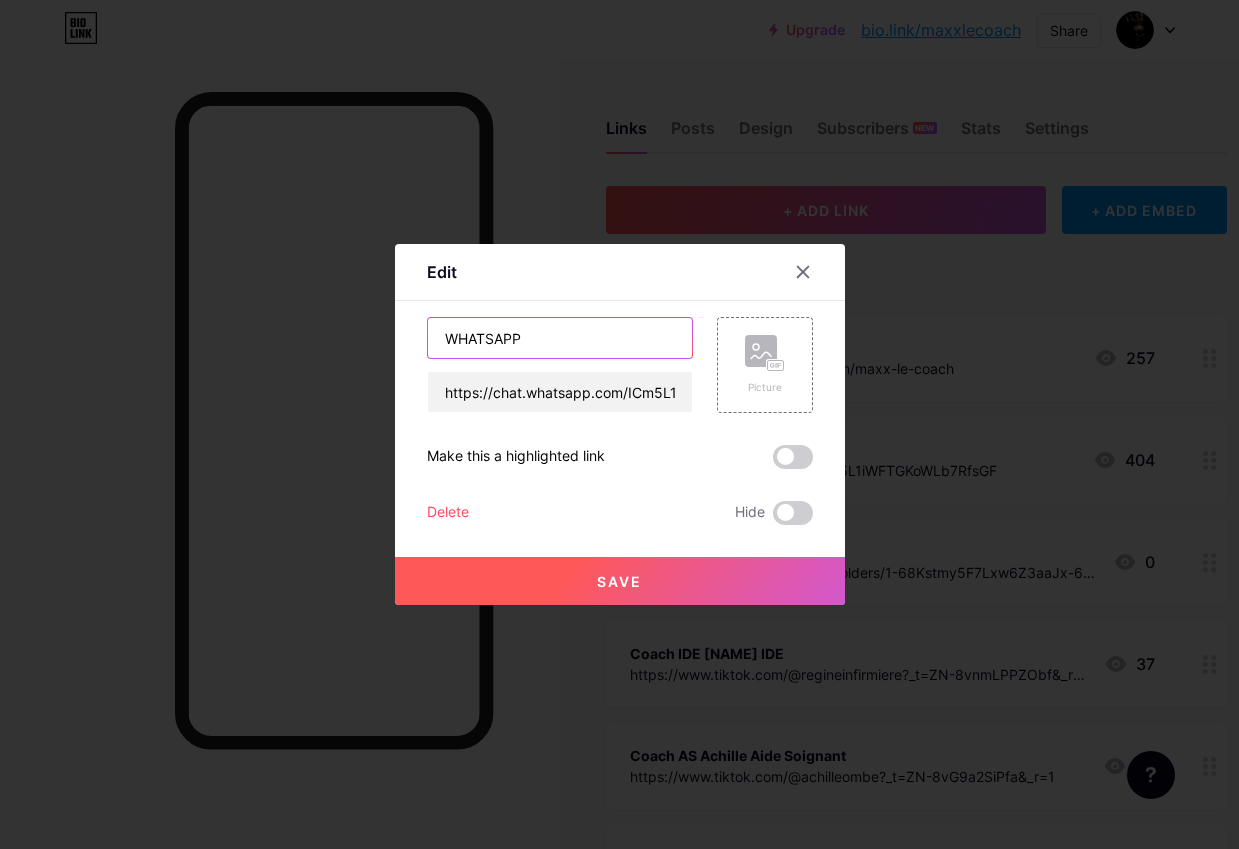 click on "WHATSAPP" at bounding box center (560, 338) 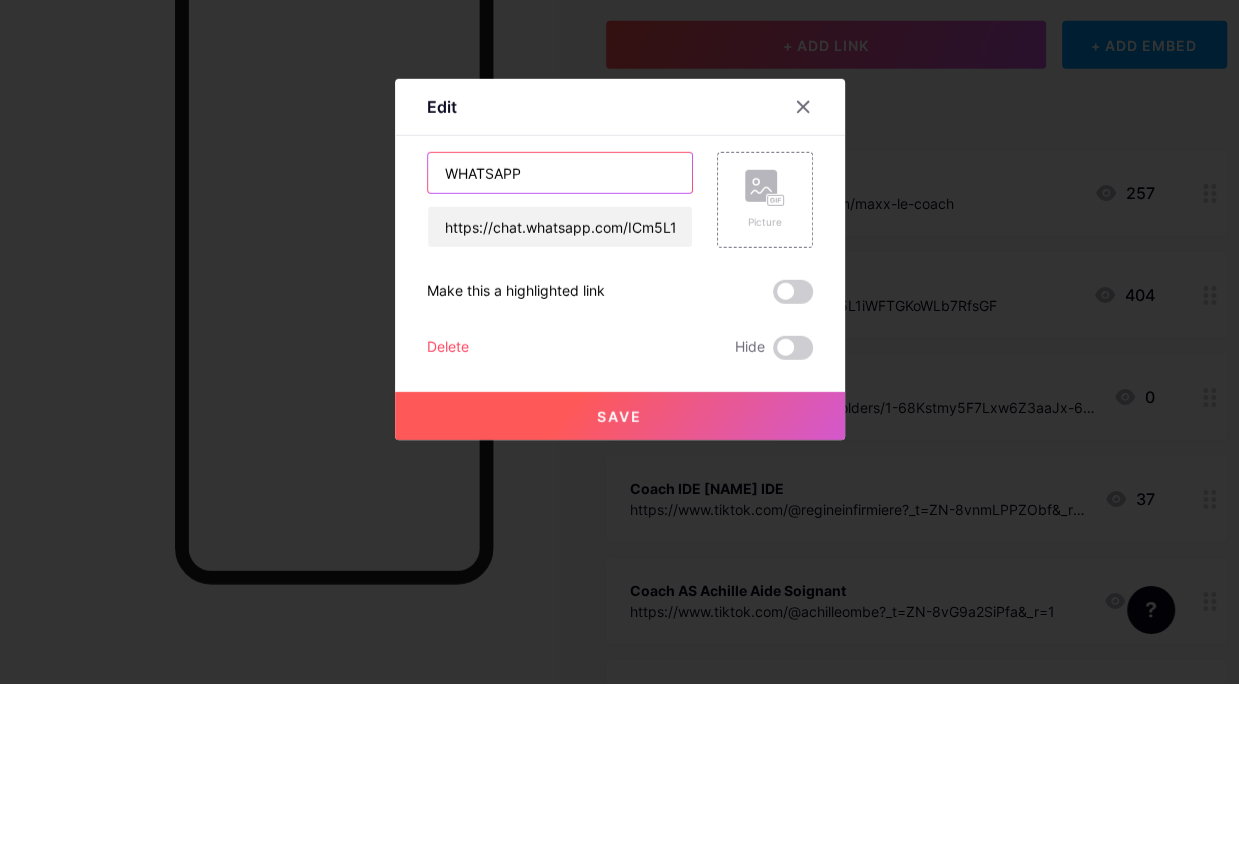 click on "WHATSAPP" at bounding box center (560, 338) 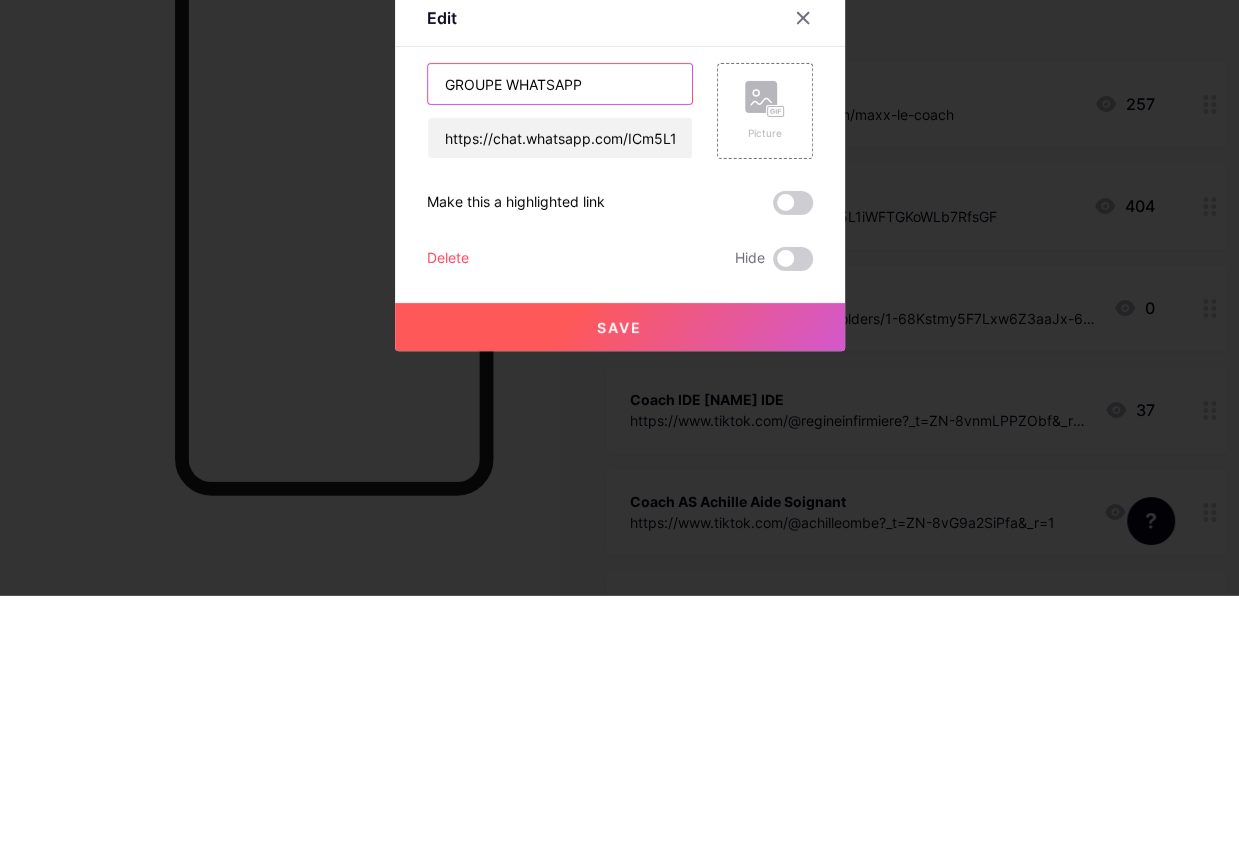 type on "GROUPE WHATSAPP" 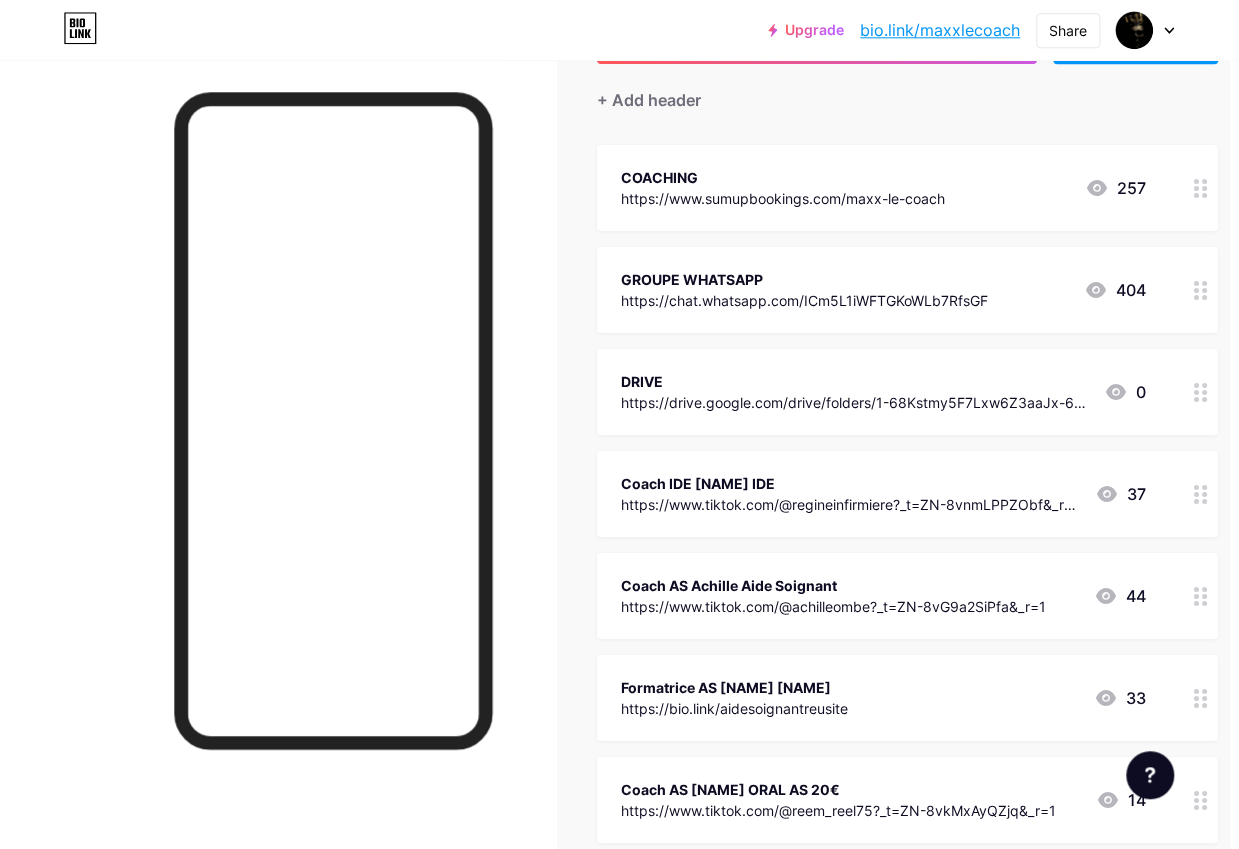 scroll, scrollTop: 173, scrollLeft: 8, axis: both 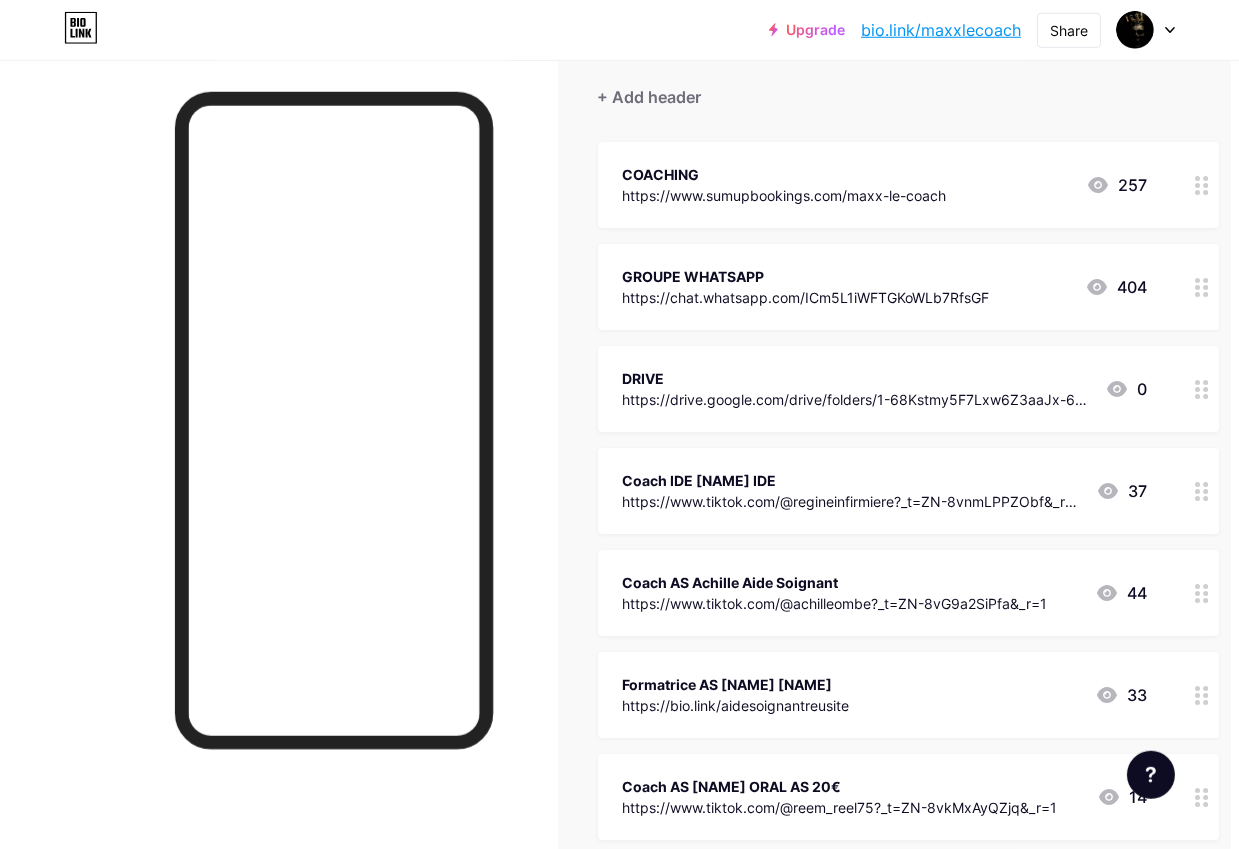 click at bounding box center [1202, 491] 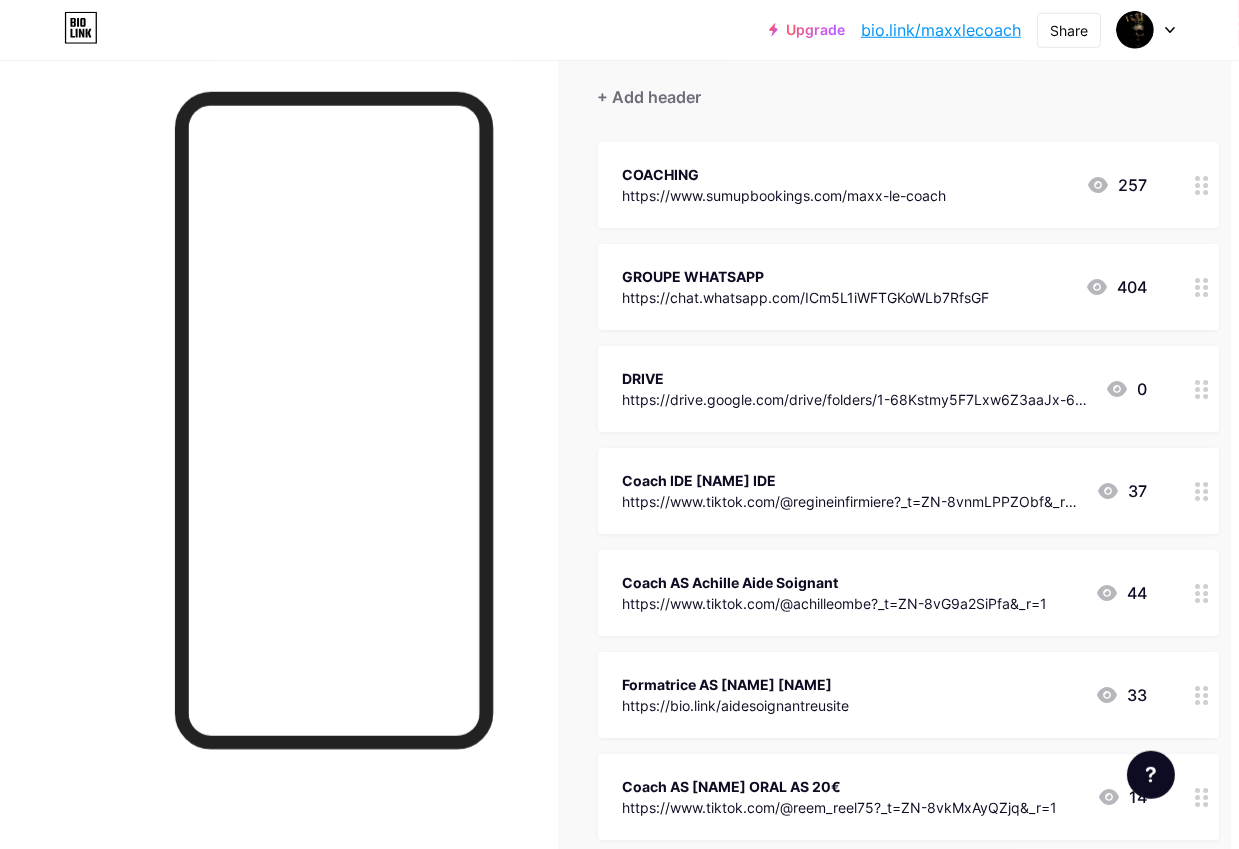 scroll, scrollTop: 173, scrollLeft: 9, axis: both 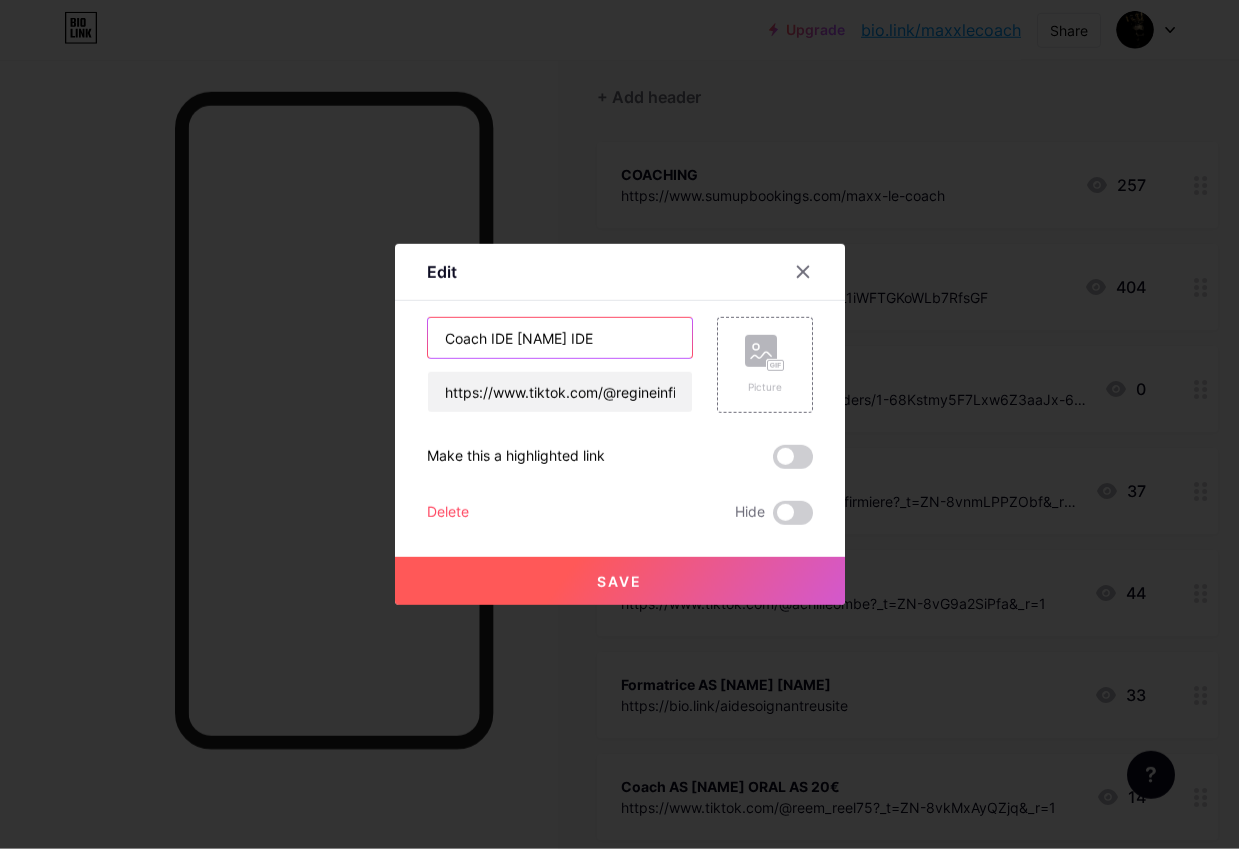 click on "Coach IDE [NAME] IDE" at bounding box center (560, 338) 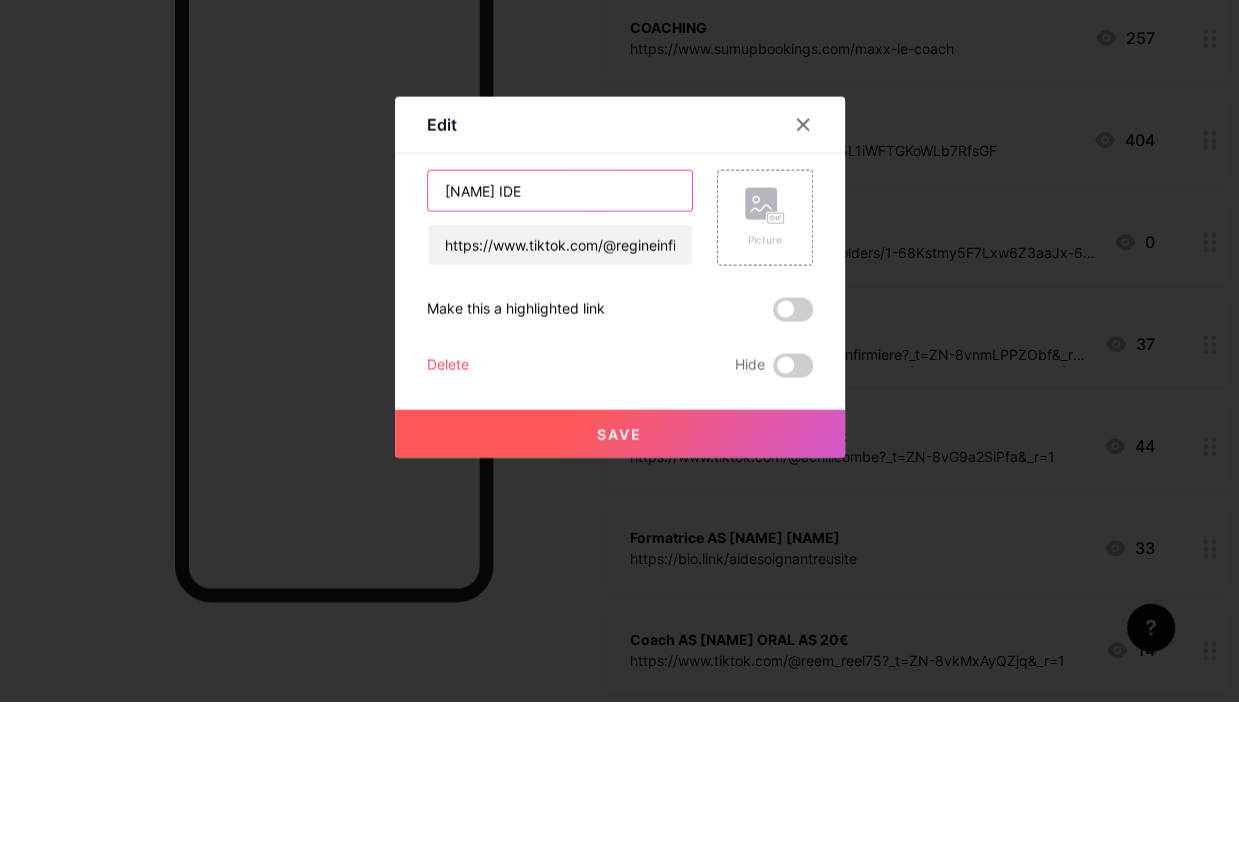 click on "[NAME] IDE" at bounding box center (560, 338) 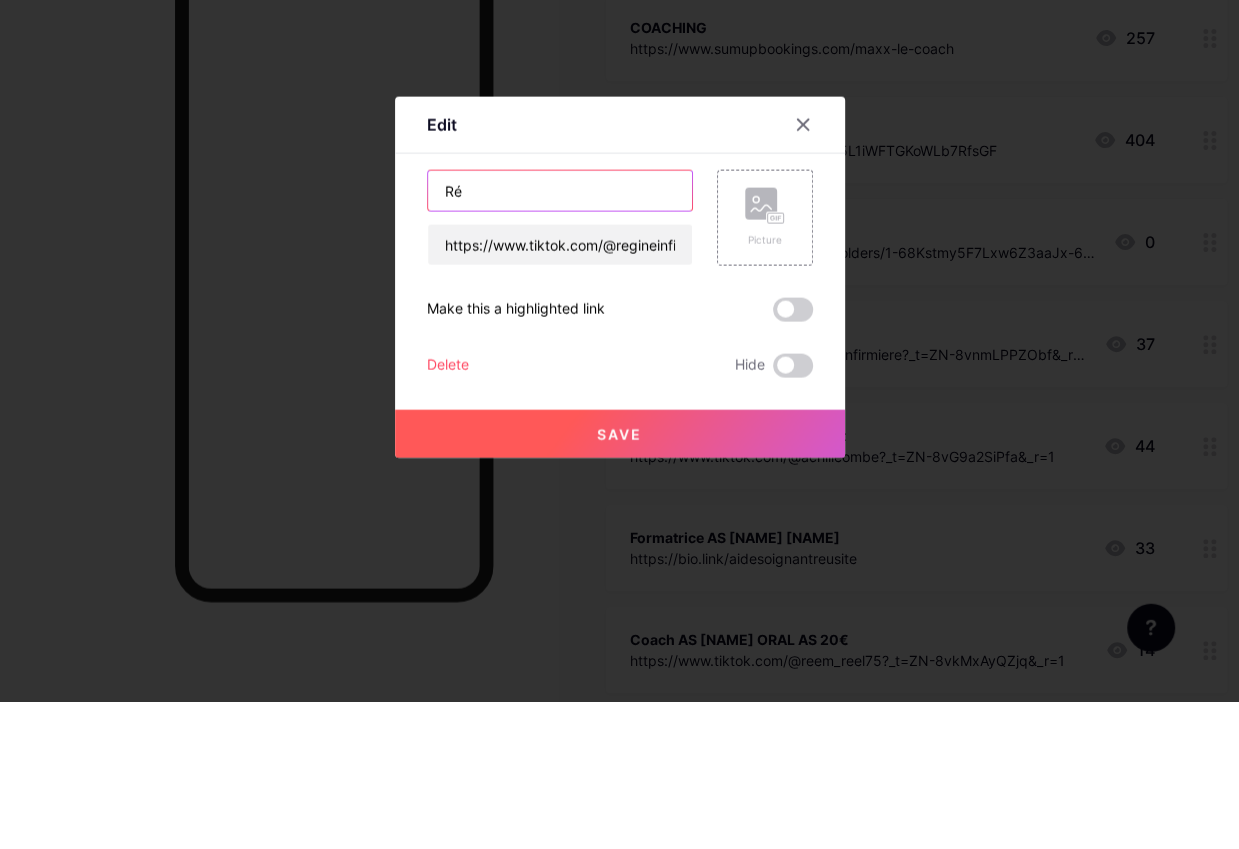 type on "R" 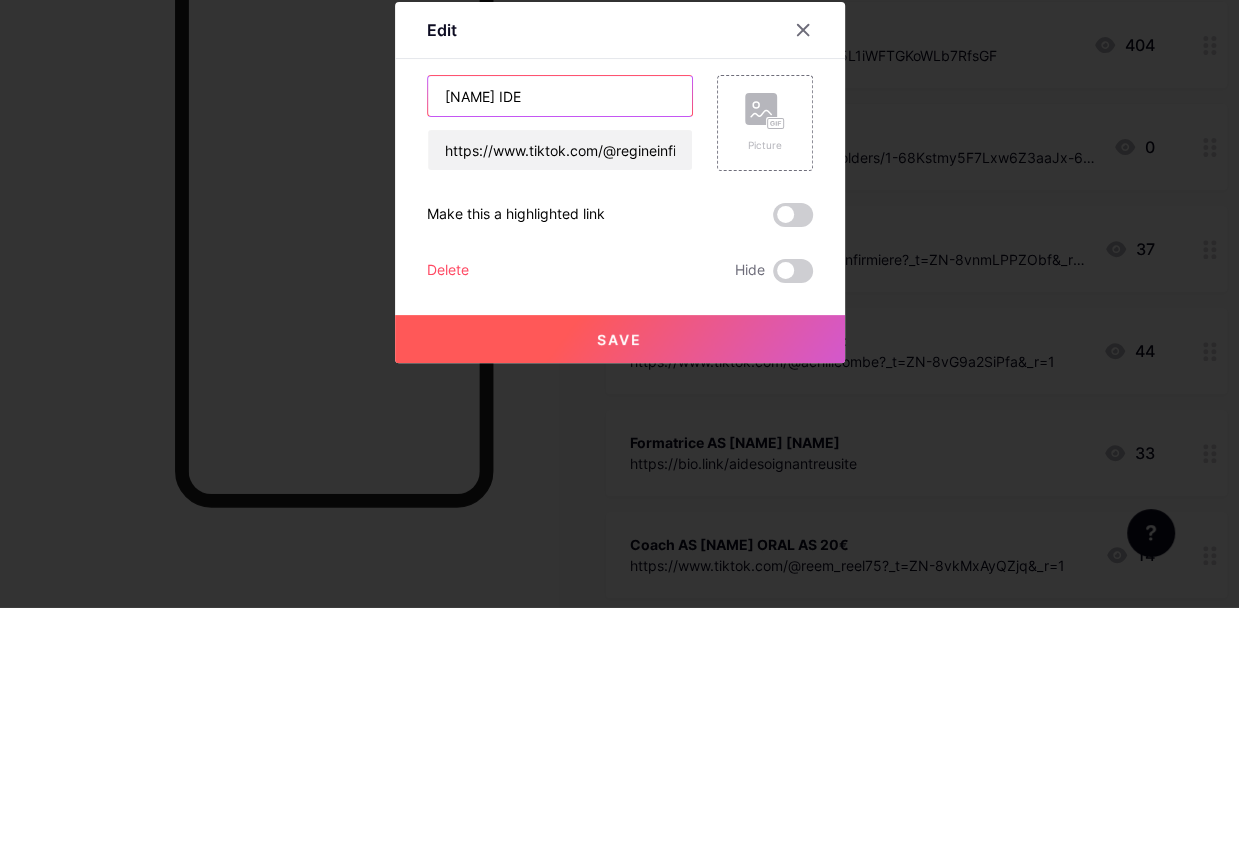 type on "[NAME] IDE" 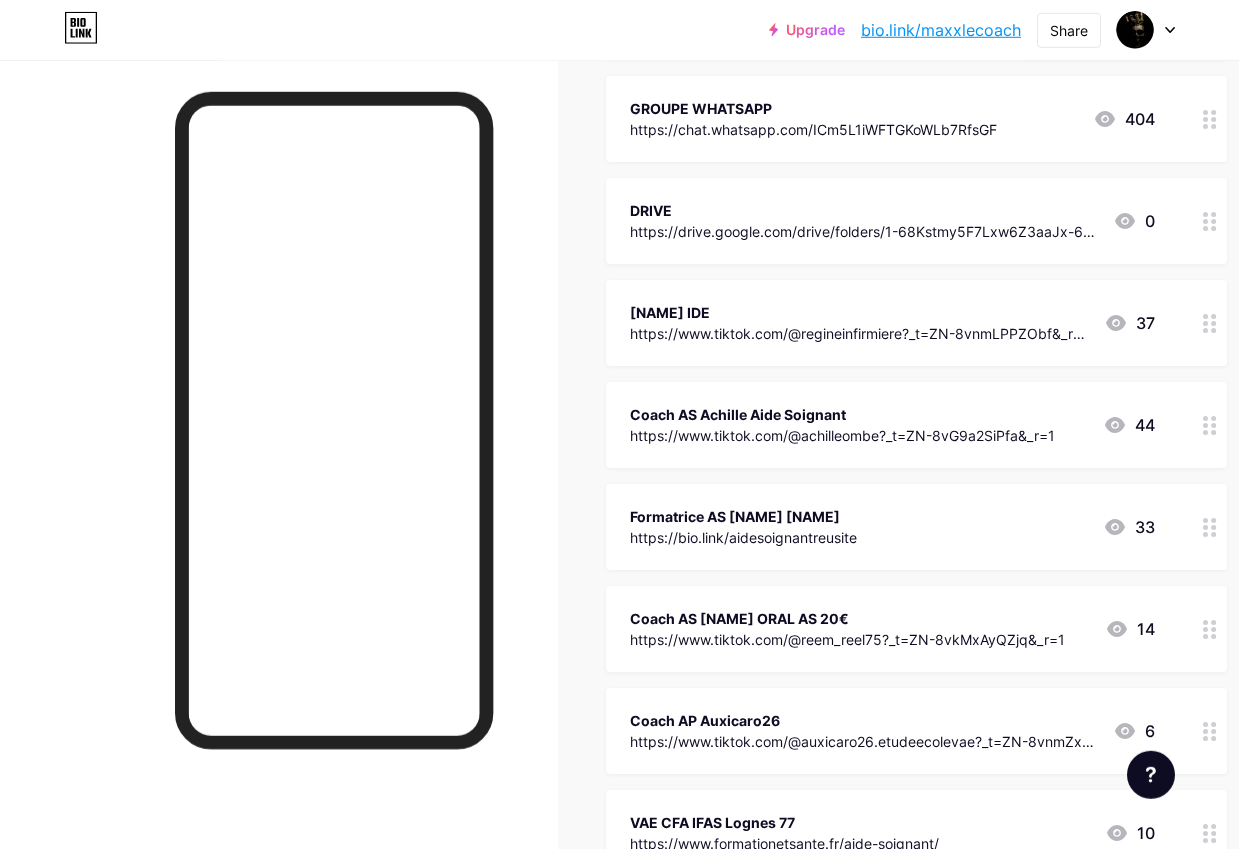 scroll, scrollTop: 342, scrollLeft: 0, axis: vertical 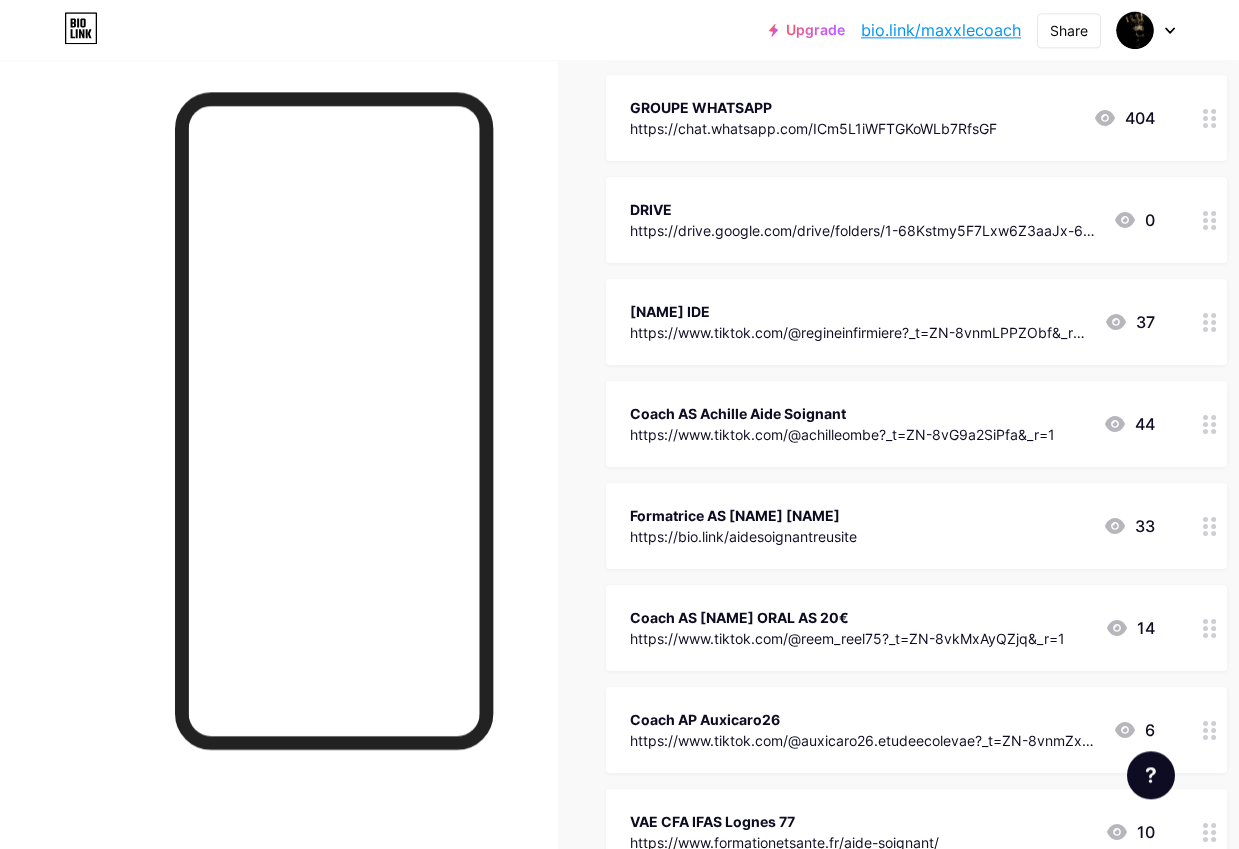 click on "Coach AS Achille Aide Soignant" at bounding box center (842, 413) 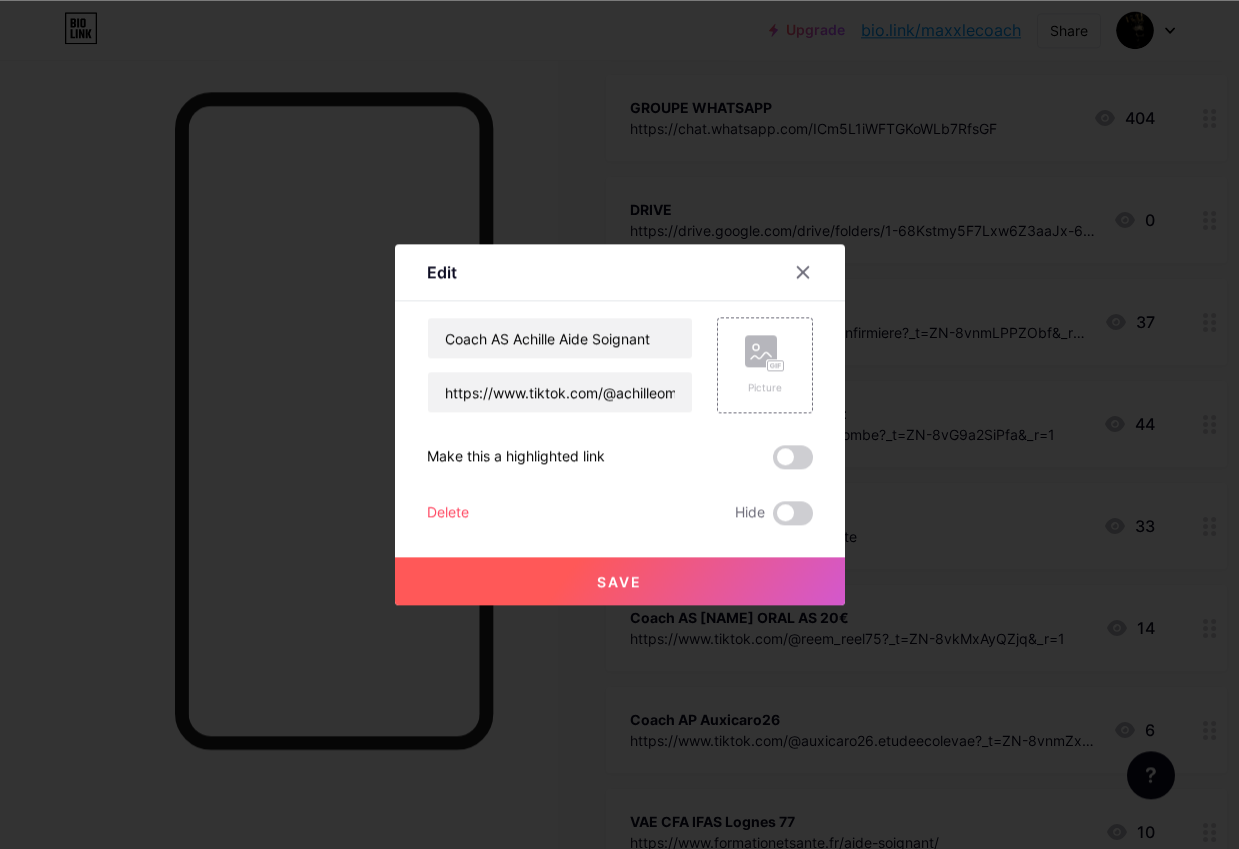 scroll, scrollTop: 342, scrollLeft: 0, axis: vertical 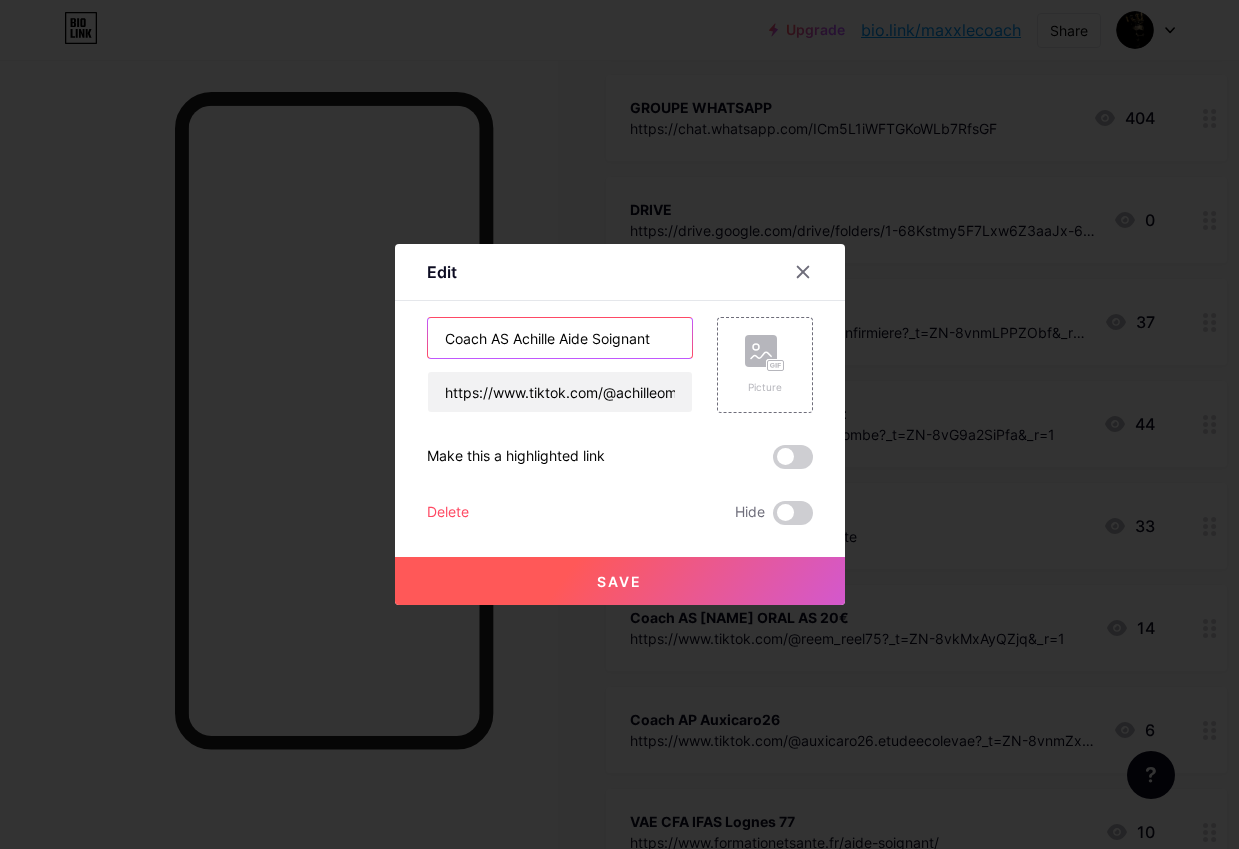 click on "Coach AS Achille Aide Soignant" at bounding box center [560, 338] 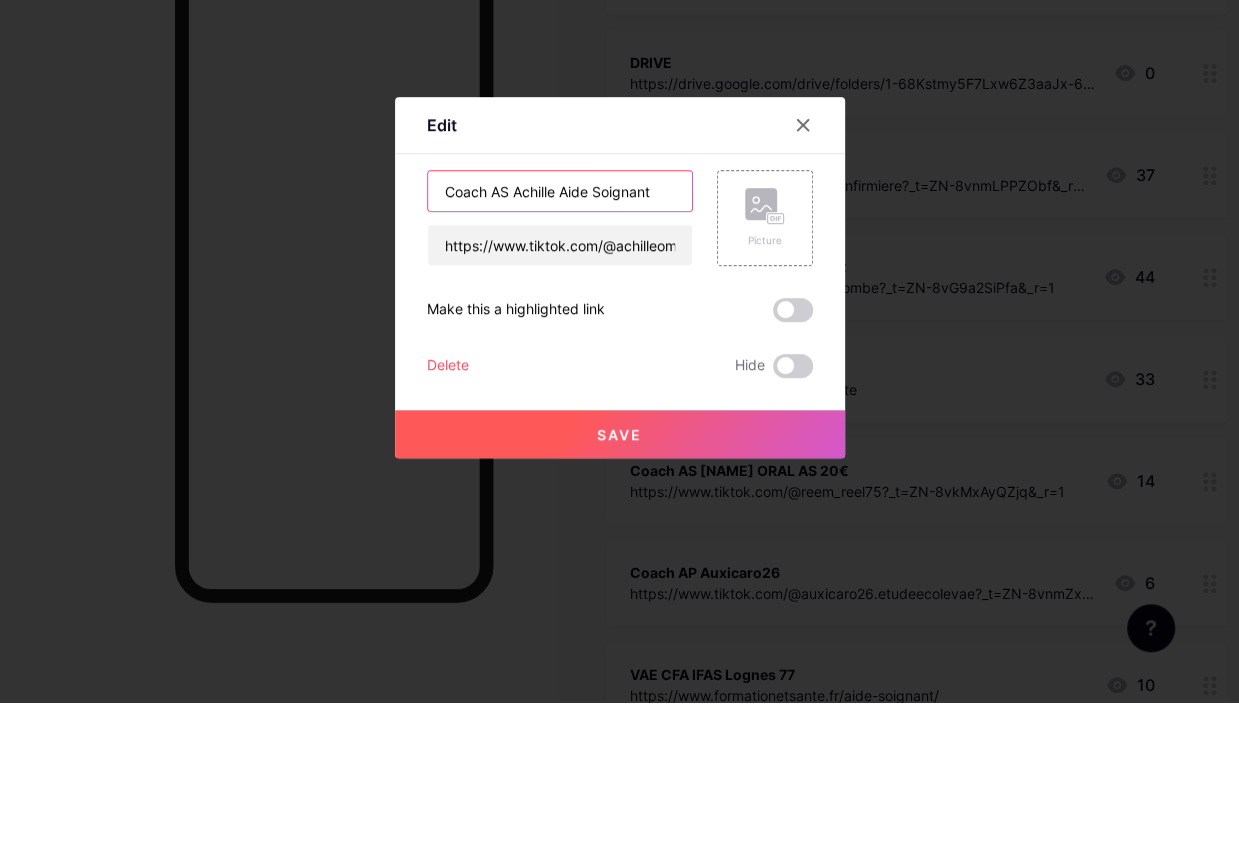 click on "Coach AS Achille Aide Soignant" at bounding box center (560, 338) 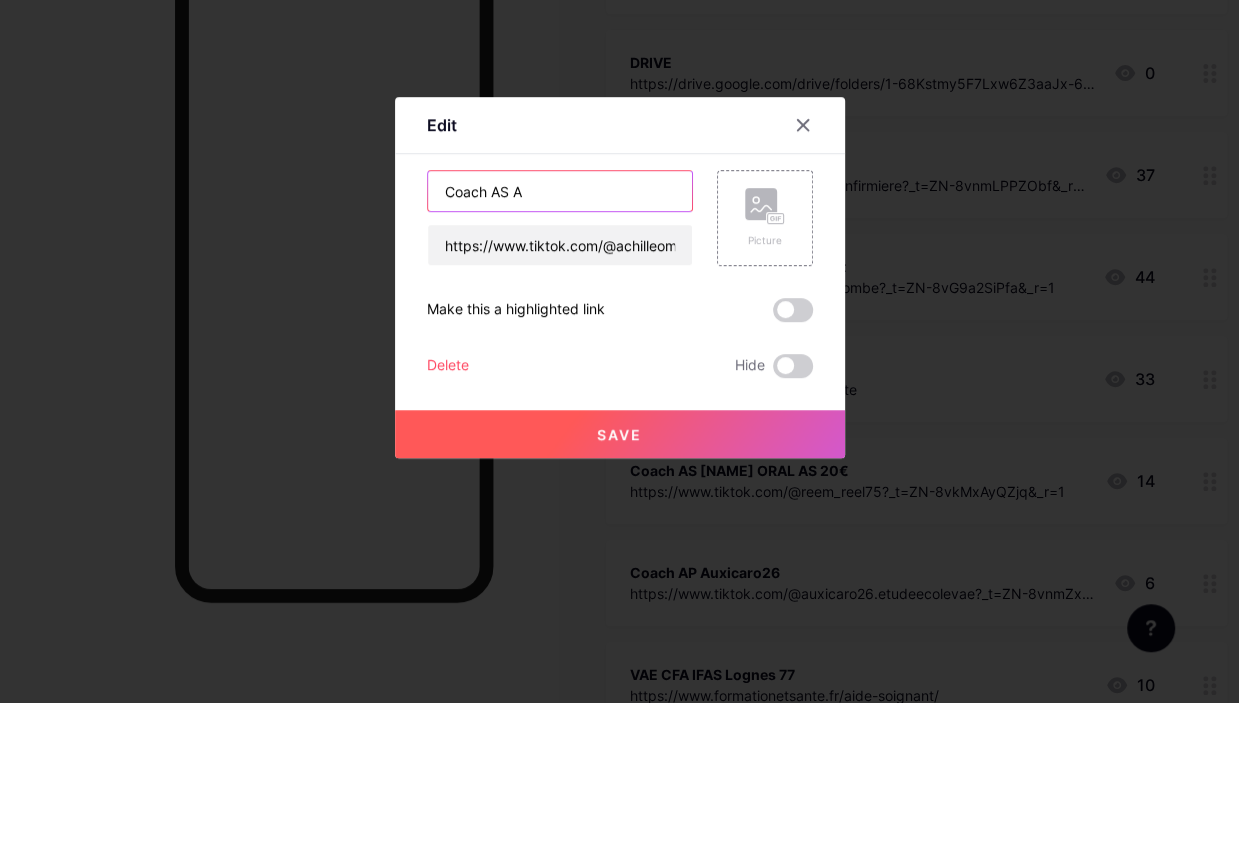 type on "Coach AS" 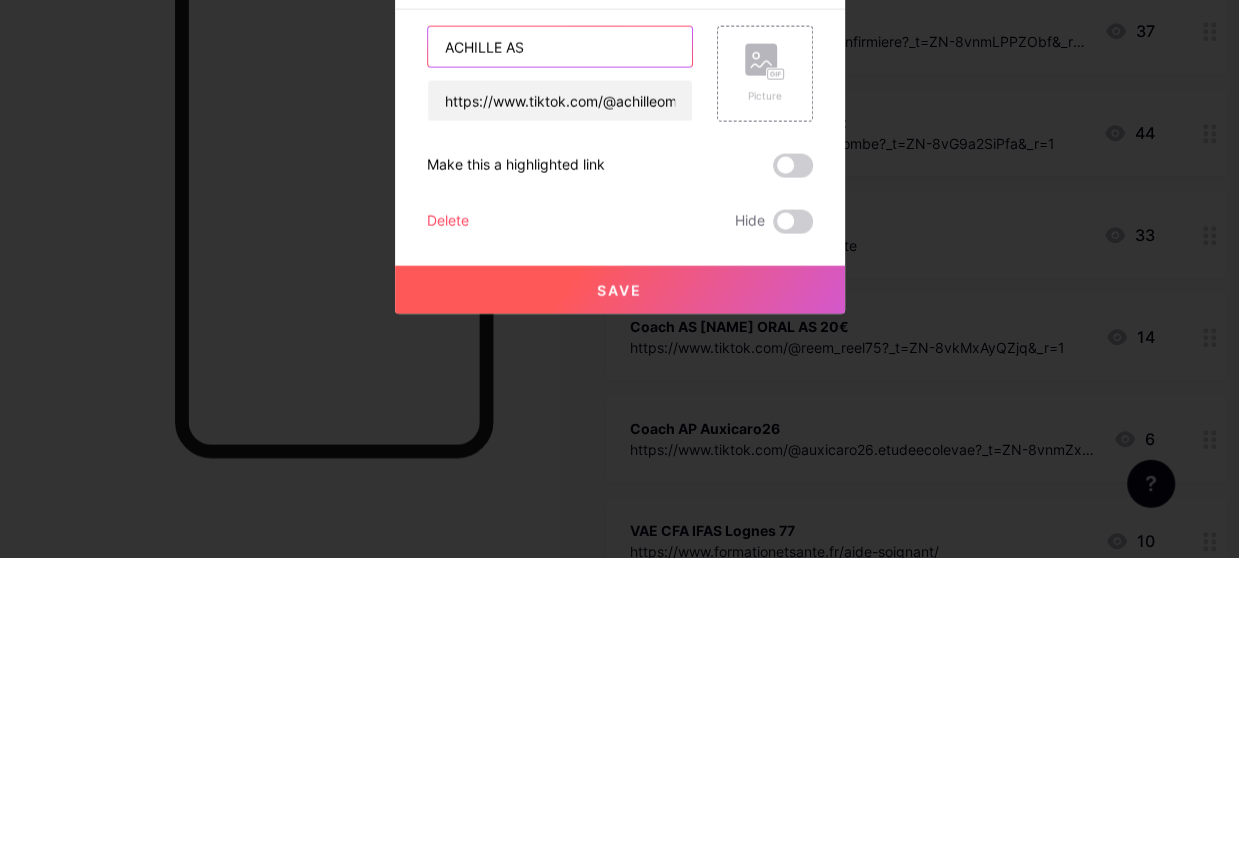 type on "ACHILLE AS" 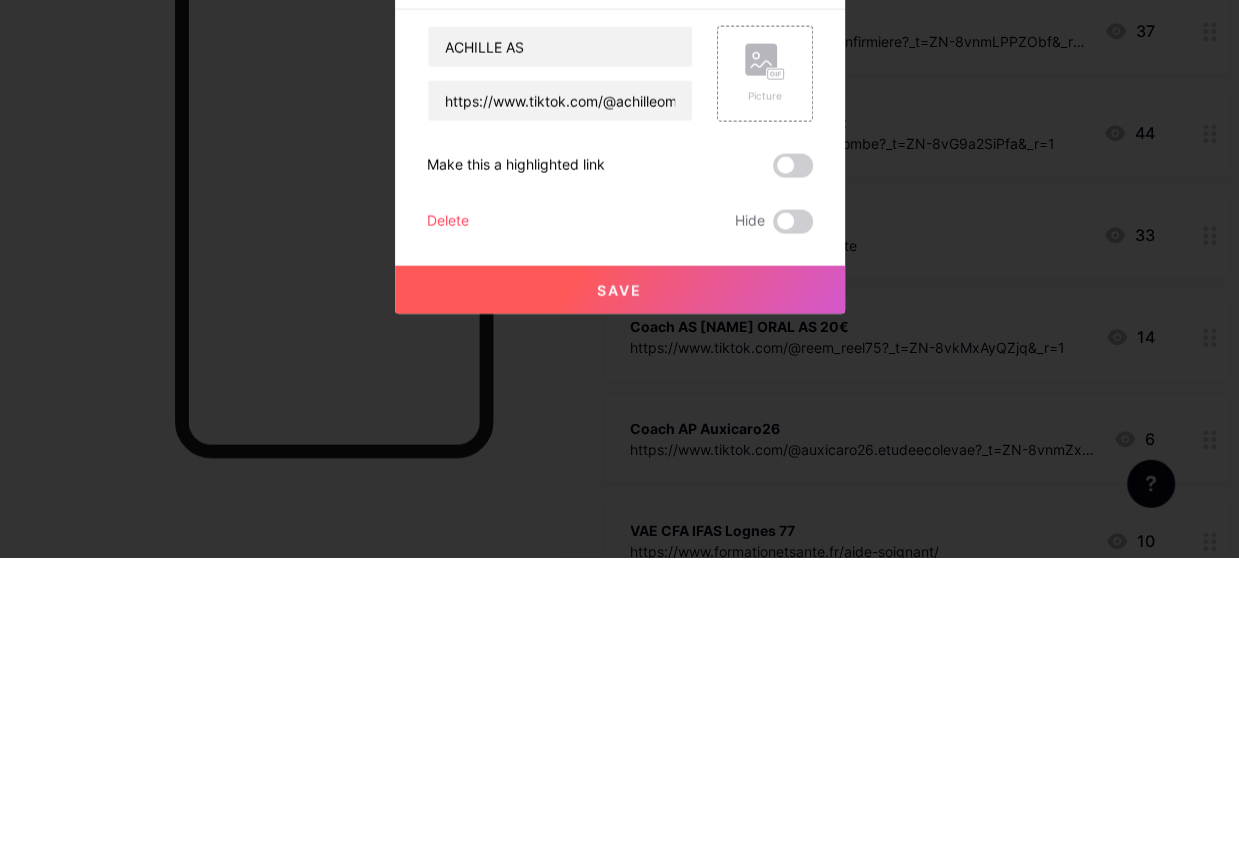 click on "Save" at bounding box center (620, 581) 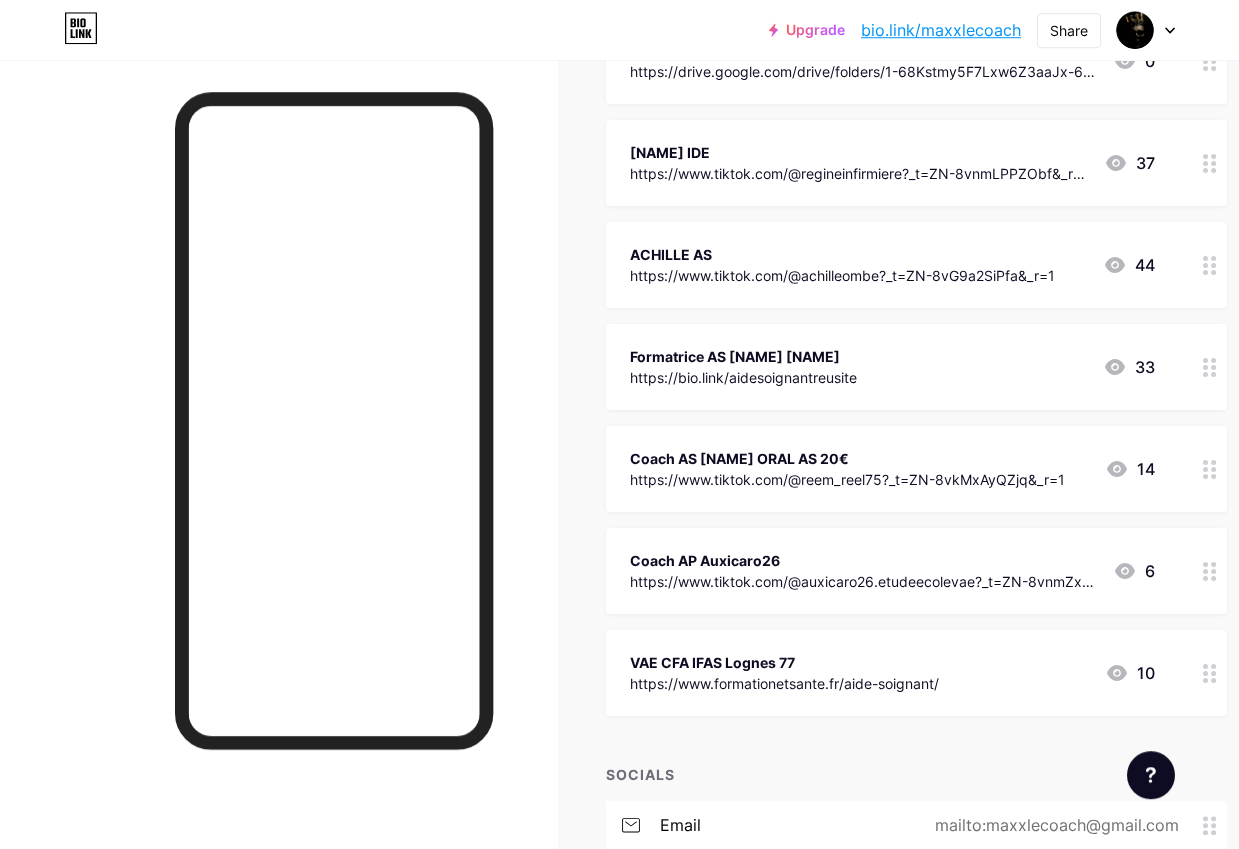 scroll, scrollTop: 505, scrollLeft: 0, axis: vertical 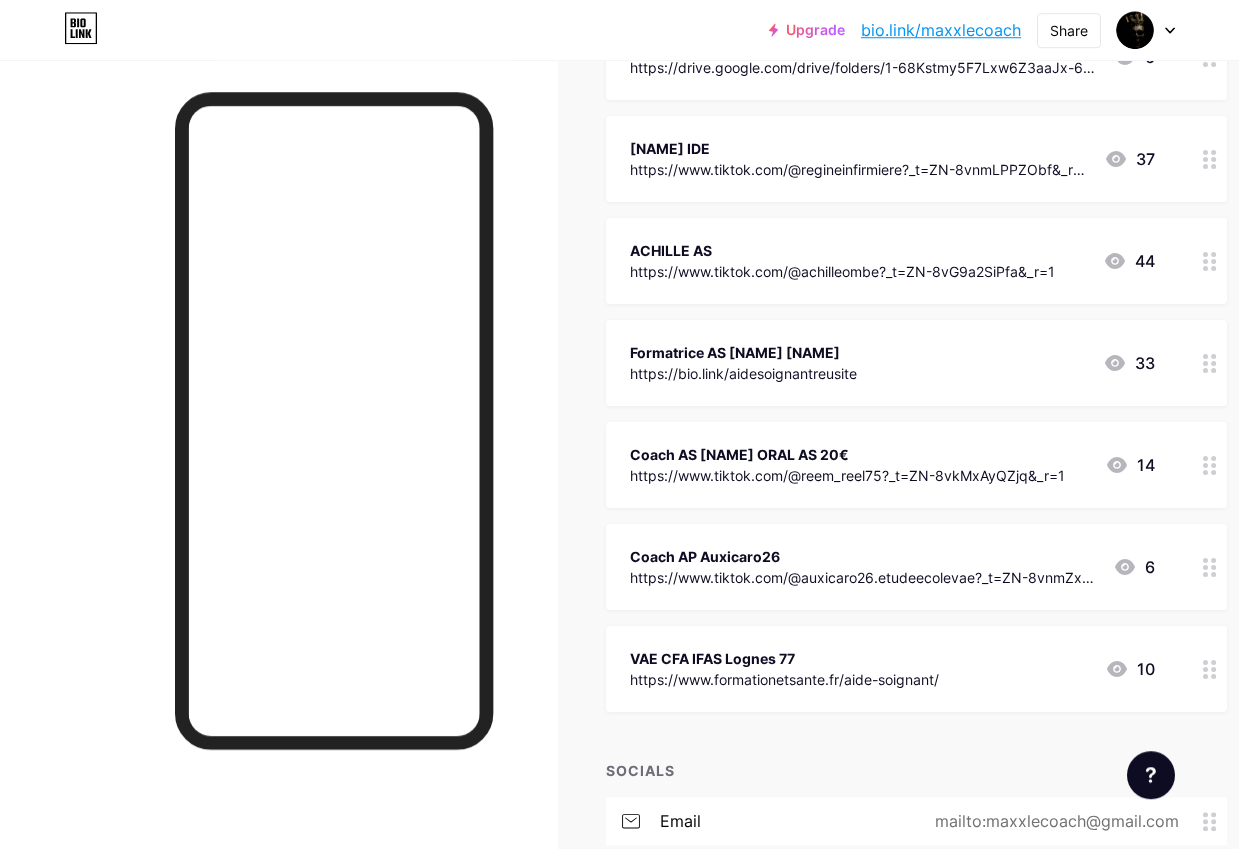 click at bounding box center (279, 484) 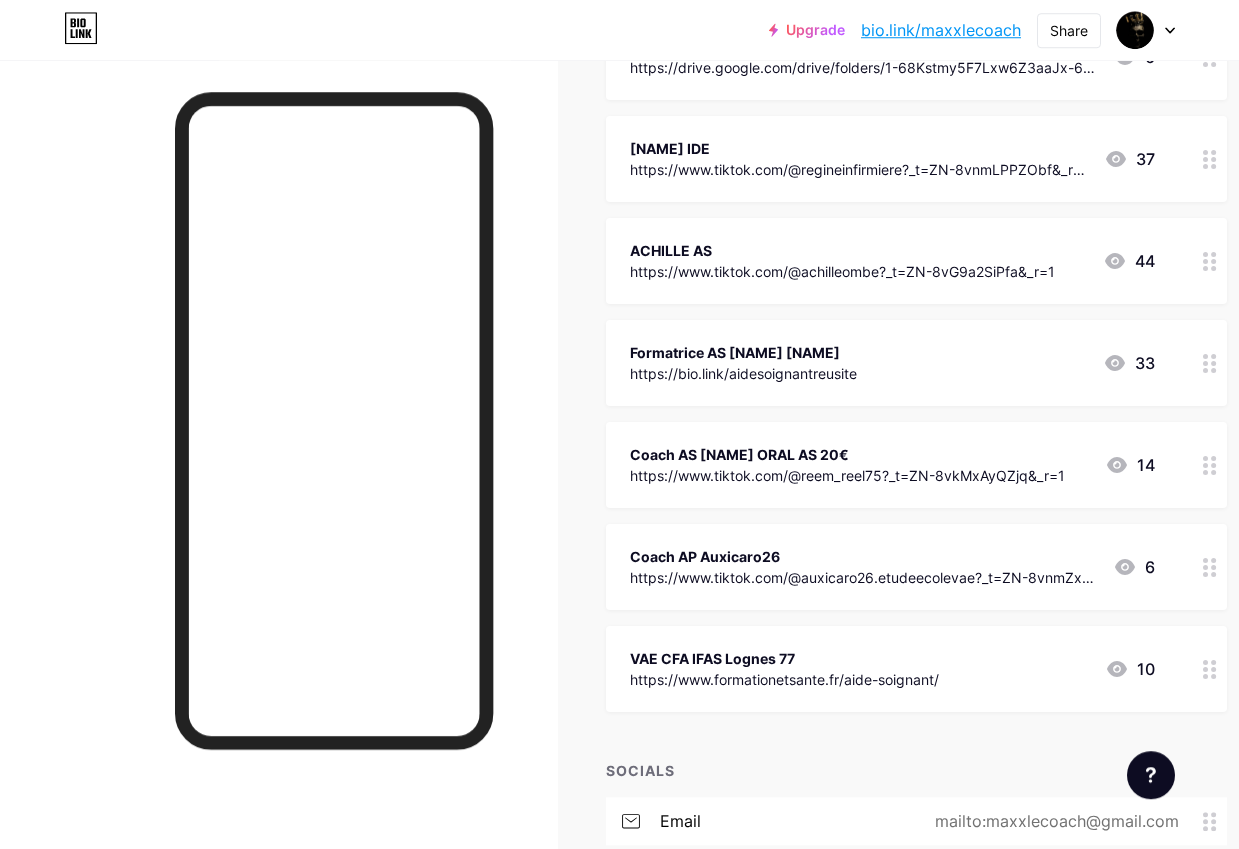 click 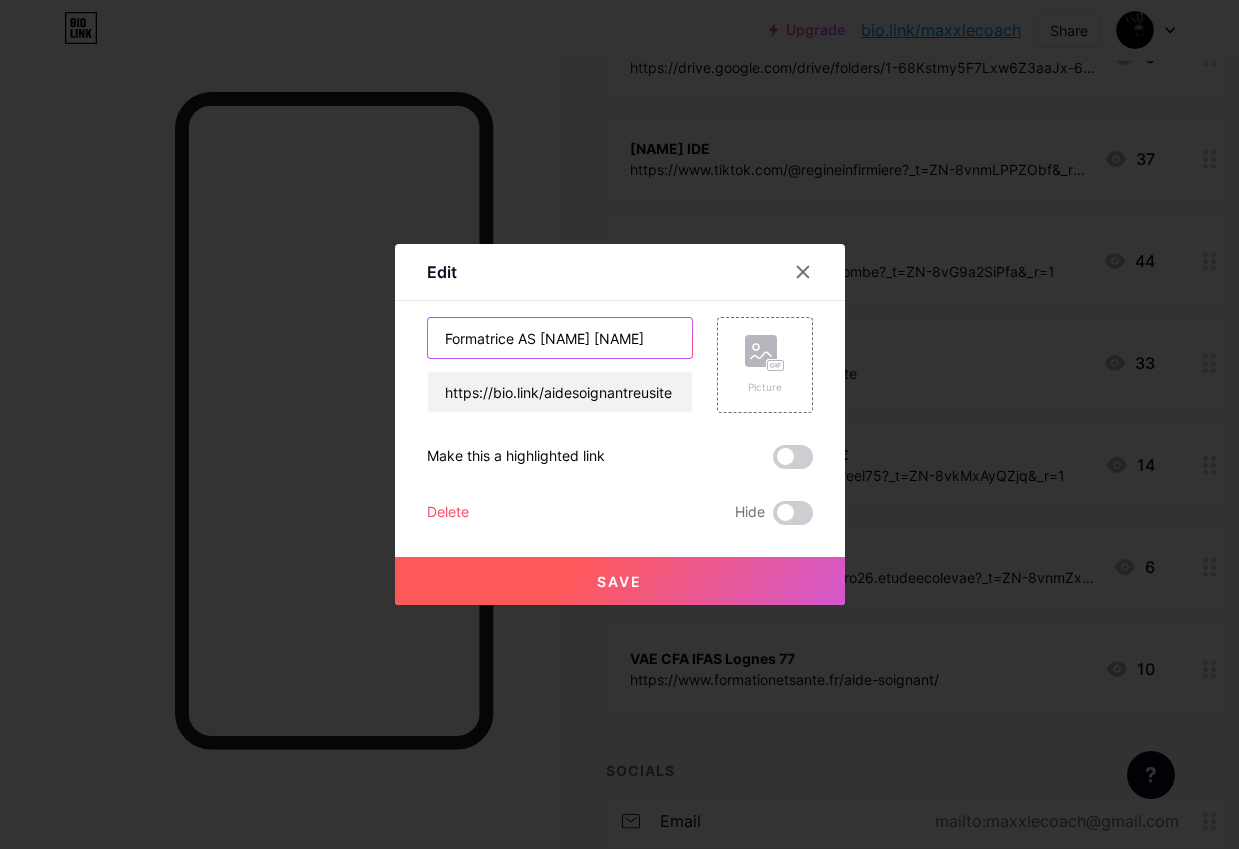 click on "Formatrice AS [NAME] [NAME]" at bounding box center (560, 338) 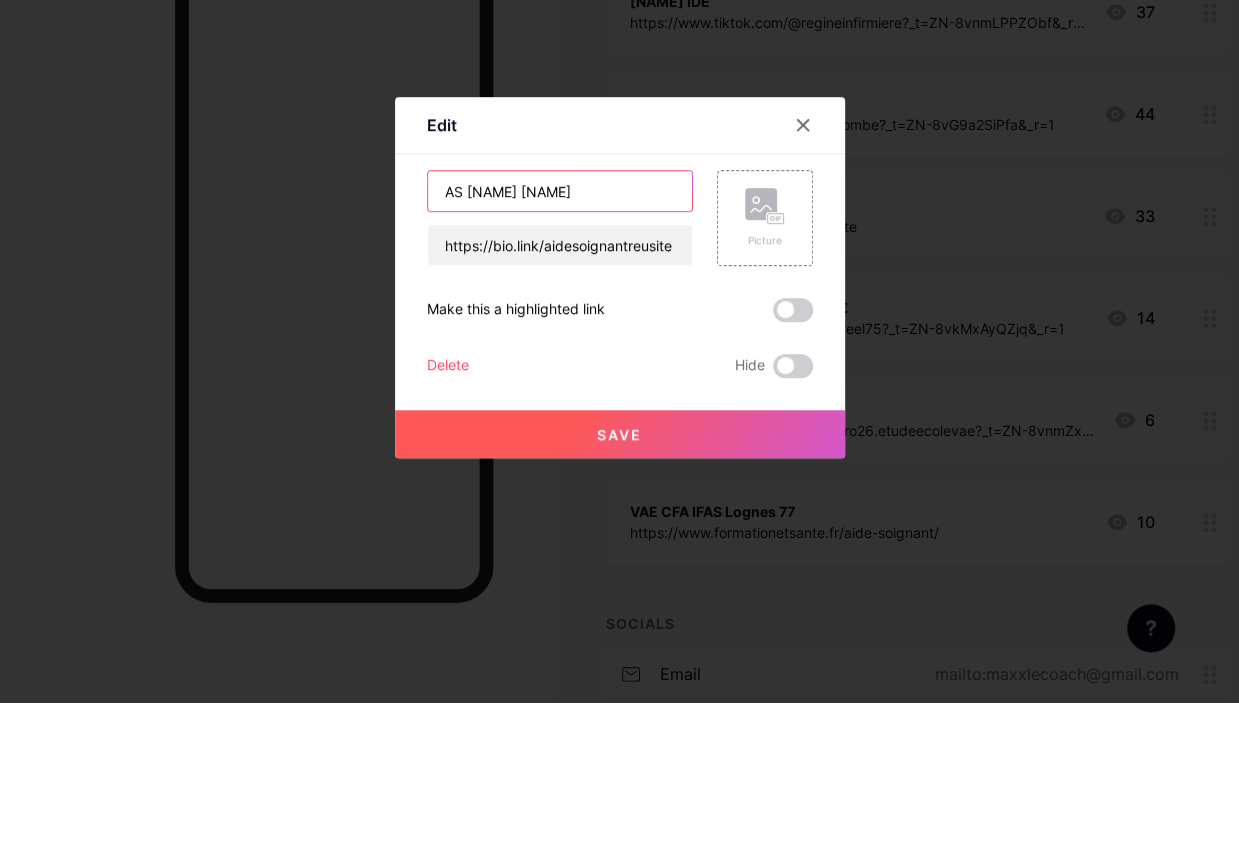 click on "AS [NAME] [NAME]" at bounding box center (560, 338) 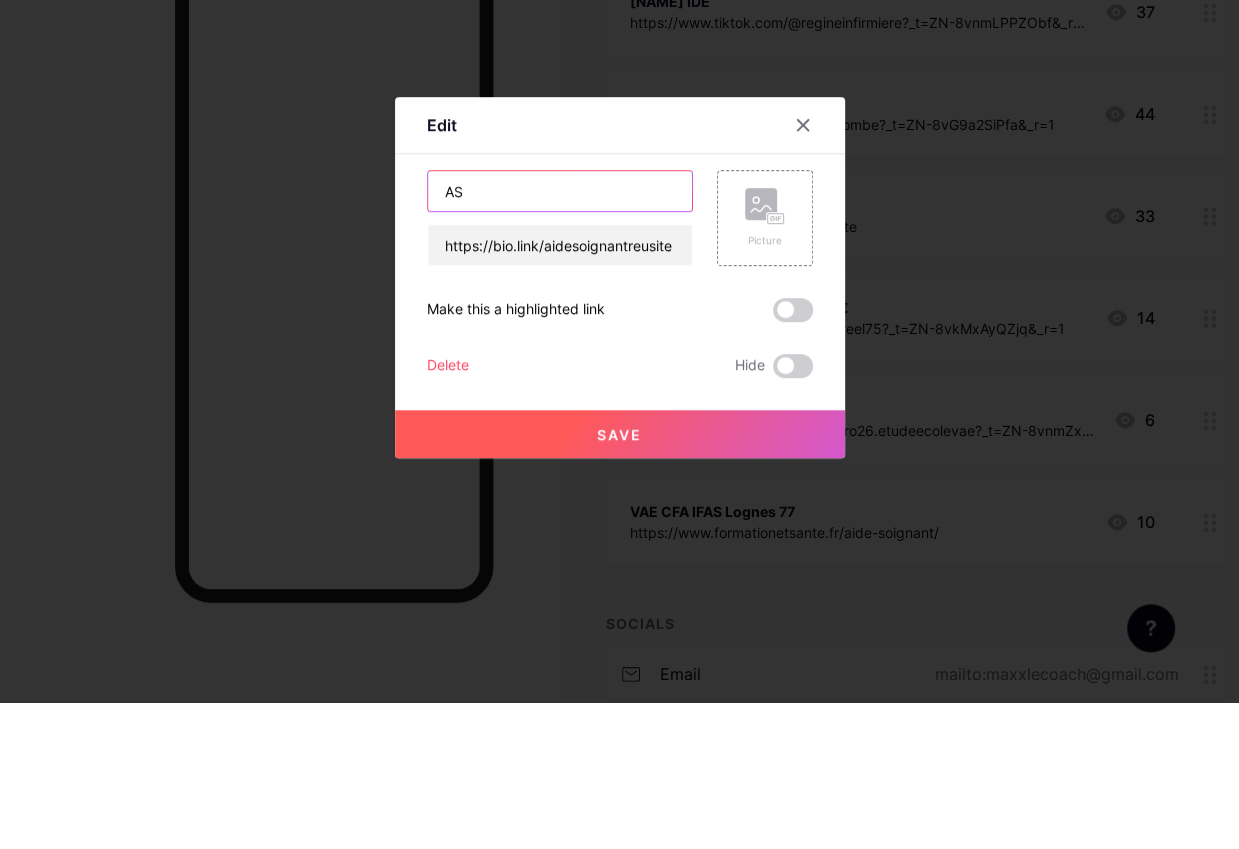 type on "A" 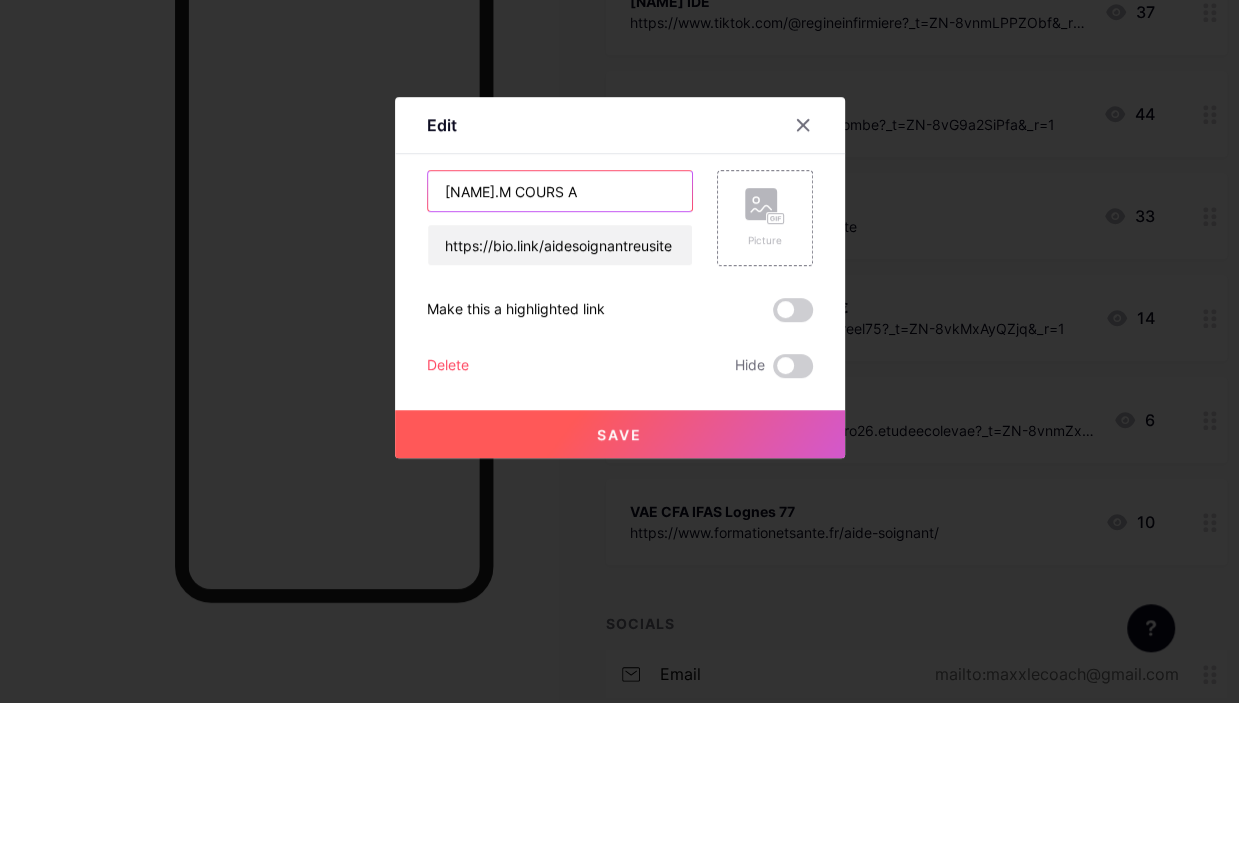 type on "[NAME].M COURS AS" 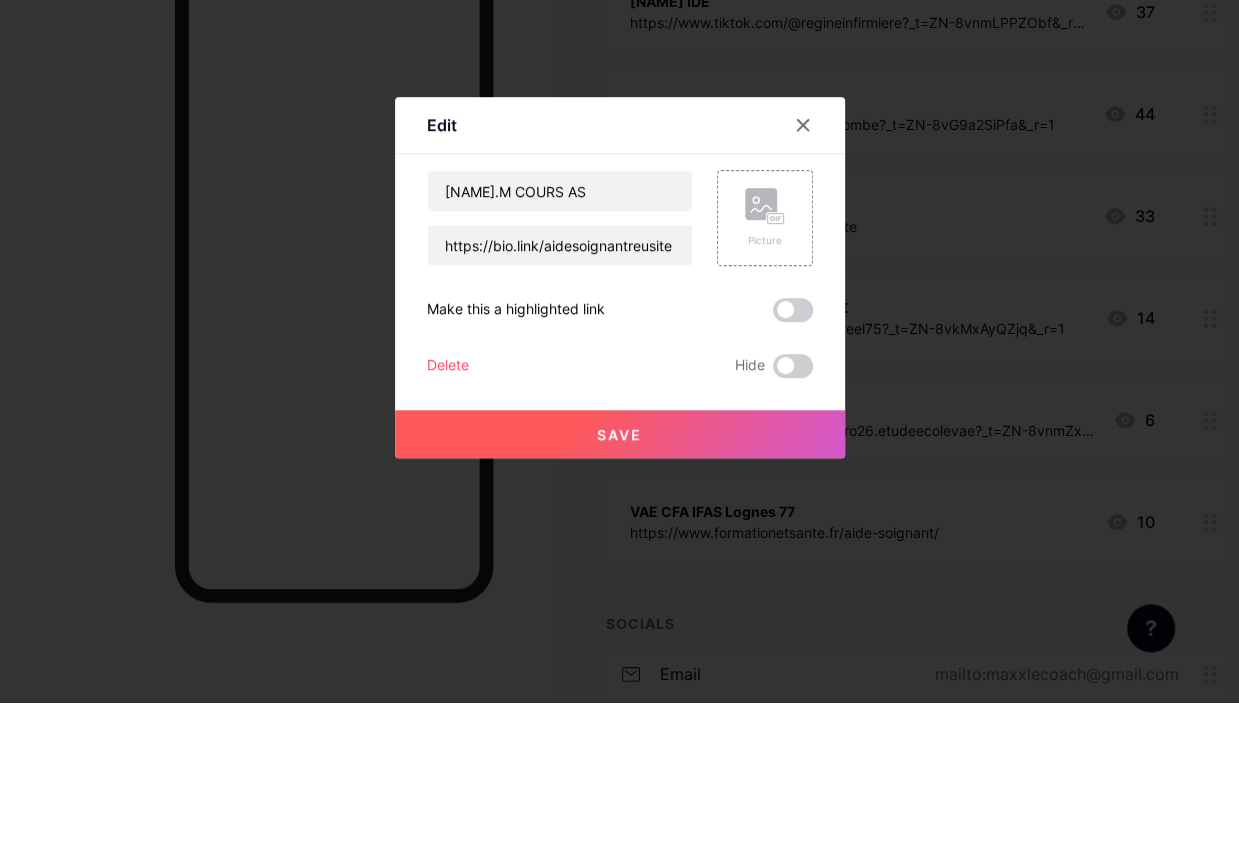 click at bounding box center [619, 424] 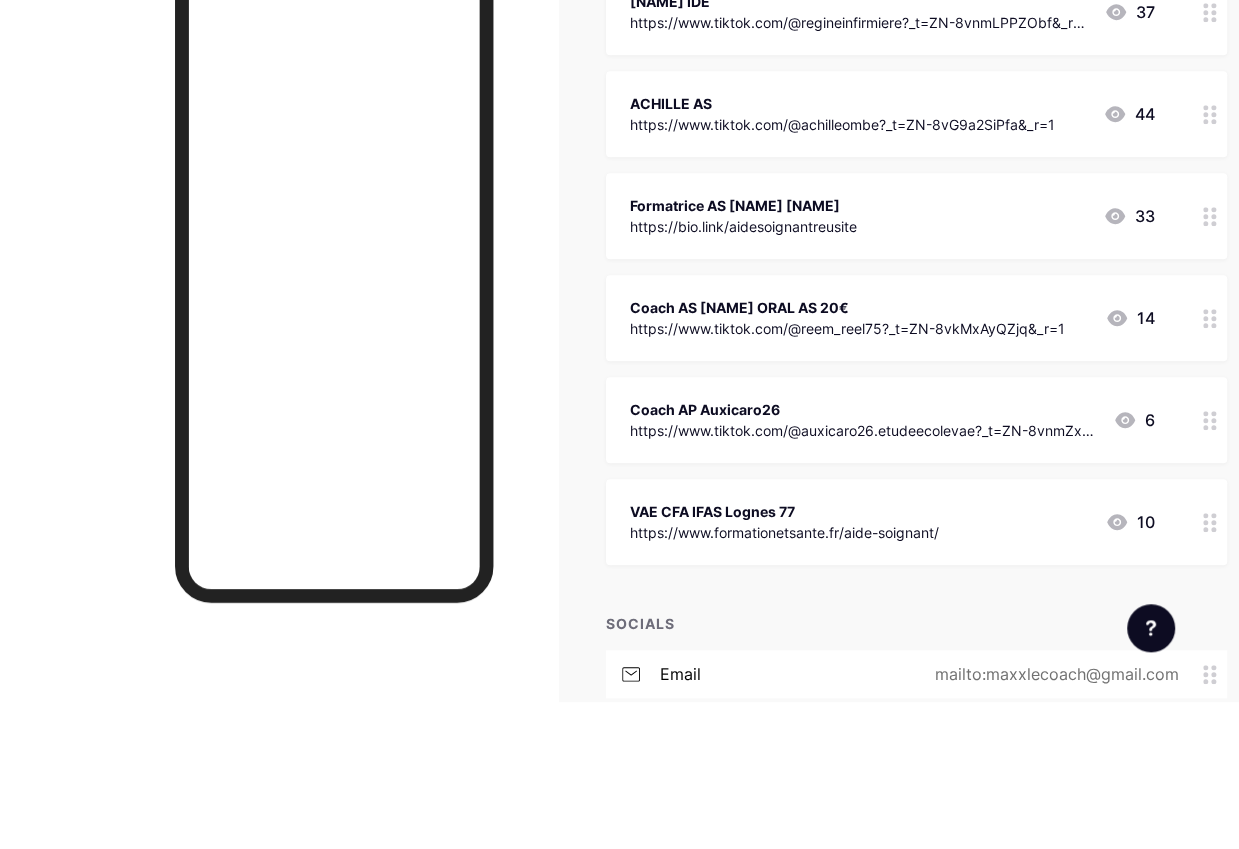 scroll, scrollTop: 624, scrollLeft: 0, axis: vertical 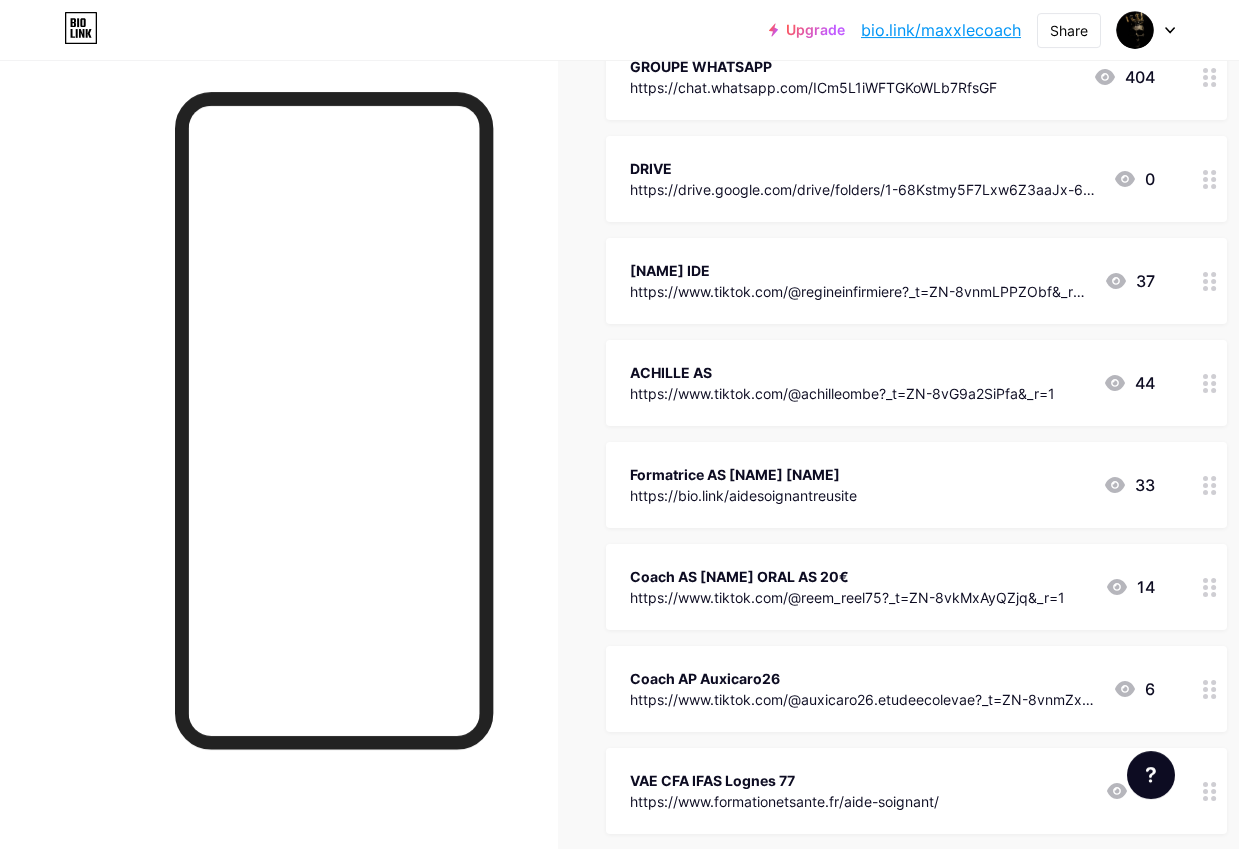 click on "Formatrice AS [NAME] [NAME]
https://bio.link/aidesoignantreusite
33" at bounding box center [892, 485] 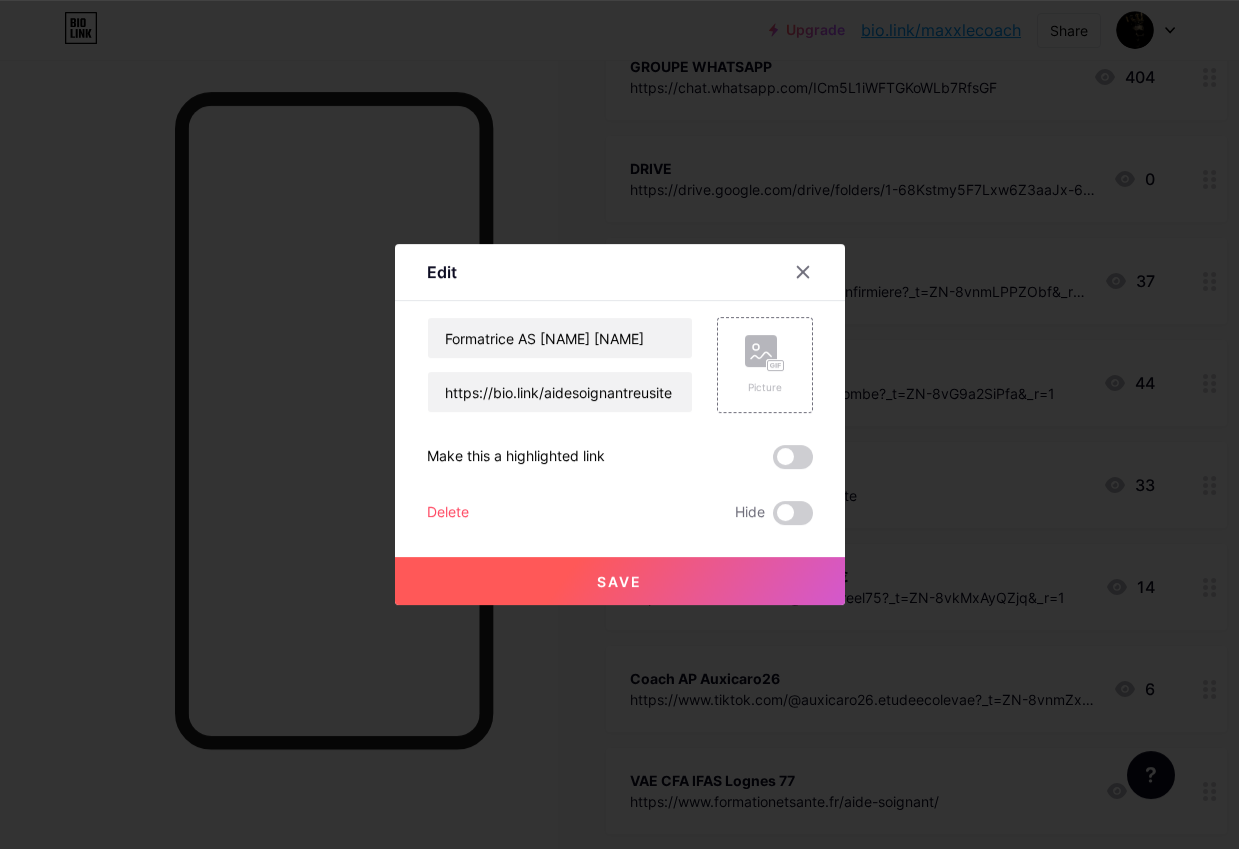 scroll, scrollTop: 383, scrollLeft: 0, axis: vertical 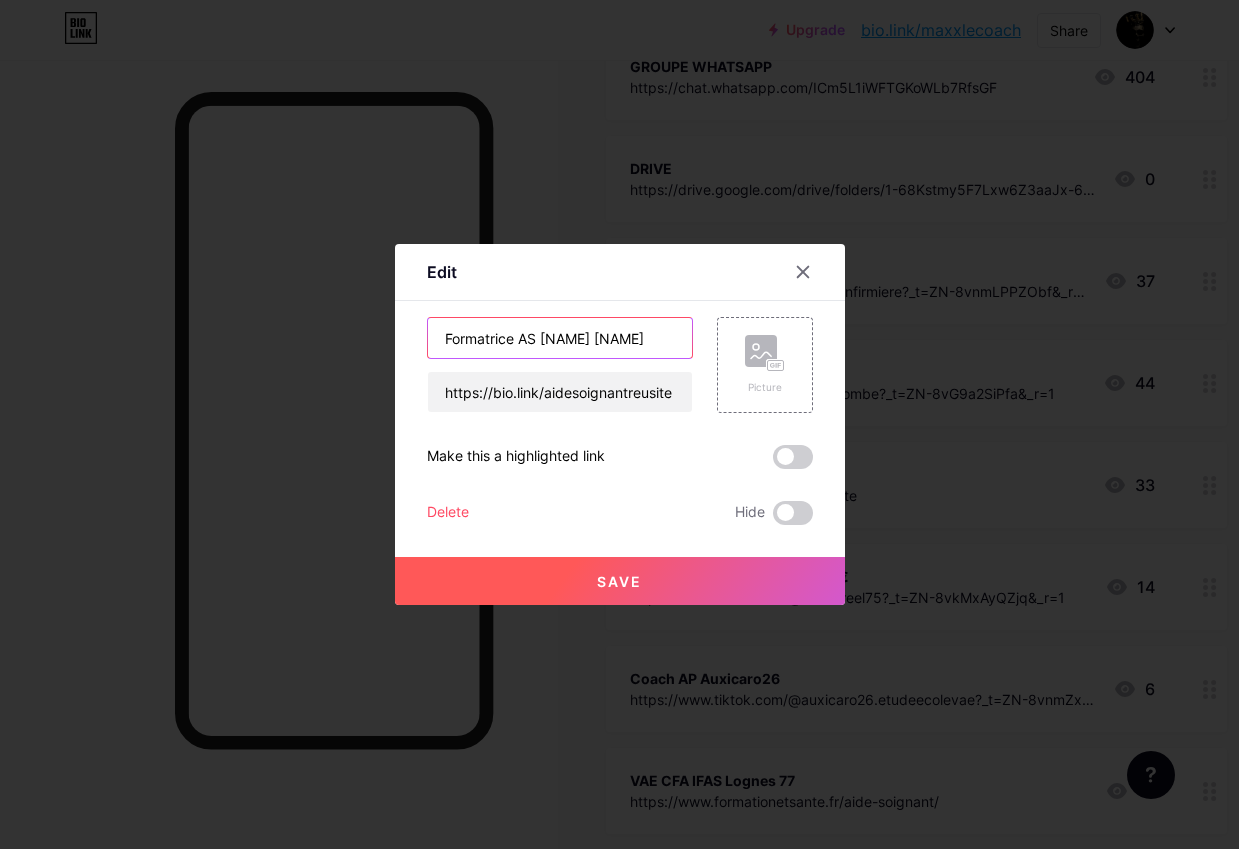 click on "Formatrice AS [NAME] [NAME]" at bounding box center [560, 338] 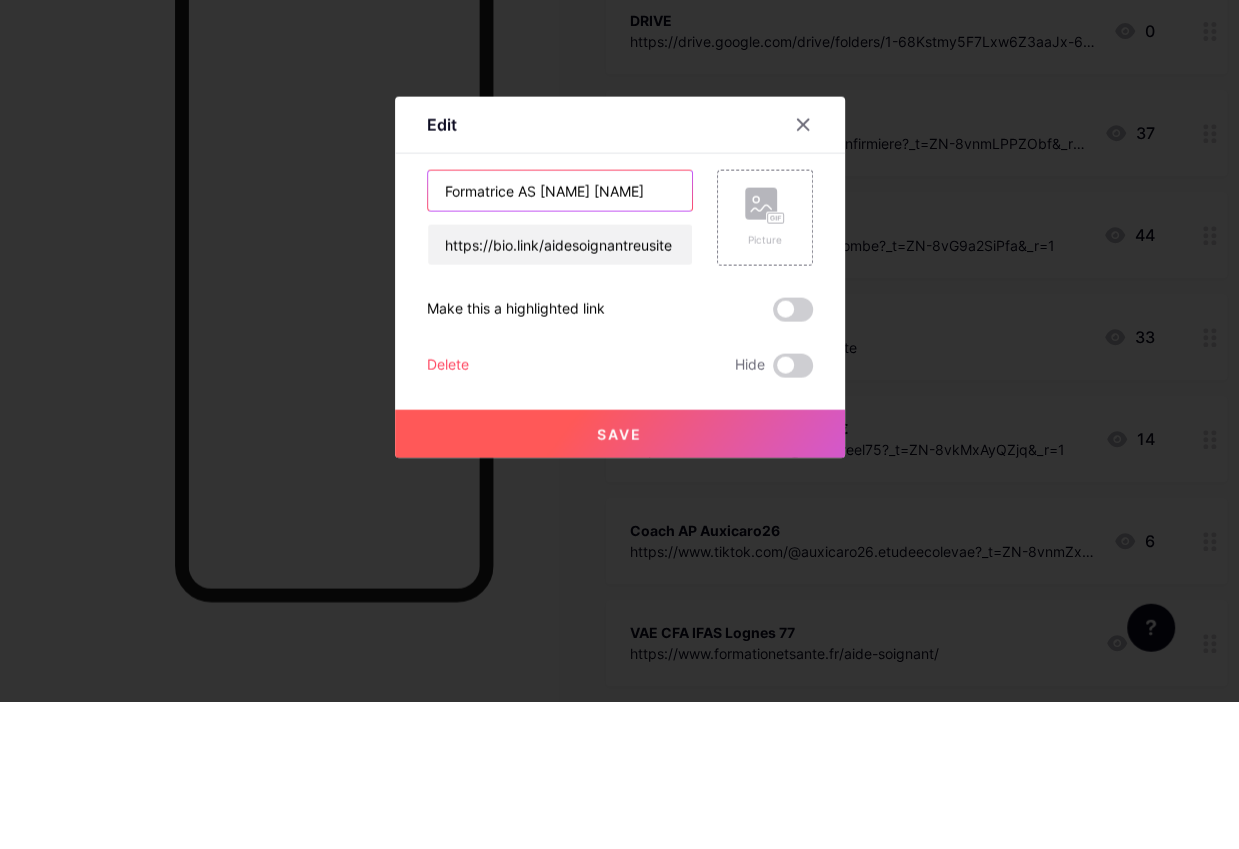 click on "Formatrice AS [NAME] [NAME]" at bounding box center [560, 338] 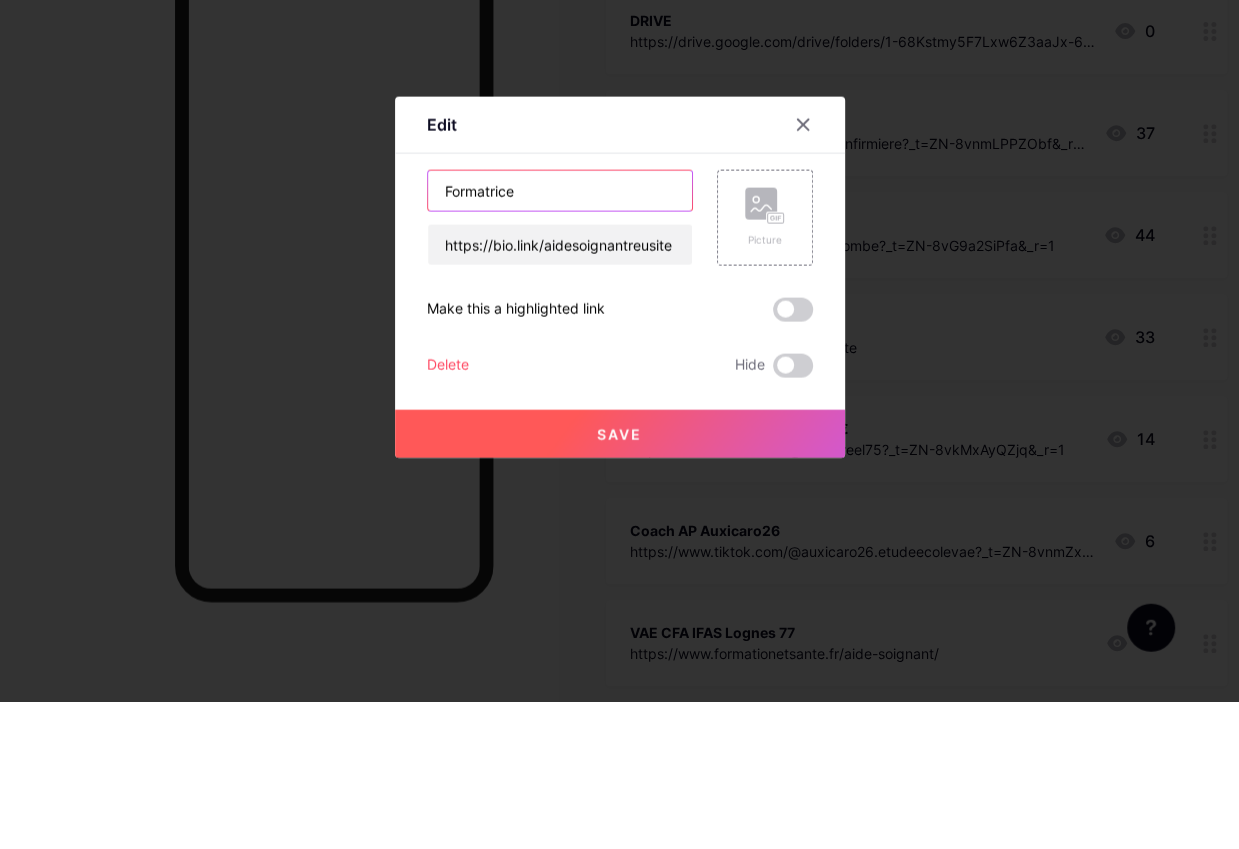 type on "Formatrice" 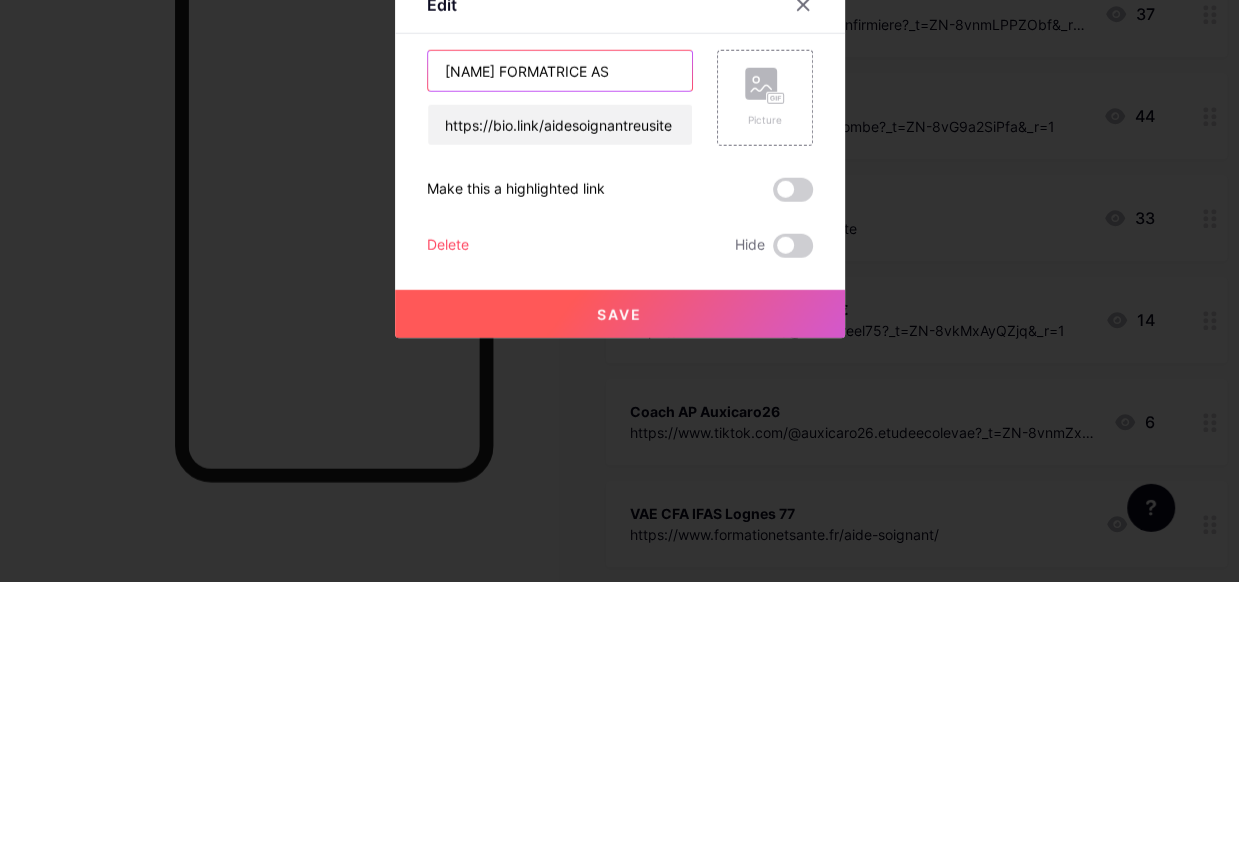 type on "[NAME] FORMATRICE AS" 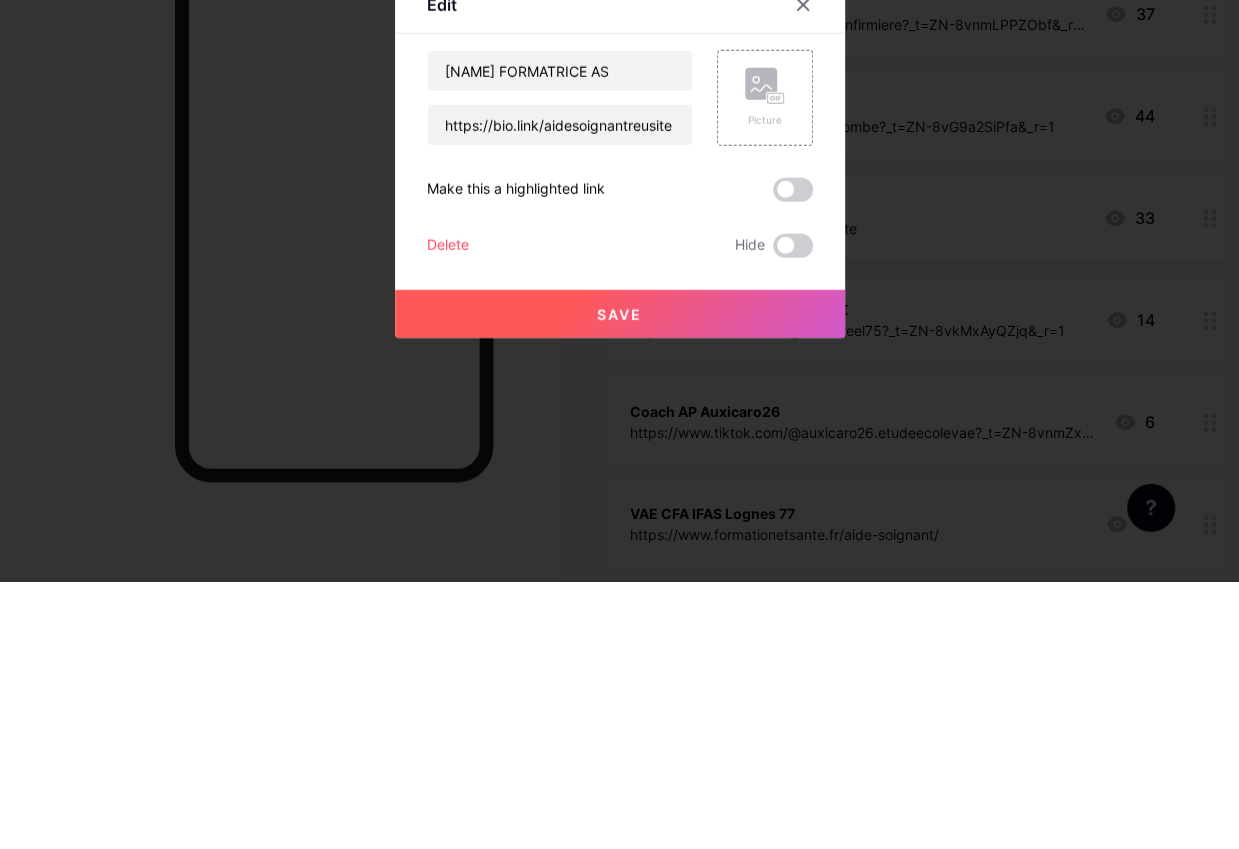 click on "Save" at bounding box center (620, 581) 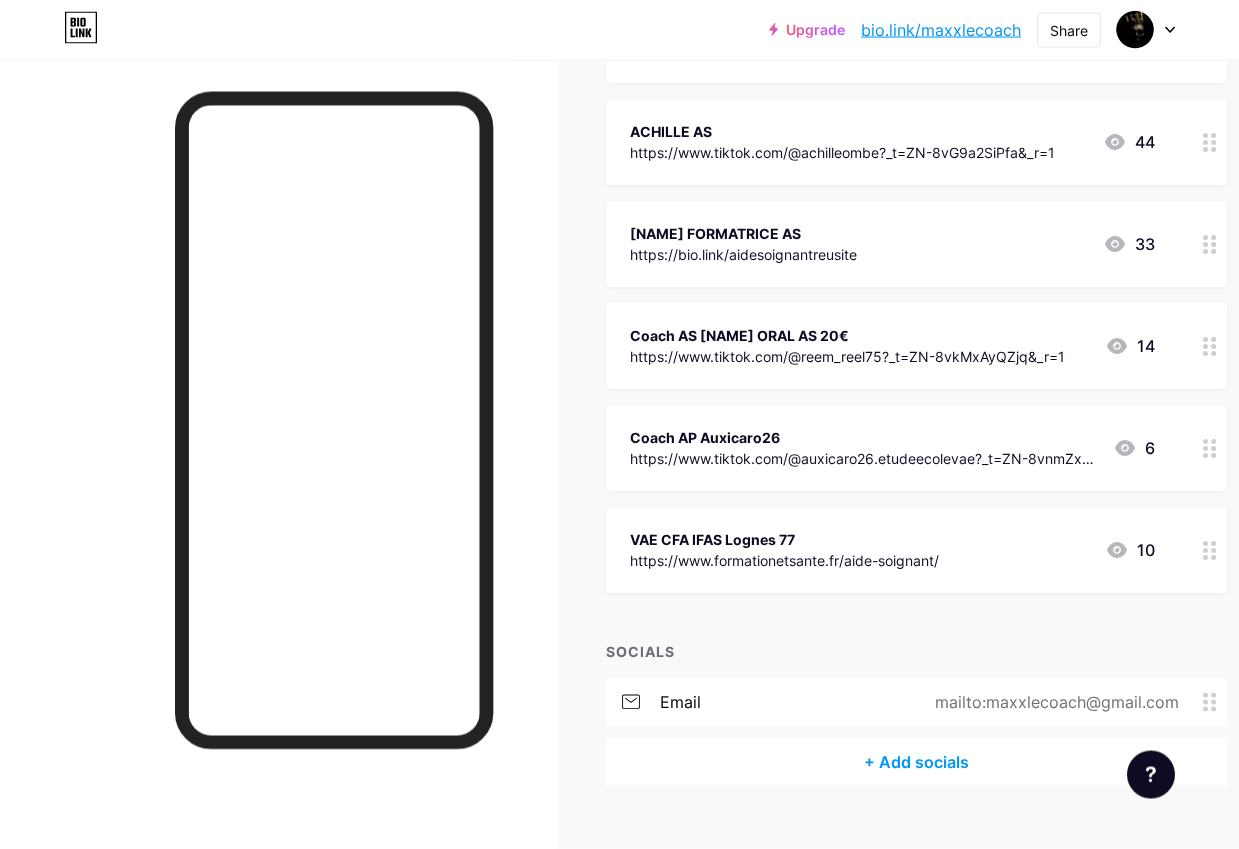 scroll, scrollTop: 624, scrollLeft: 0, axis: vertical 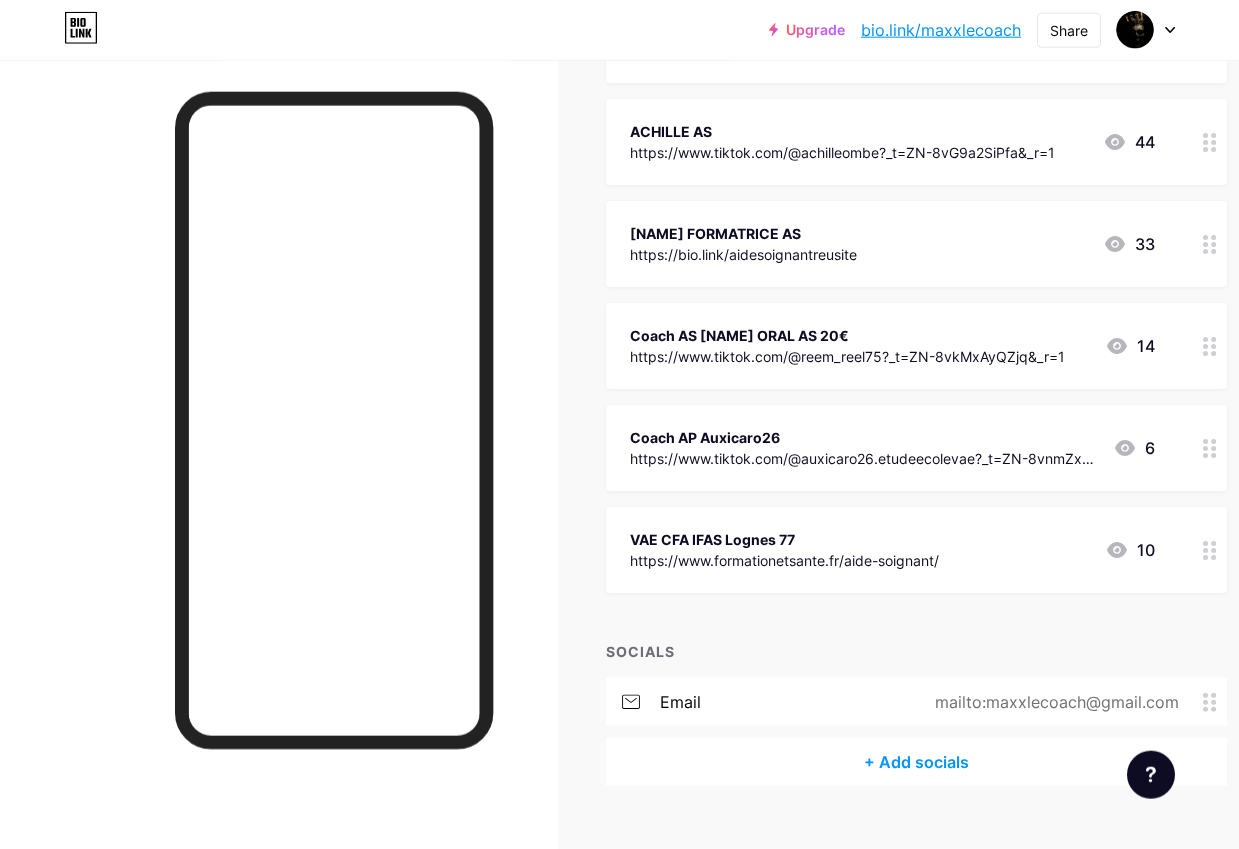 click at bounding box center (1210, 346) 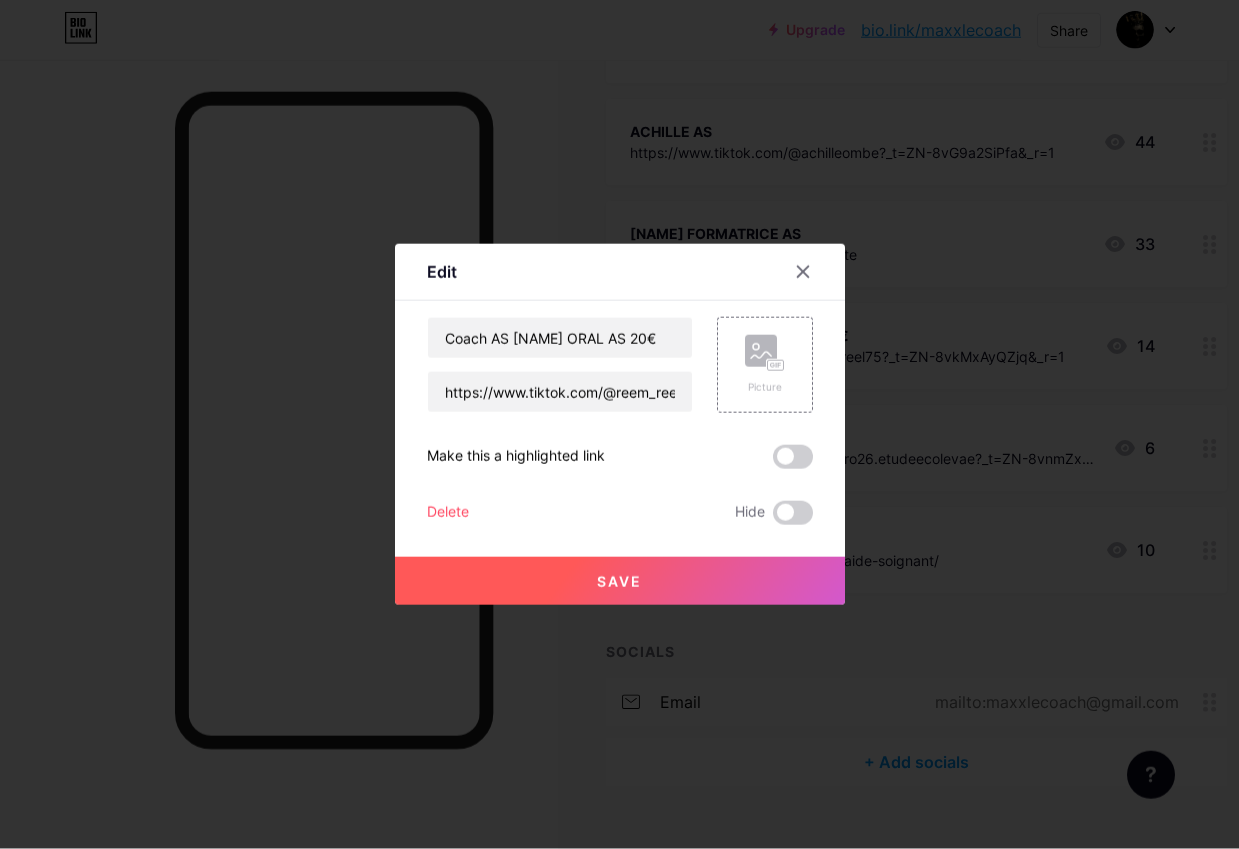 click at bounding box center (619, 424) 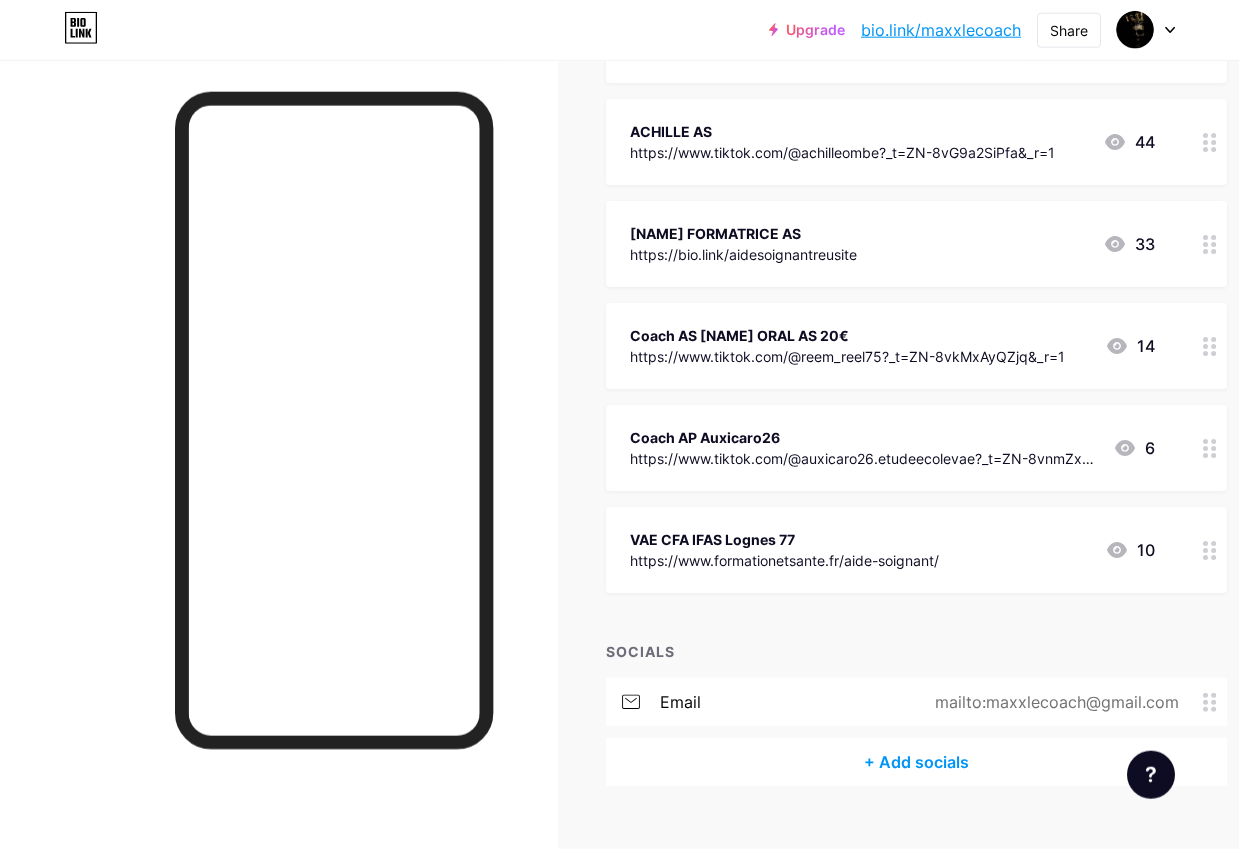 click 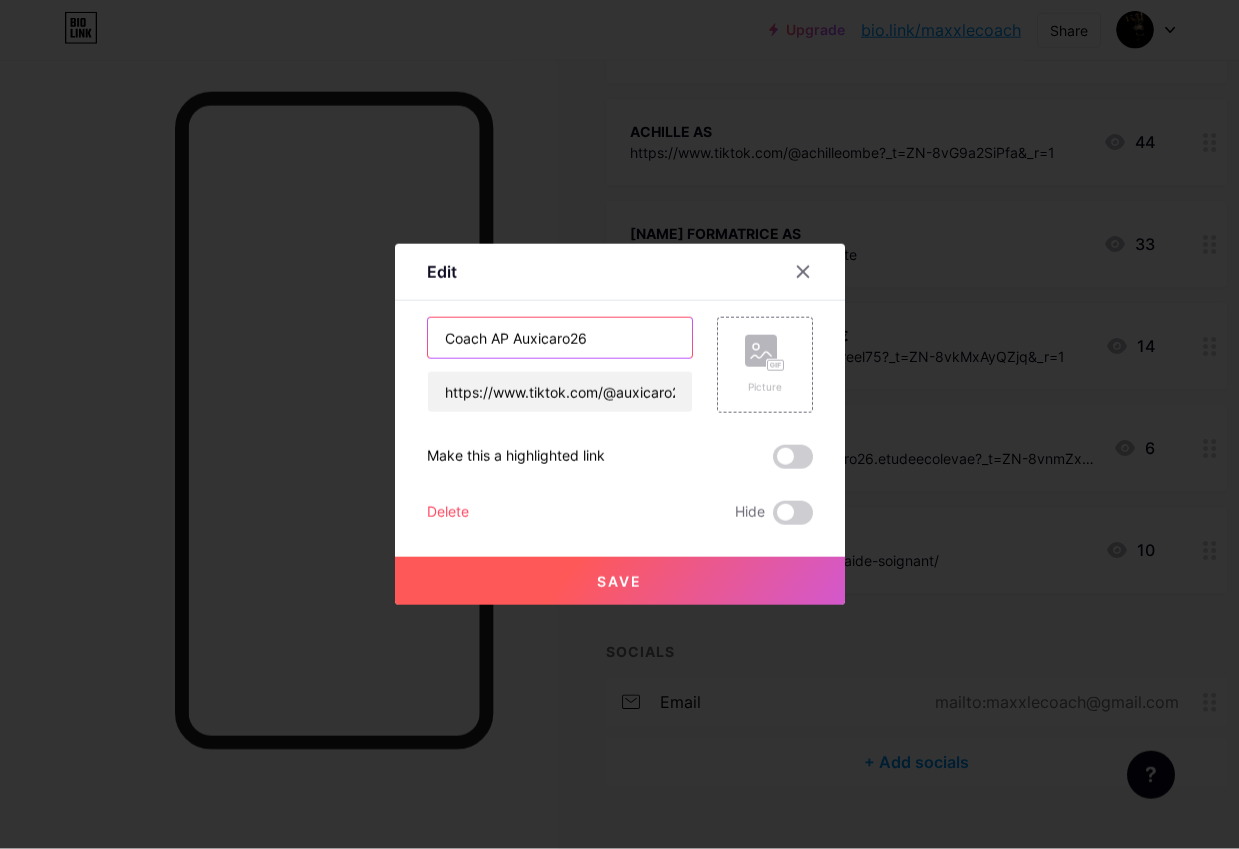click on "Coach AP Auxicaro26" at bounding box center (560, 338) 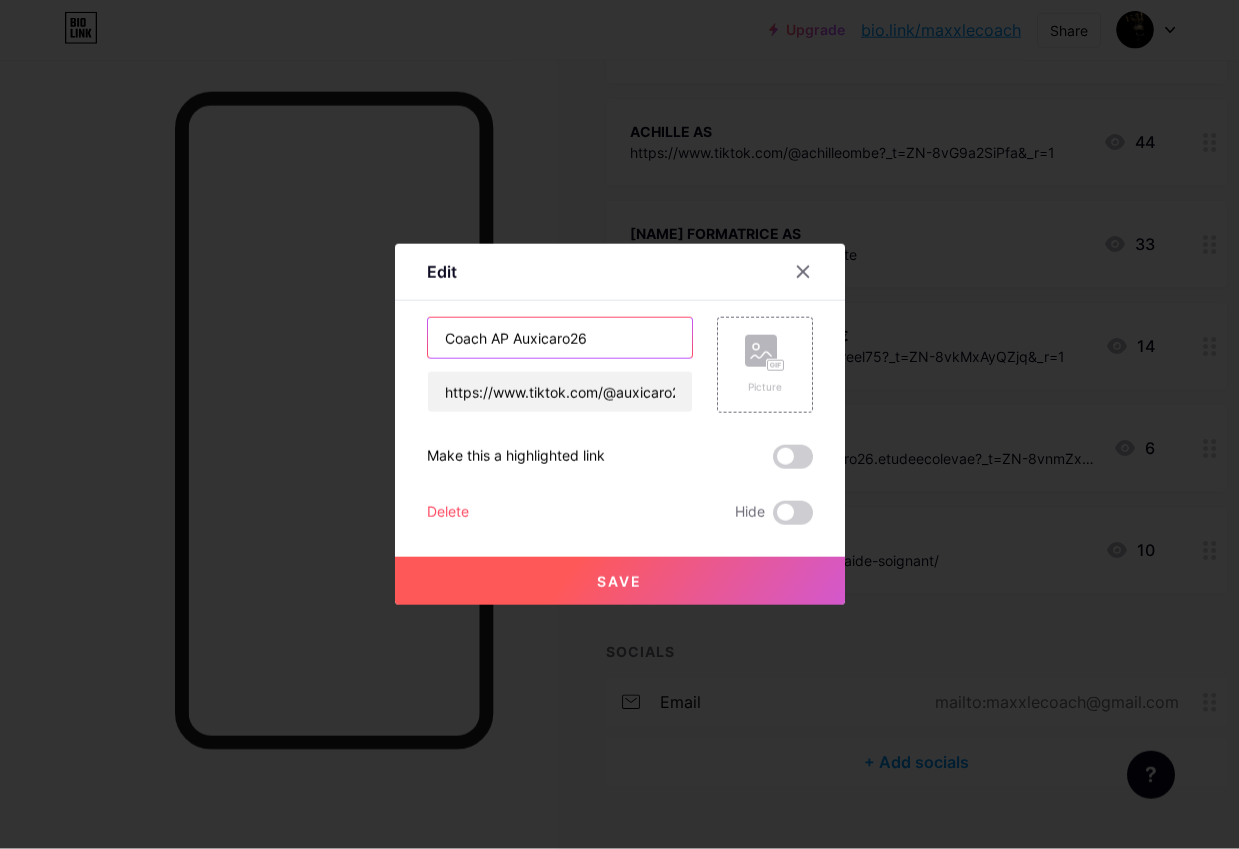 scroll, scrollTop: 624, scrollLeft: 0, axis: vertical 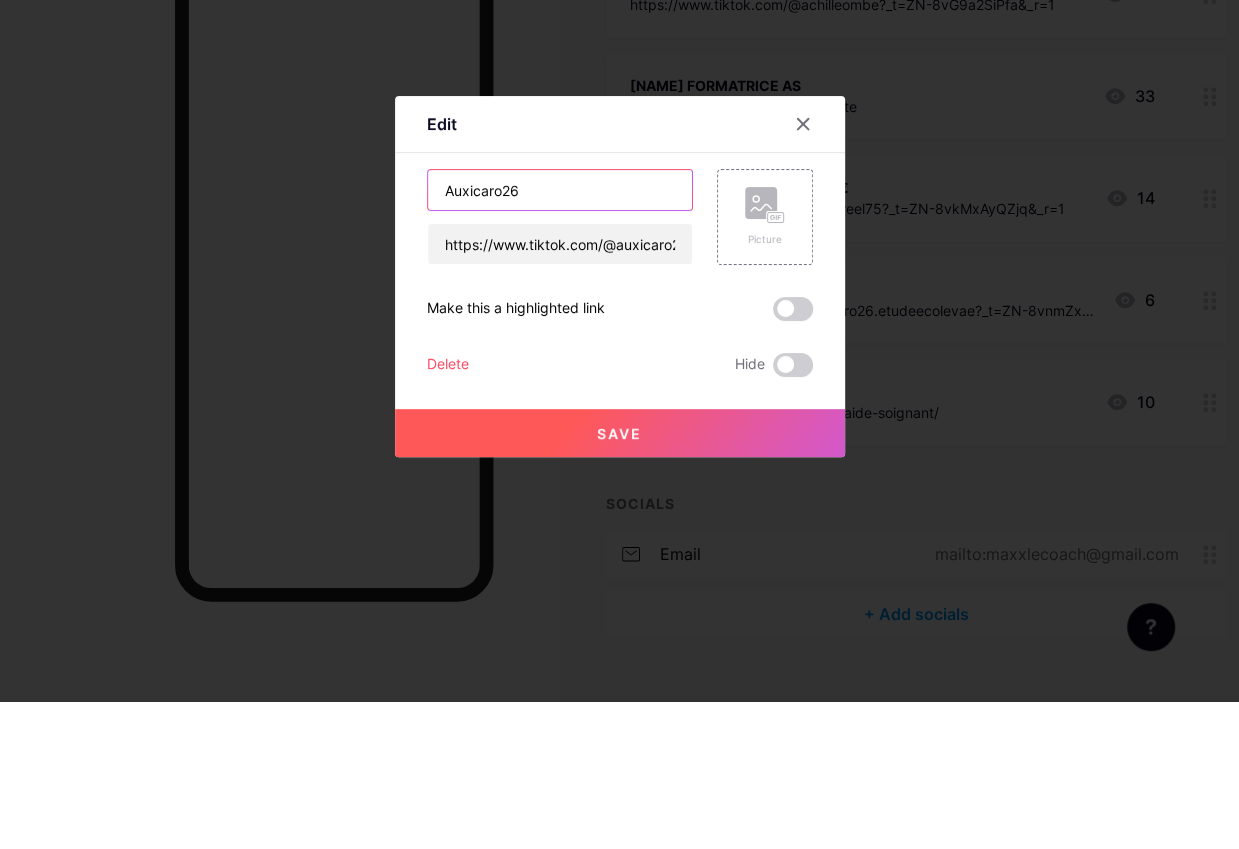 click on "Auxicaro26" at bounding box center [560, 338] 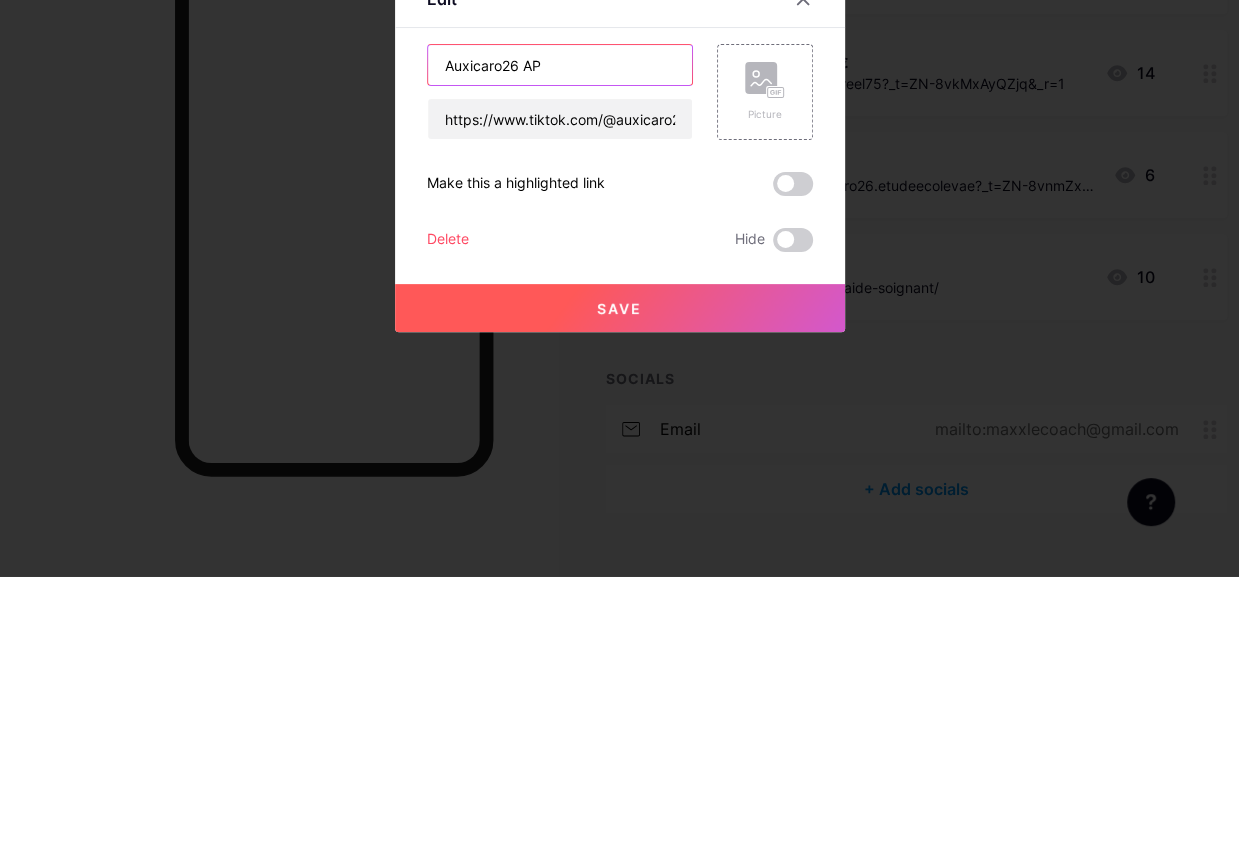 type on "Auxicaro26 AP" 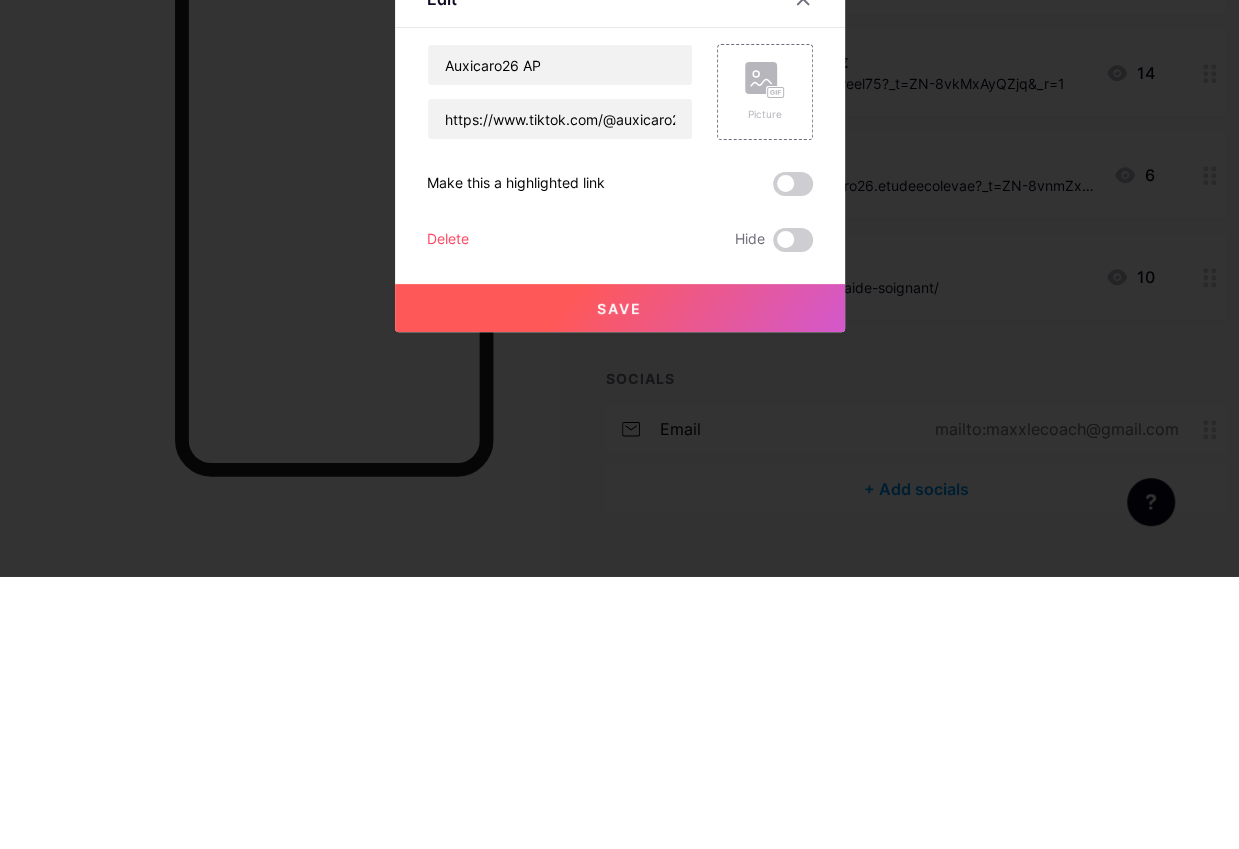 click on "Save" at bounding box center (620, 581) 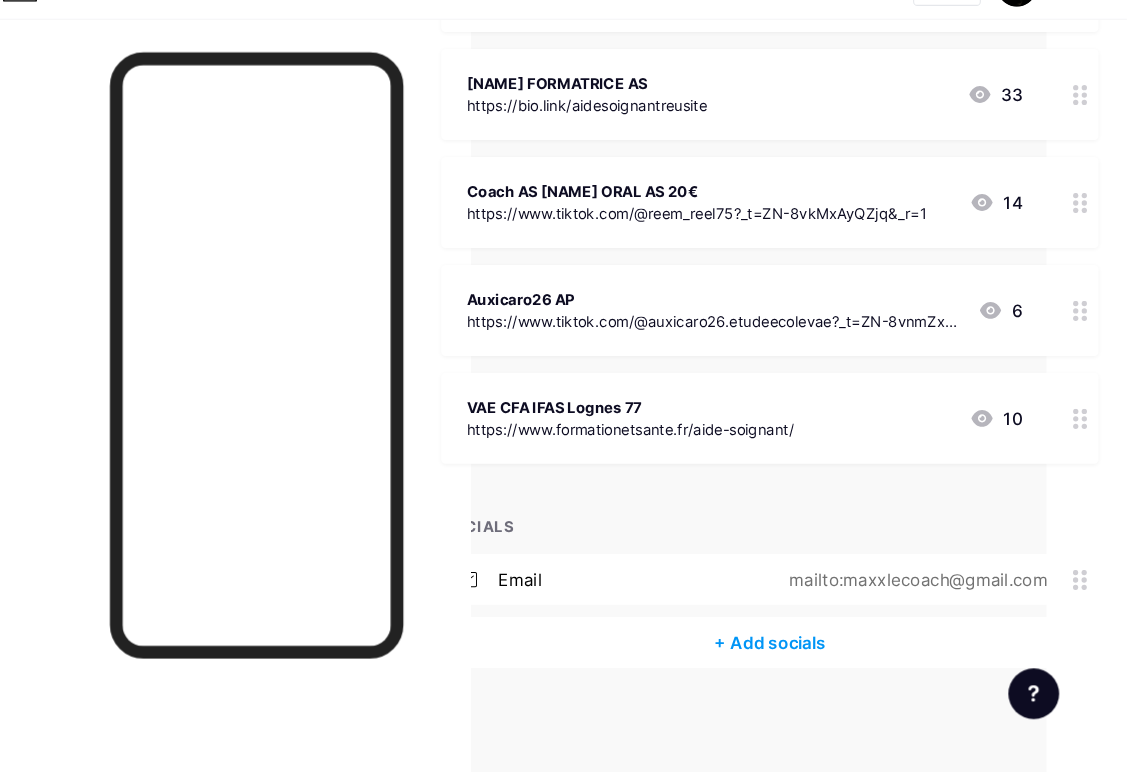 scroll, scrollTop: 736, scrollLeft: 119, axis: both 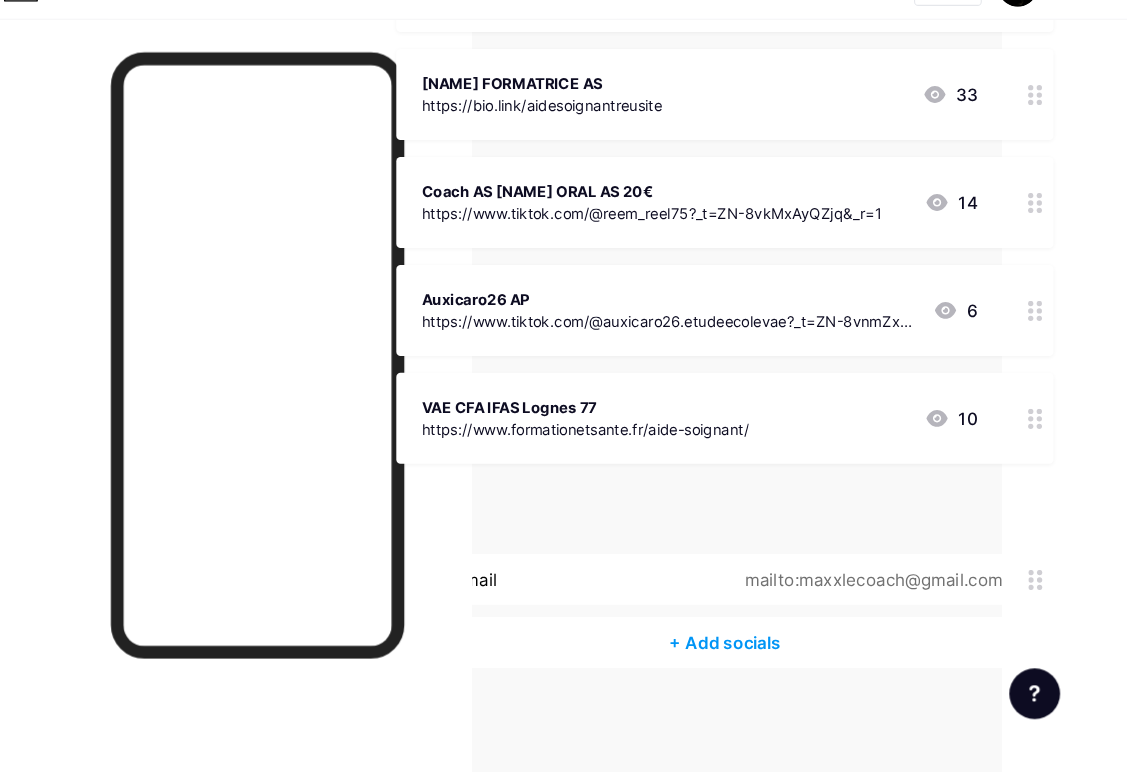 click at bounding box center (1040, 234) 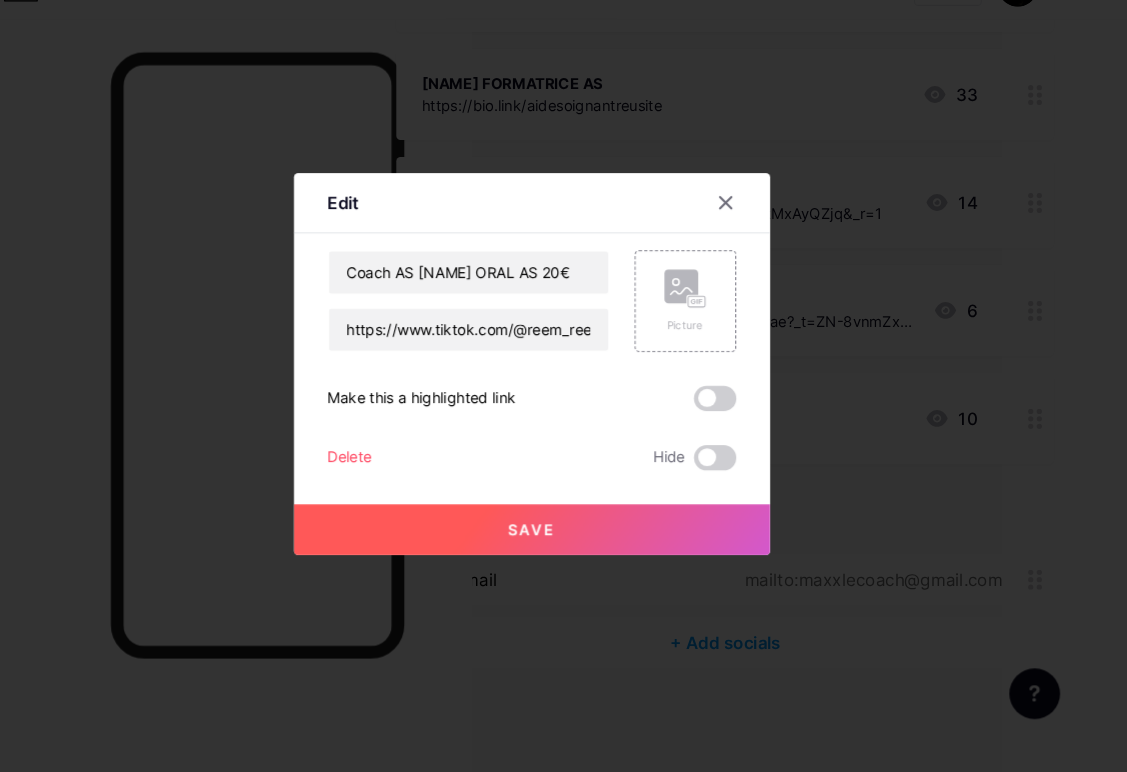 scroll, scrollTop: 737, scrollLeft: 119, axis: both 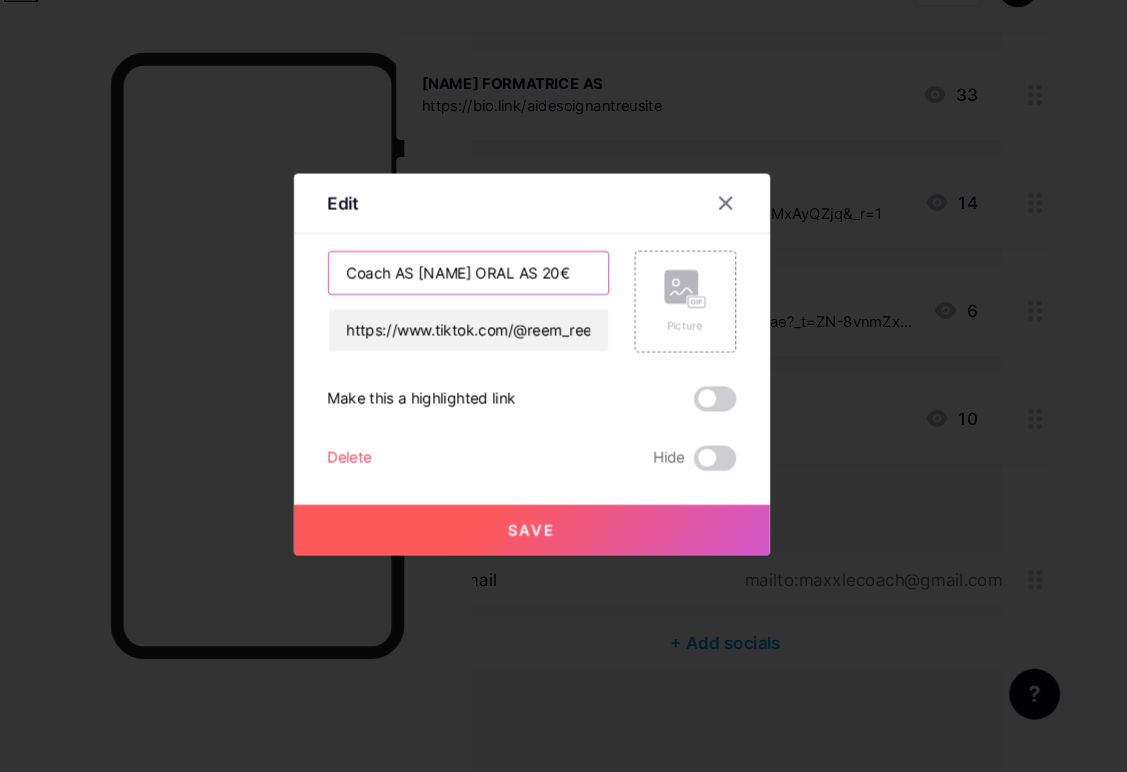 click on "Coach AS [NAME] ORAL AS 20€" at bounding box center (504, 300) 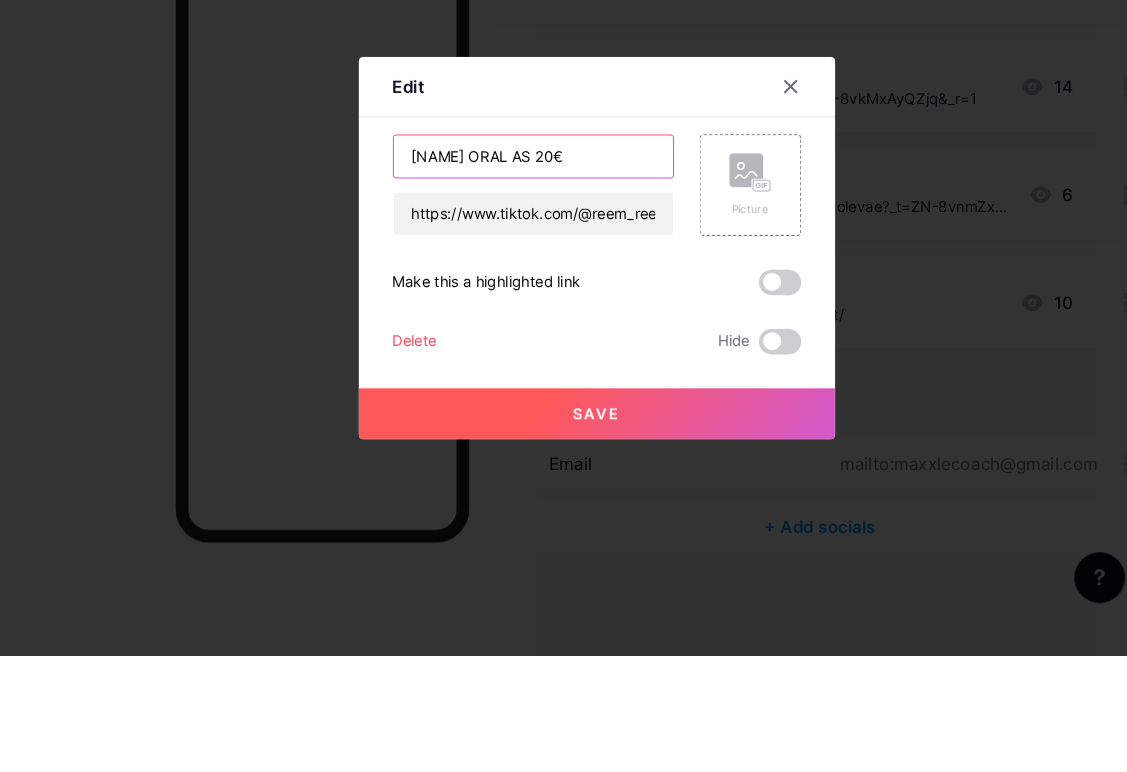 click on "[NAME] ORAL AS 20€" at bounding box center [504, 300] 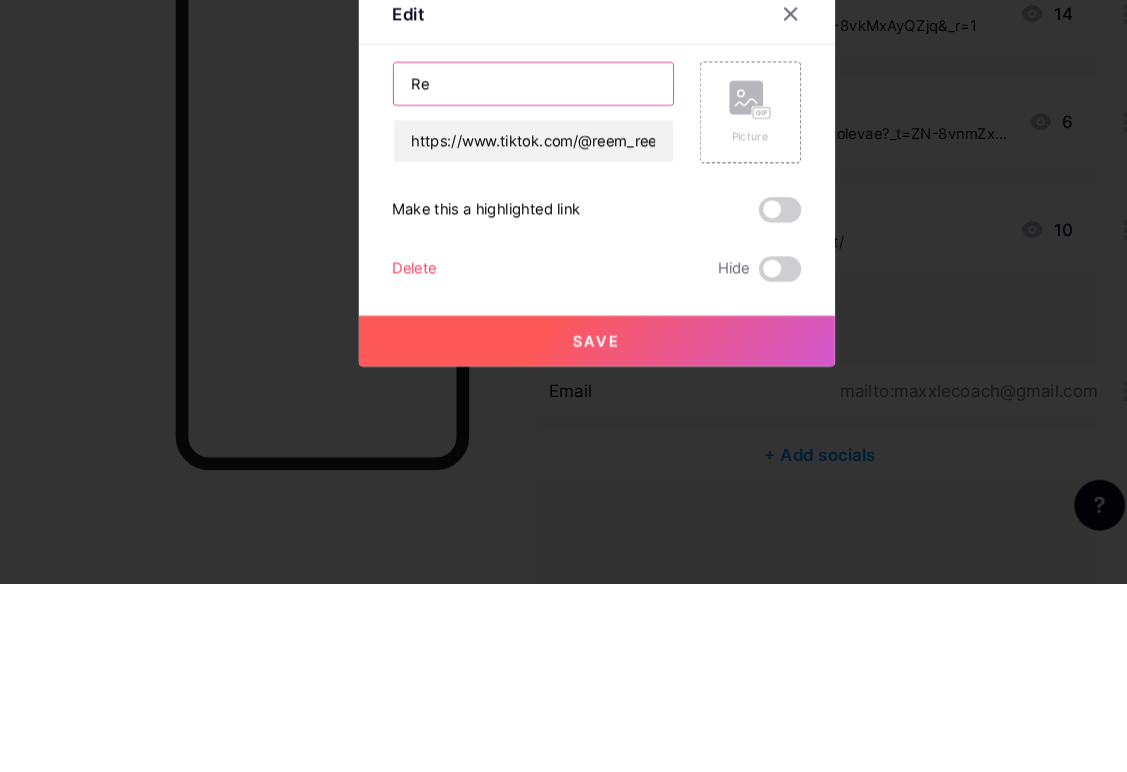 type on "R" 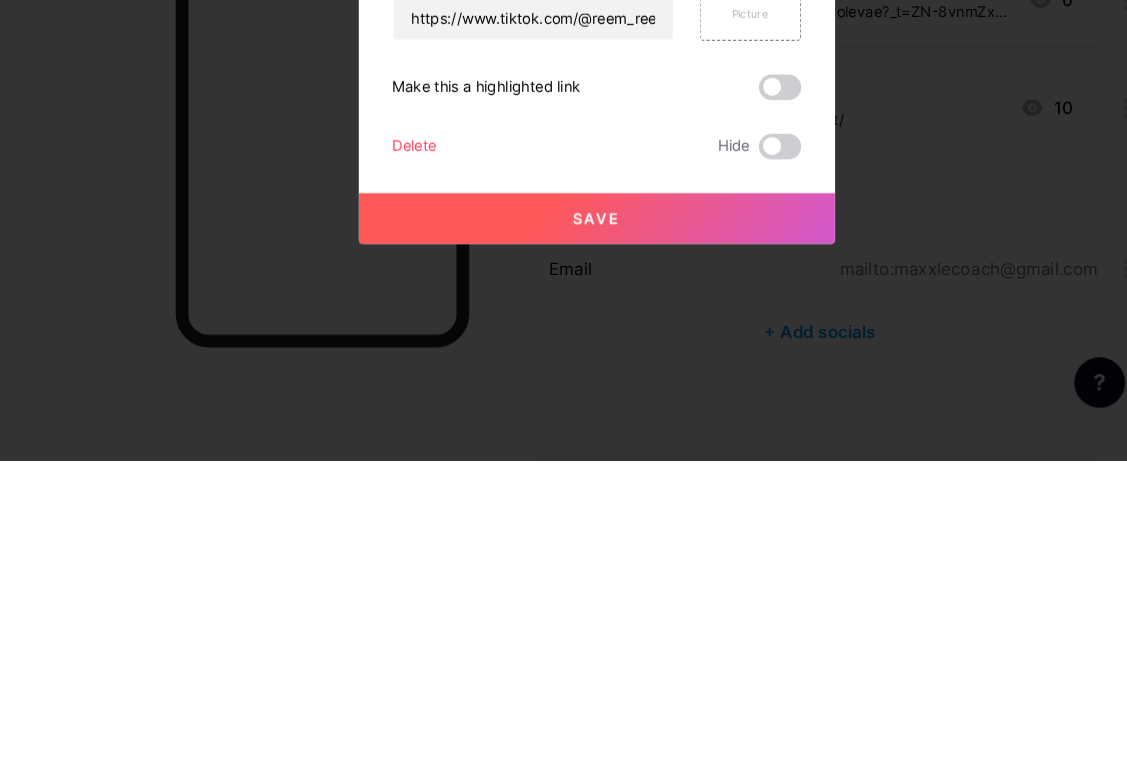 type on "[NAME] ORAL AS 20€" 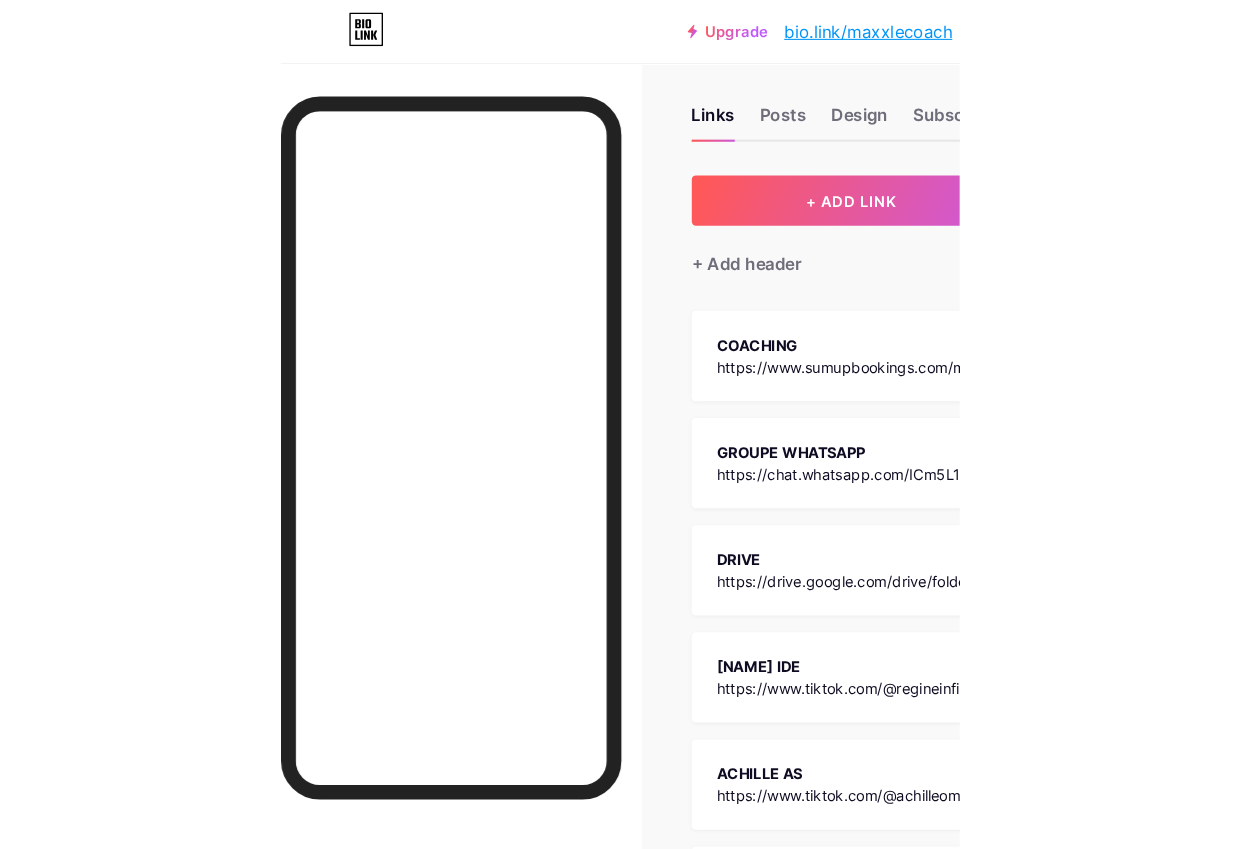 scroll, scrollTop: 0, scrollLeft: 0, axis: both 